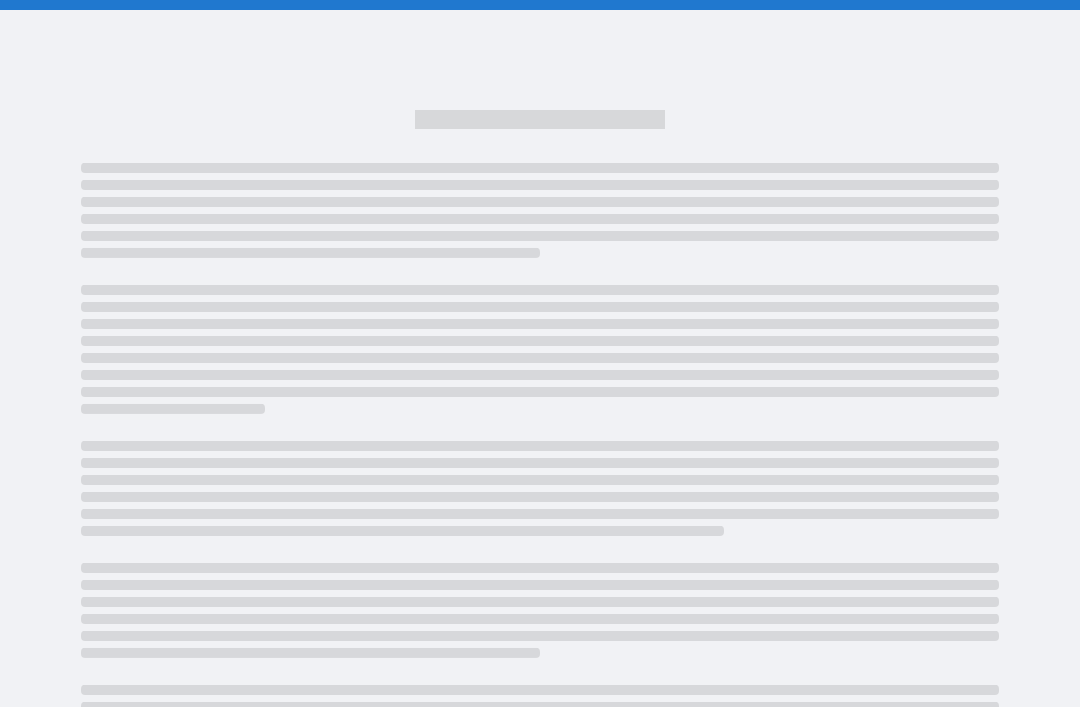scroll, scrollTop: 64, scrollLeft: 0, axis: vertical 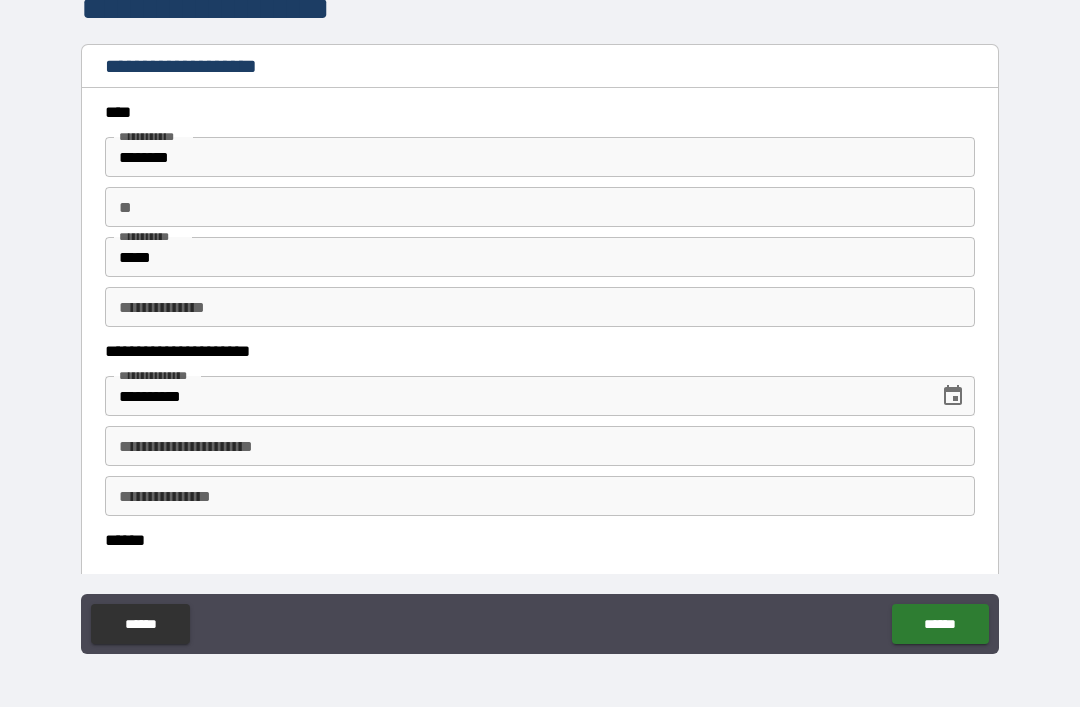 click on "******" at bounding box center (940, 624) 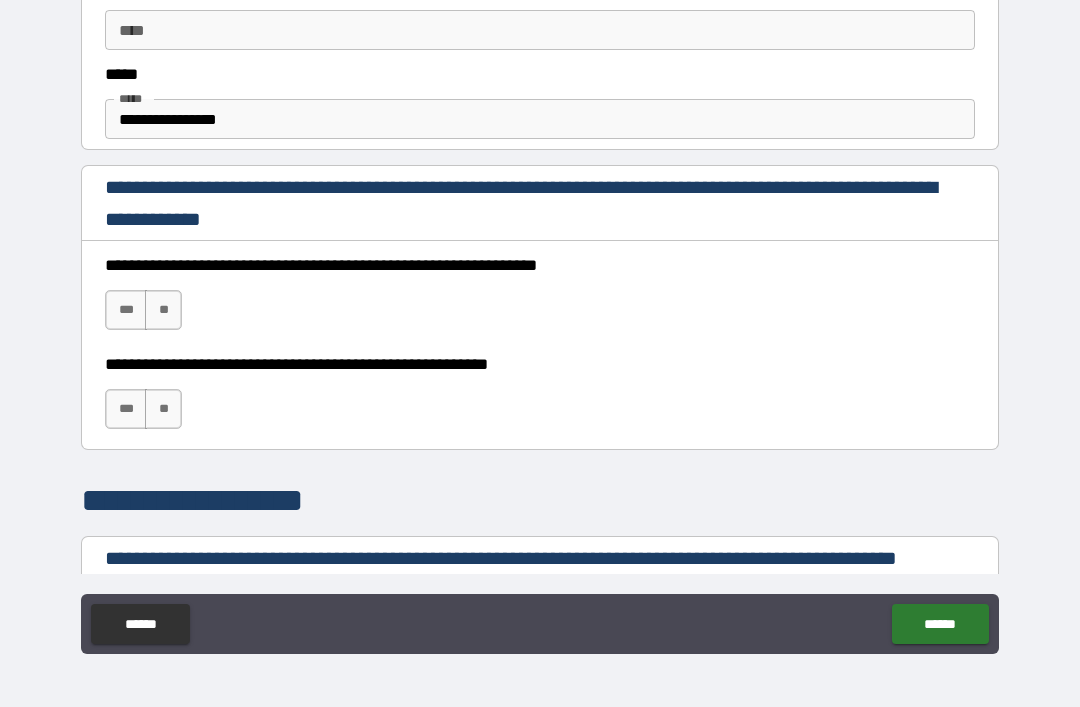 scroll, scrollTop: 1182, scrollLeft: 0, axis: vertical 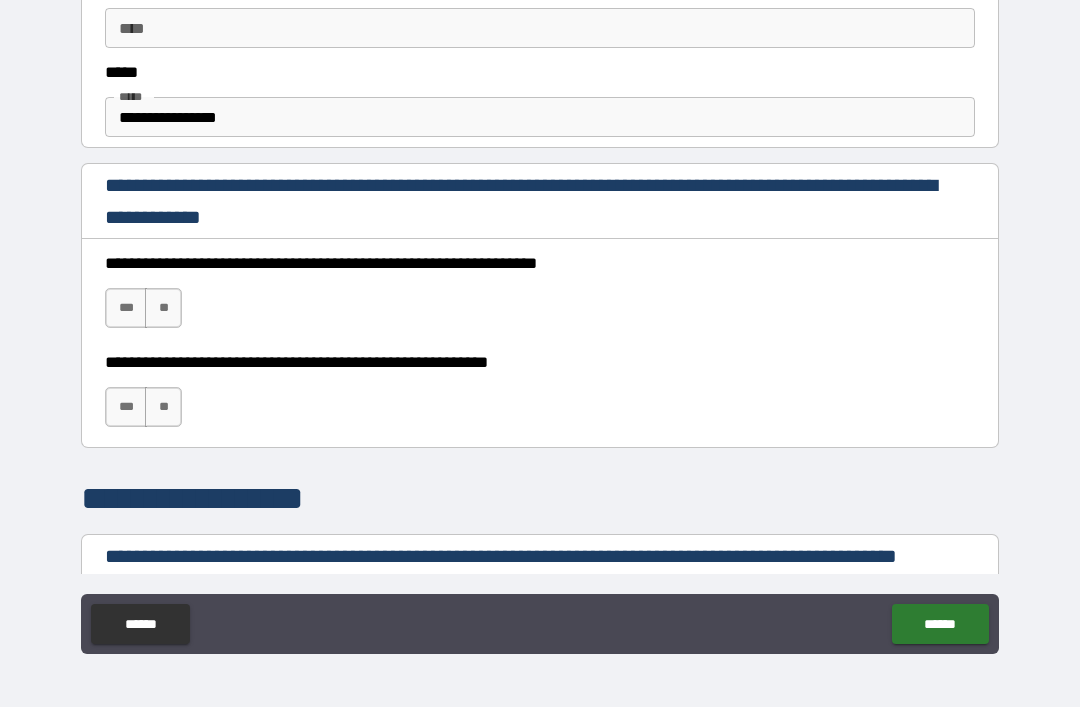 click on "***" at bounding box center (126, 308) 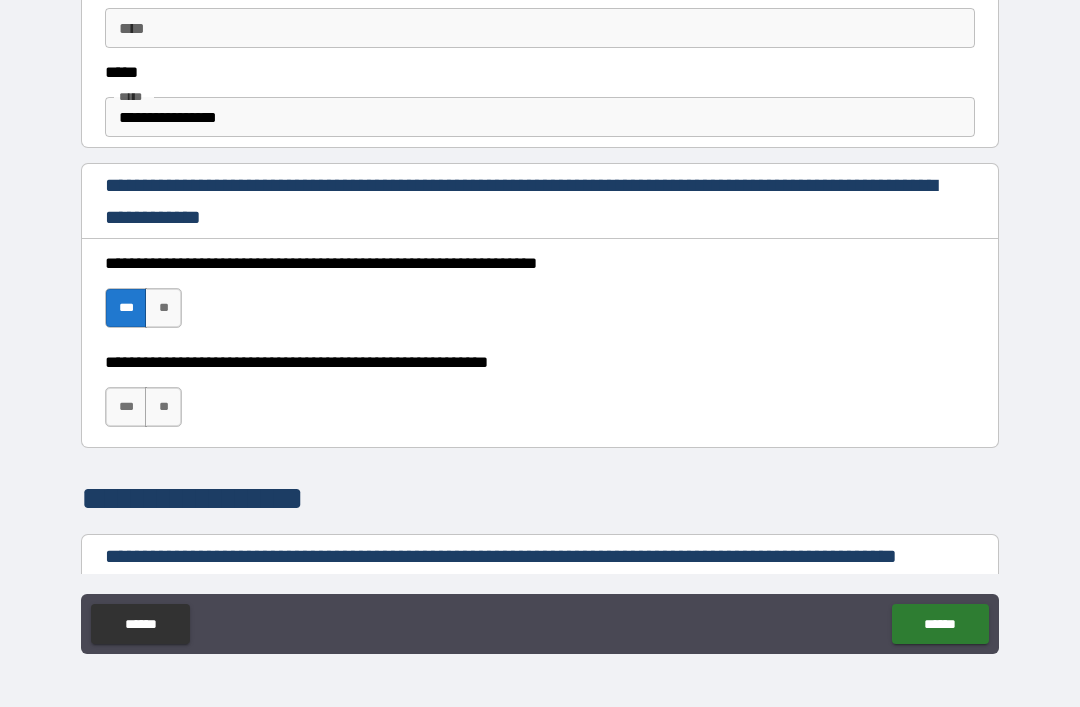 click on "**" at bounding box center (163, 407) 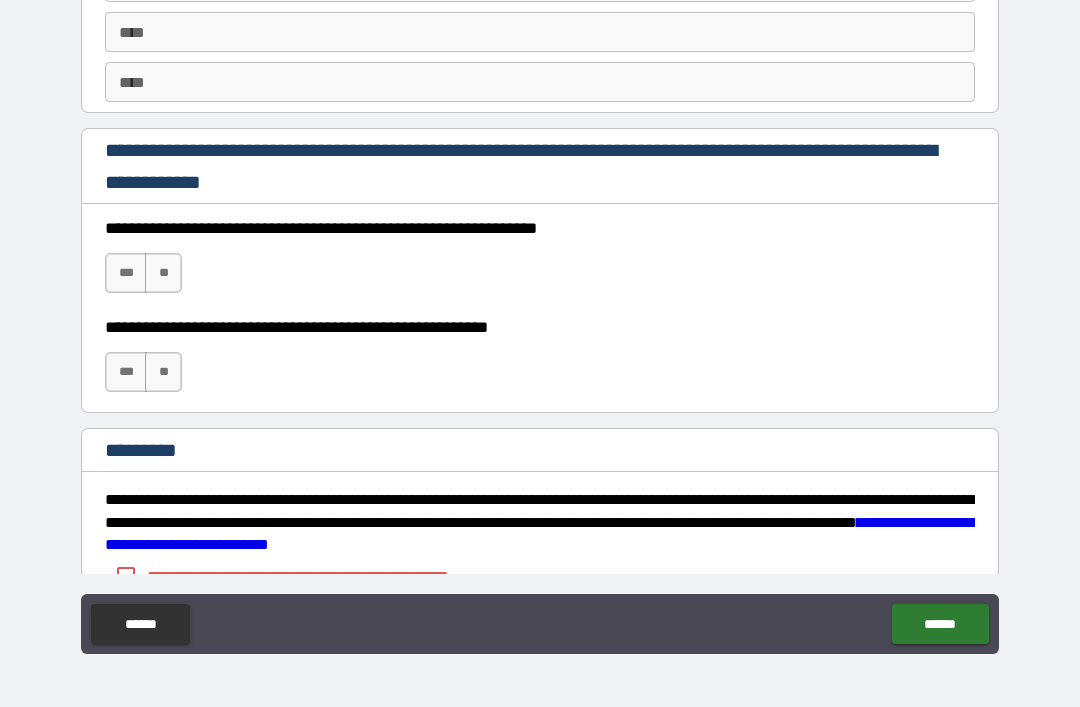 scroll, scrollTop: 2855, scrollLeft: 0, axis: vertical 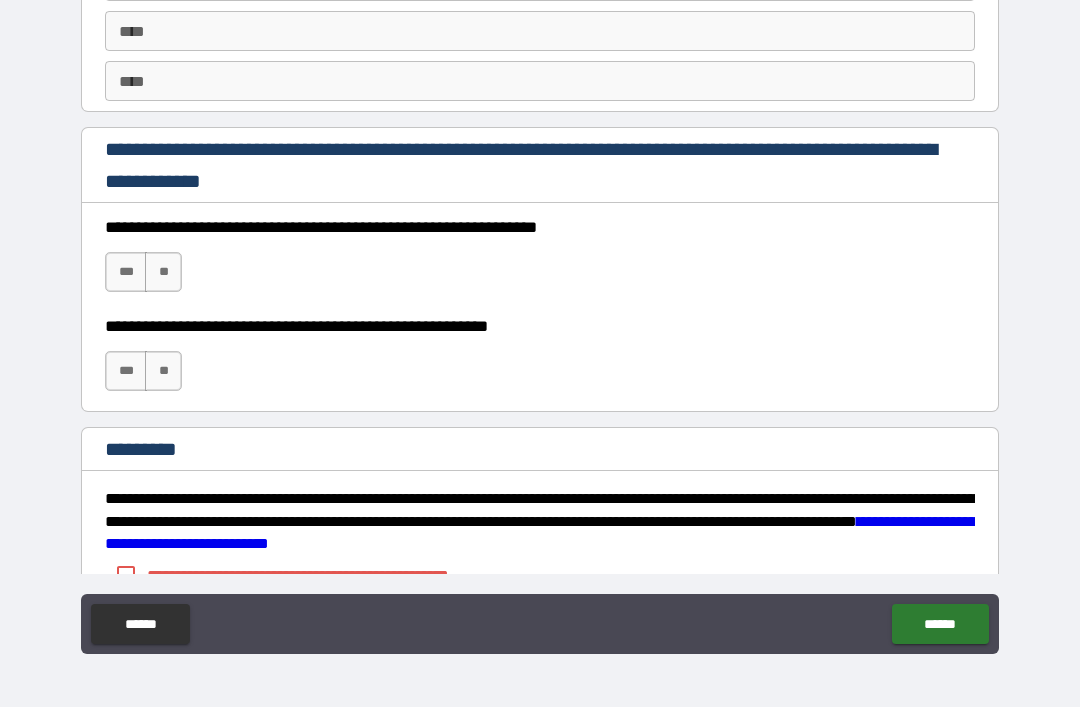 click on "***" at bounding box center (126, 272) 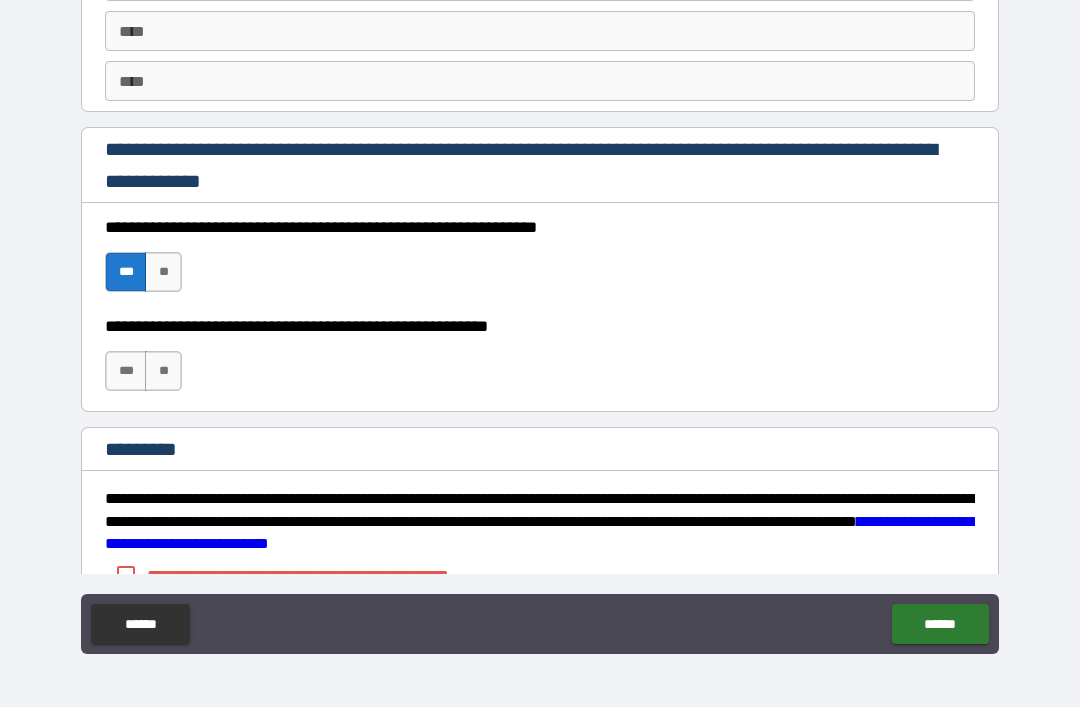 click on "***" at bounding box center [126, 371] 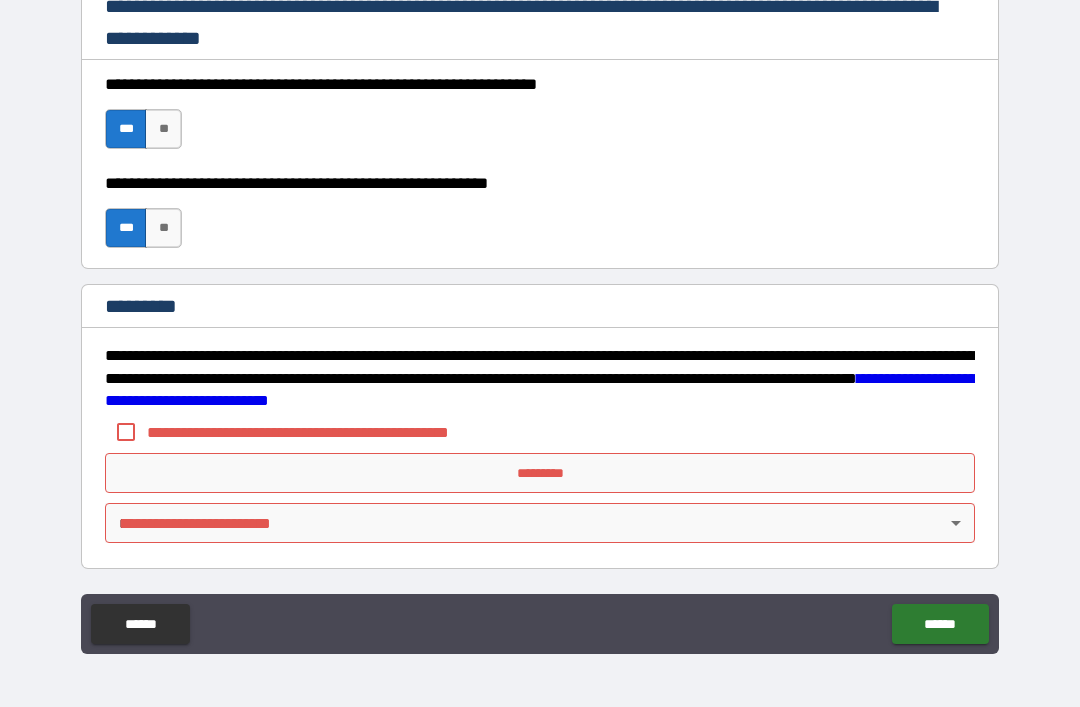 scroll, scrollTop: 2998, scrollLeft: 0, axis: vertical 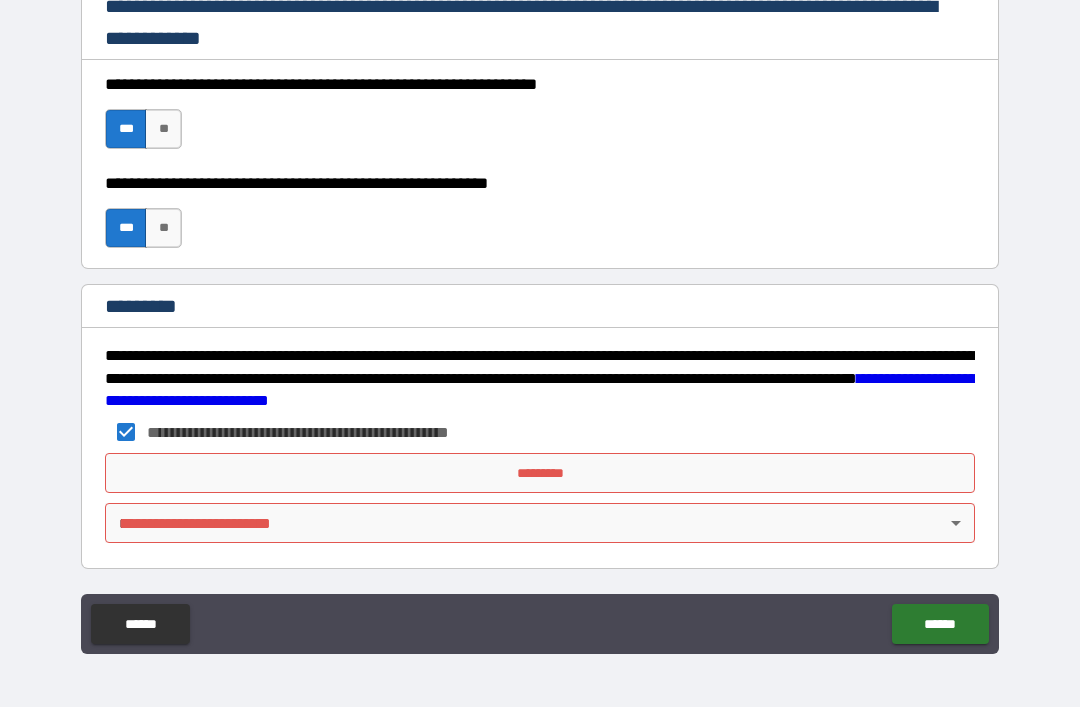 click on "*********" at bounding box center [540, 473] 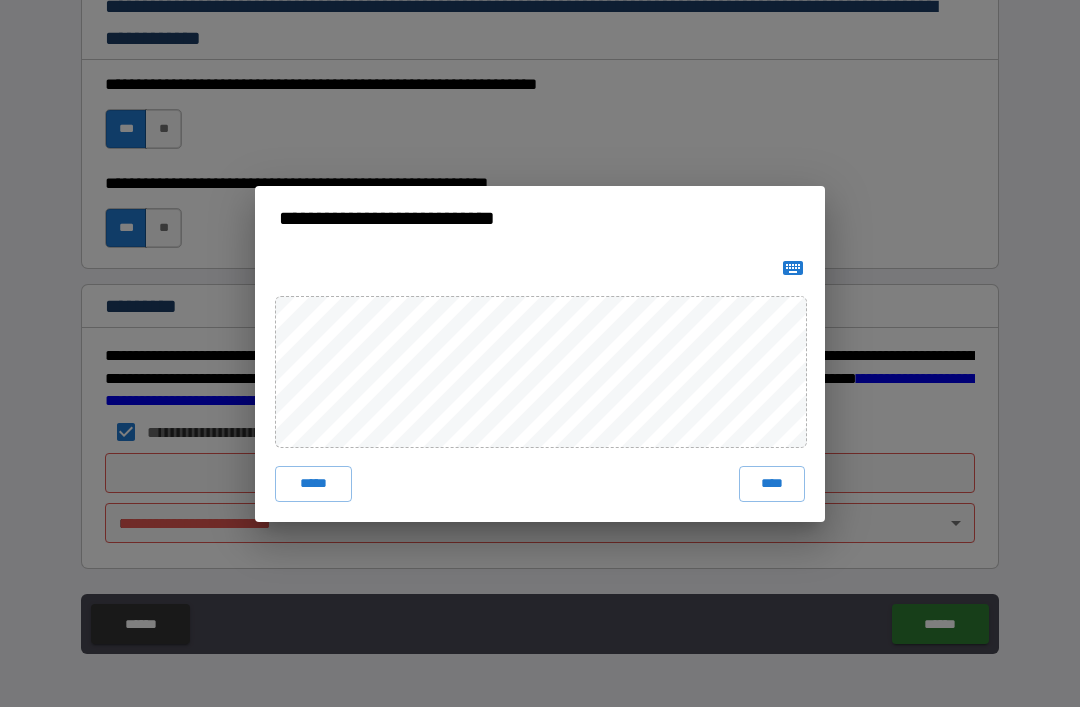 click on "****" at bounding box center [772, 484] 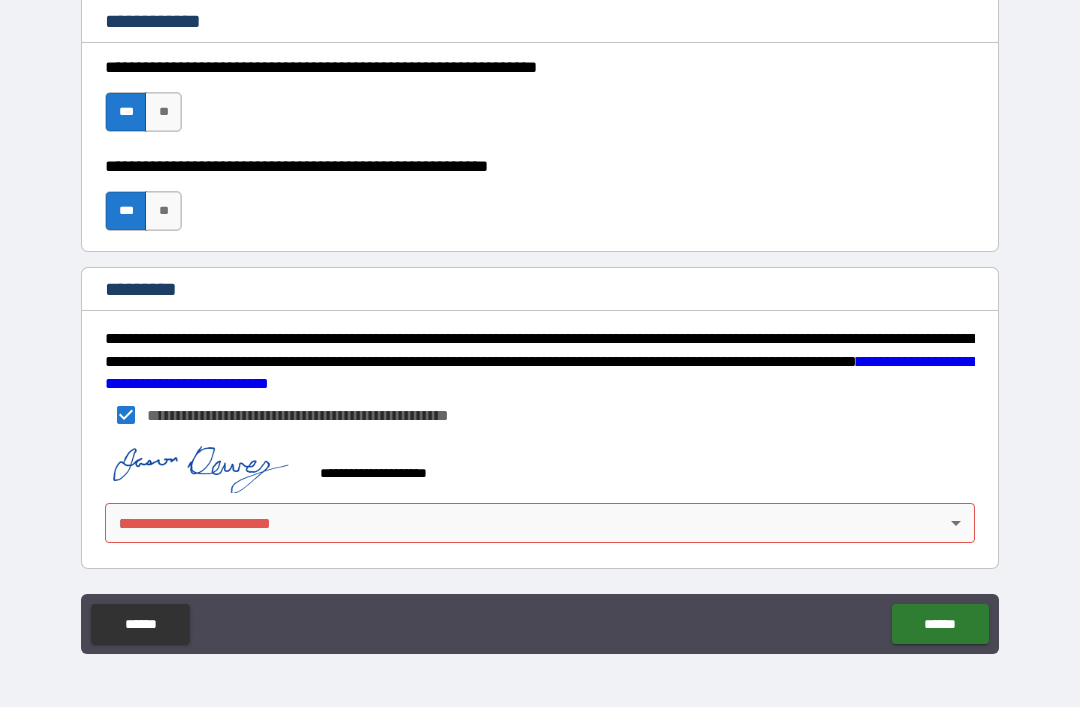 scroll, scrollTop: 3015, scrollLeft: 0, axis: vertical 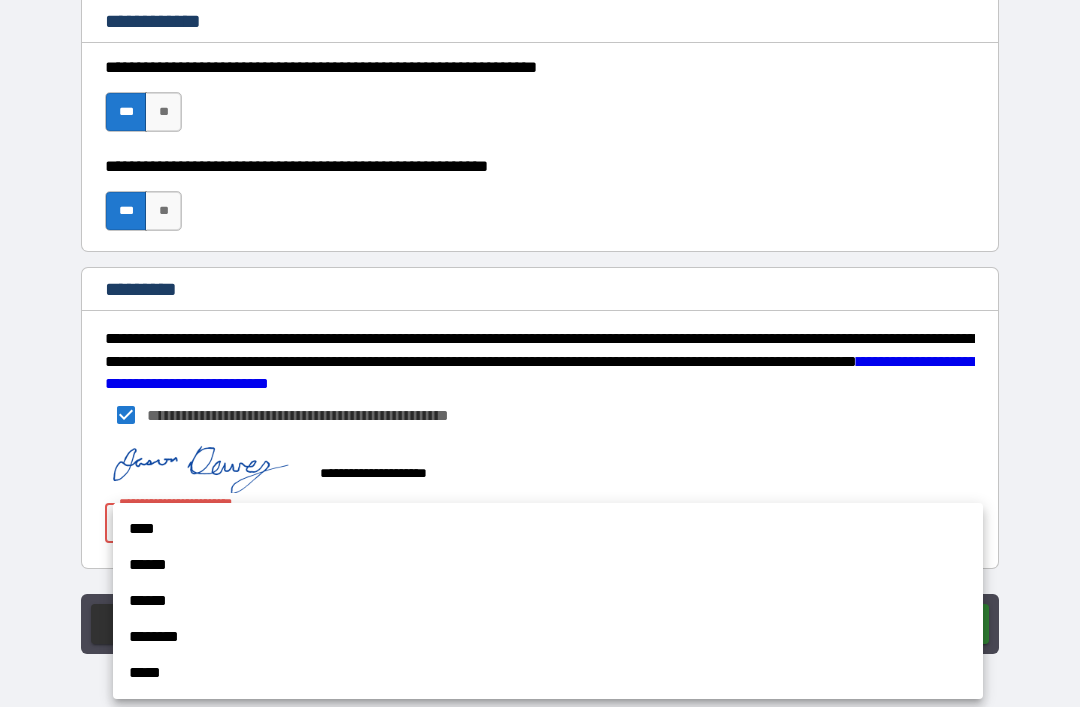 click on "****" at bounding box center [548, 529] 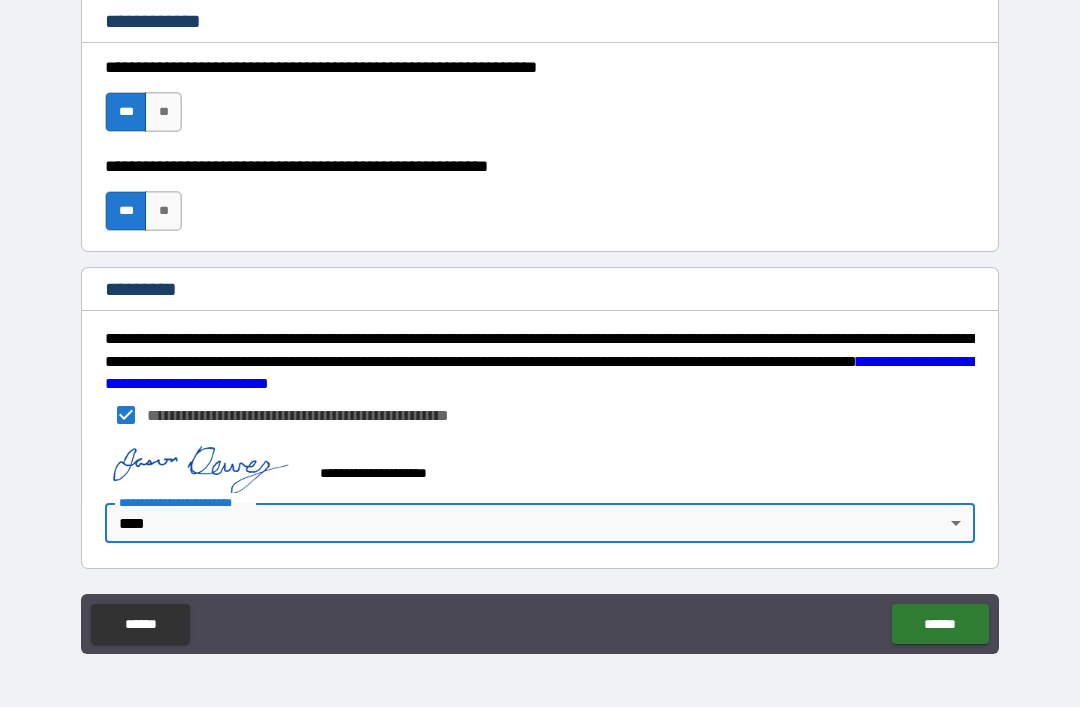 click on "******" at bounding box center (940, 624) 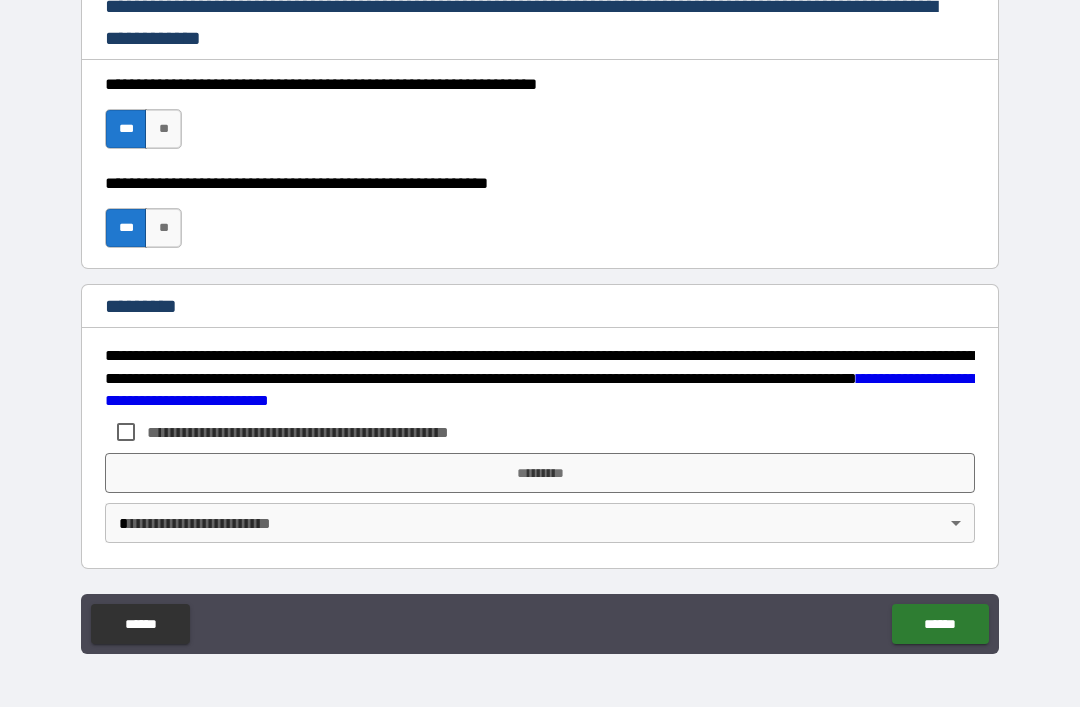 scroll, scrollTop: 2998, scrollLeft: 0, axis: vertical 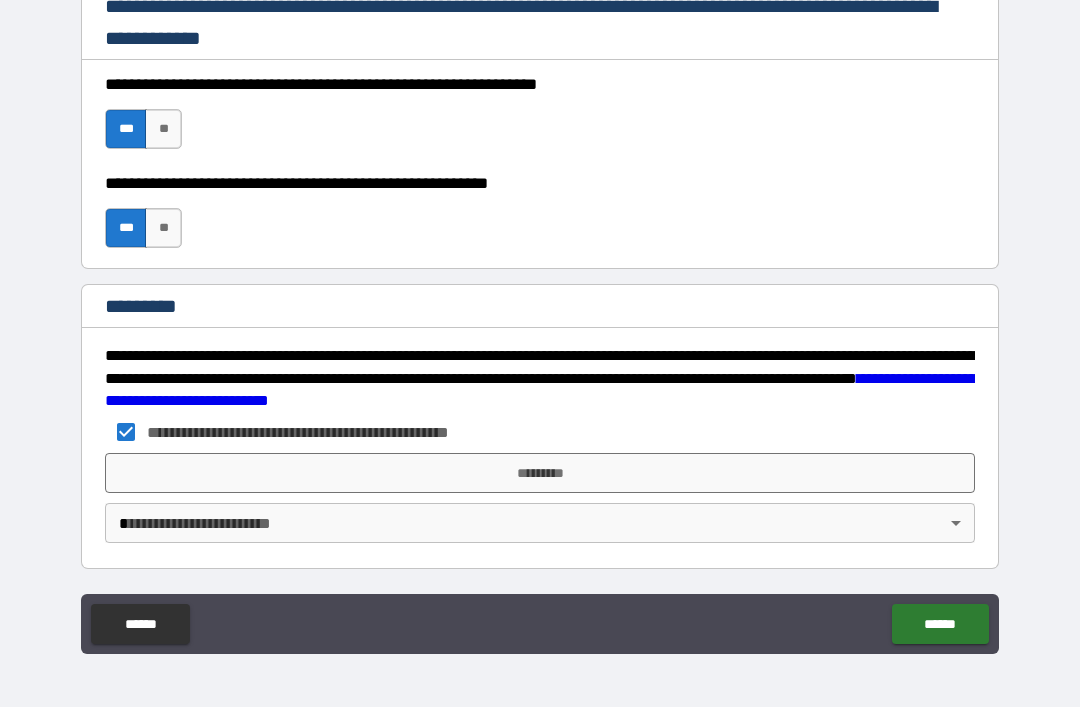 click on "*********" at bounding box center (540, 473) 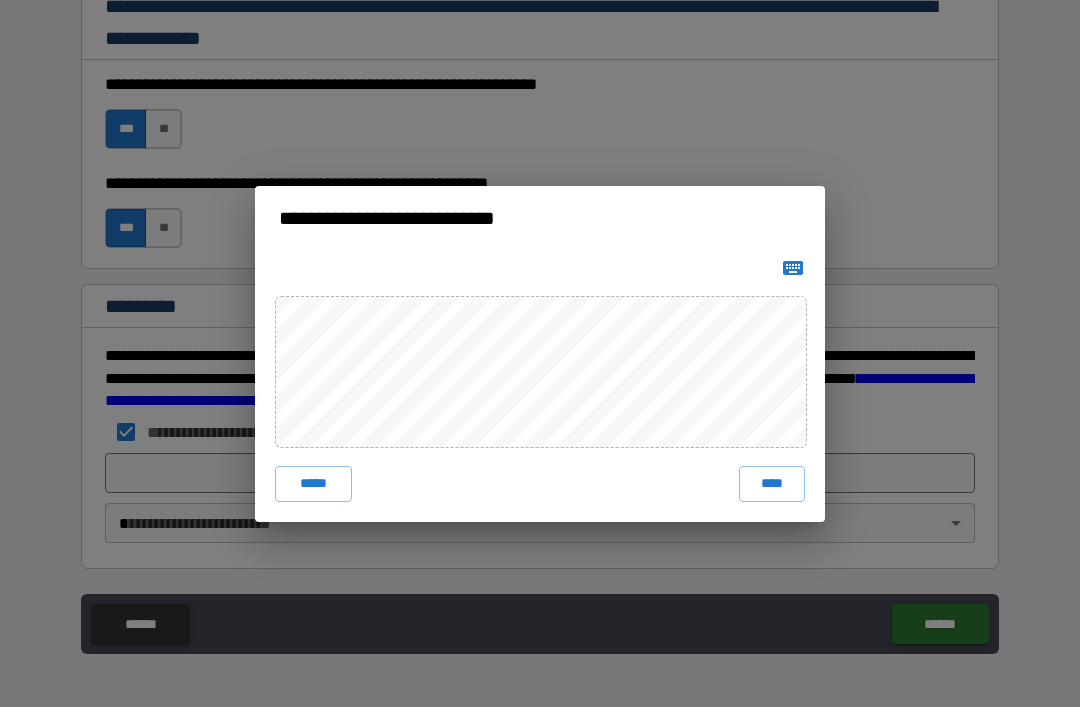 click on "****" at bounding box center (772, 484) 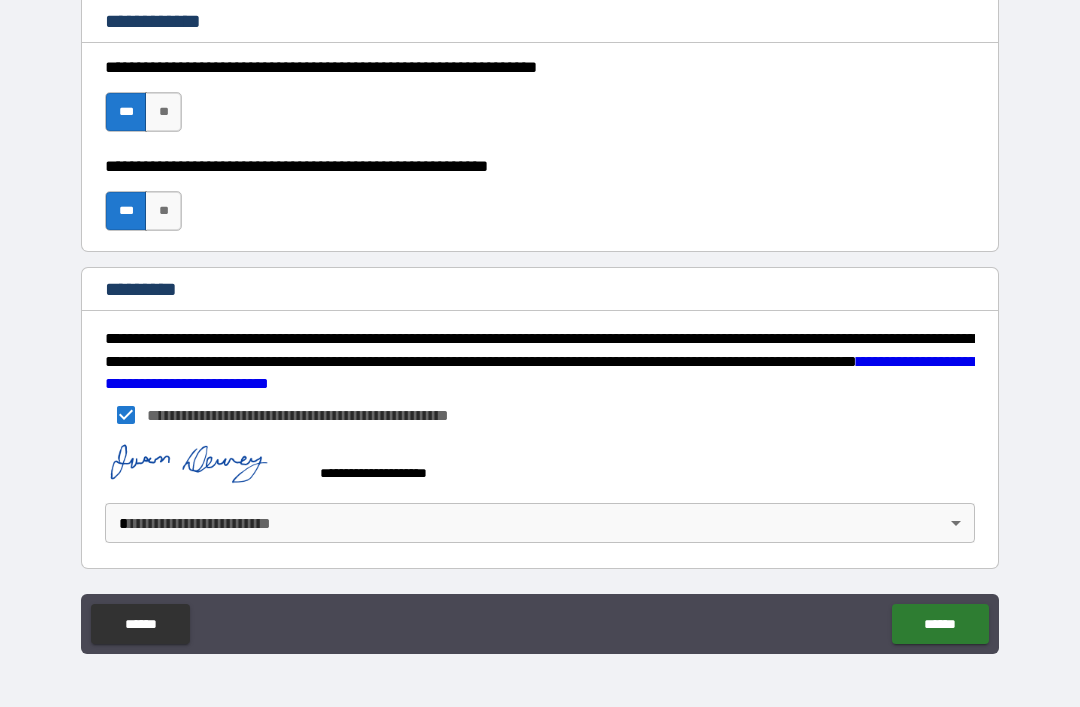 scroll, scrollTop: 3015, scrollLeft: 0, axis: vertical 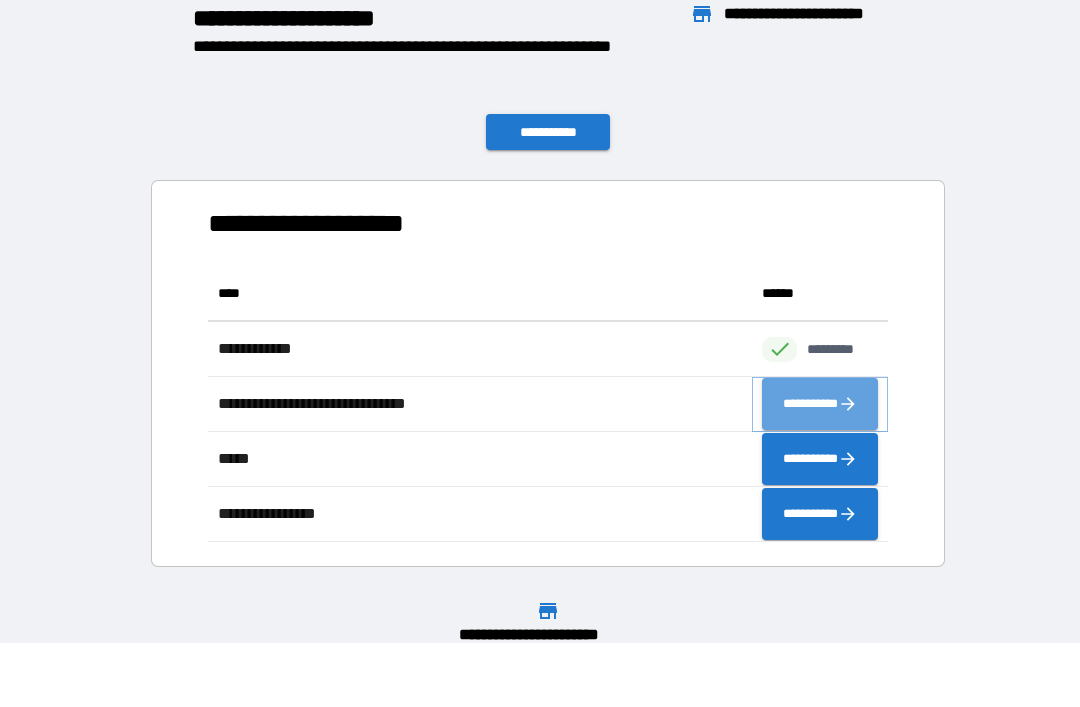 click on "**********" at bounding box center [820, 404] 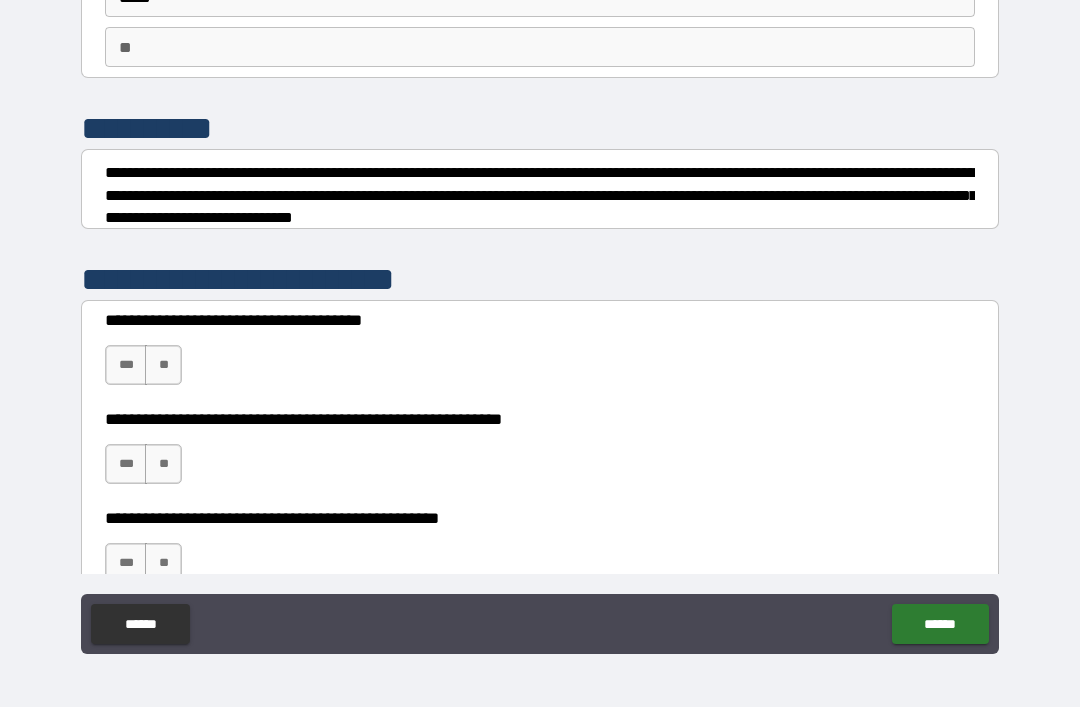 scroll, scrollTop: 156, scrollLeft: 0, axis: vertical 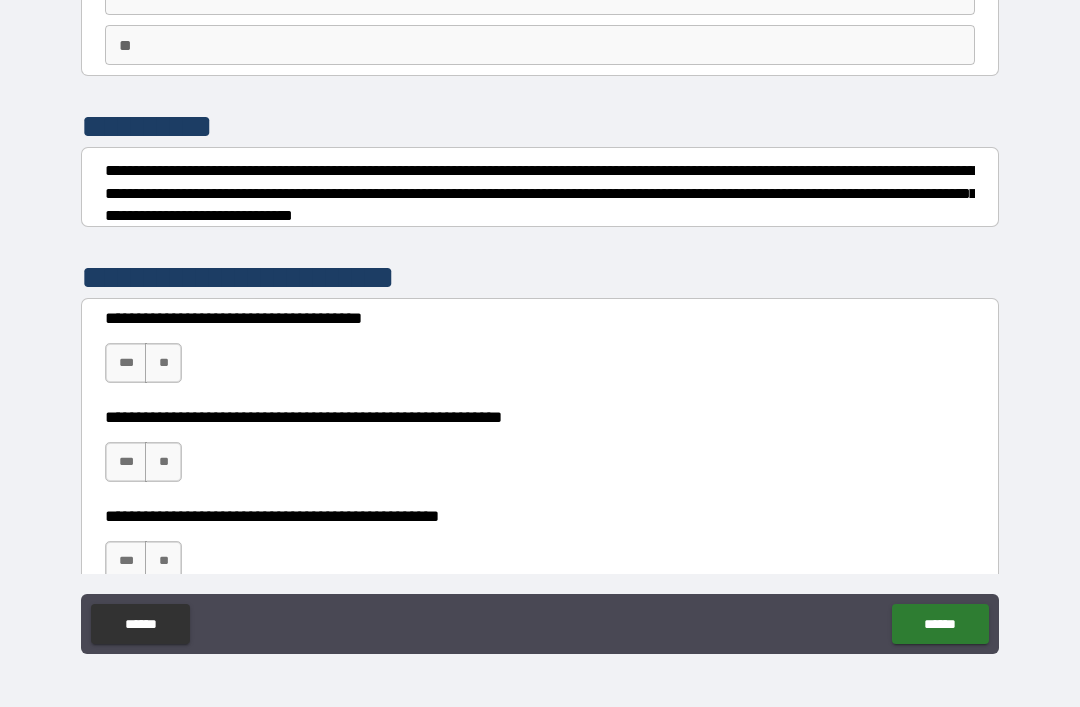 click on "**" at bounding box center [163, 363] 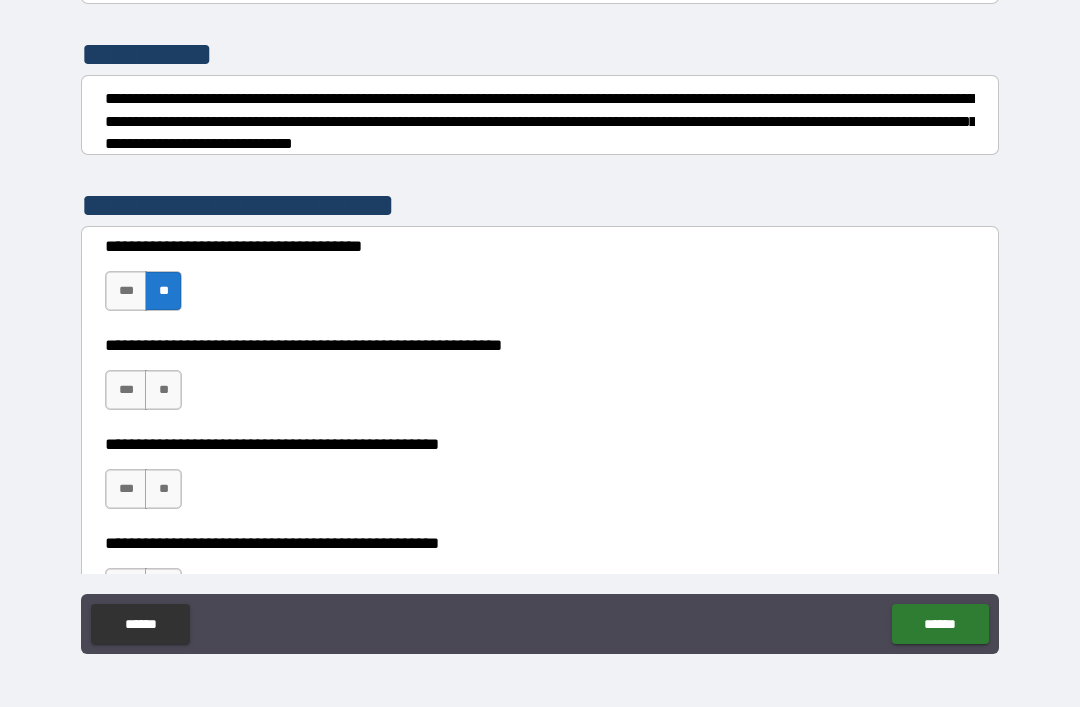 scroll, scrollTop: 251, scrollLeft: 0, axis: vertical 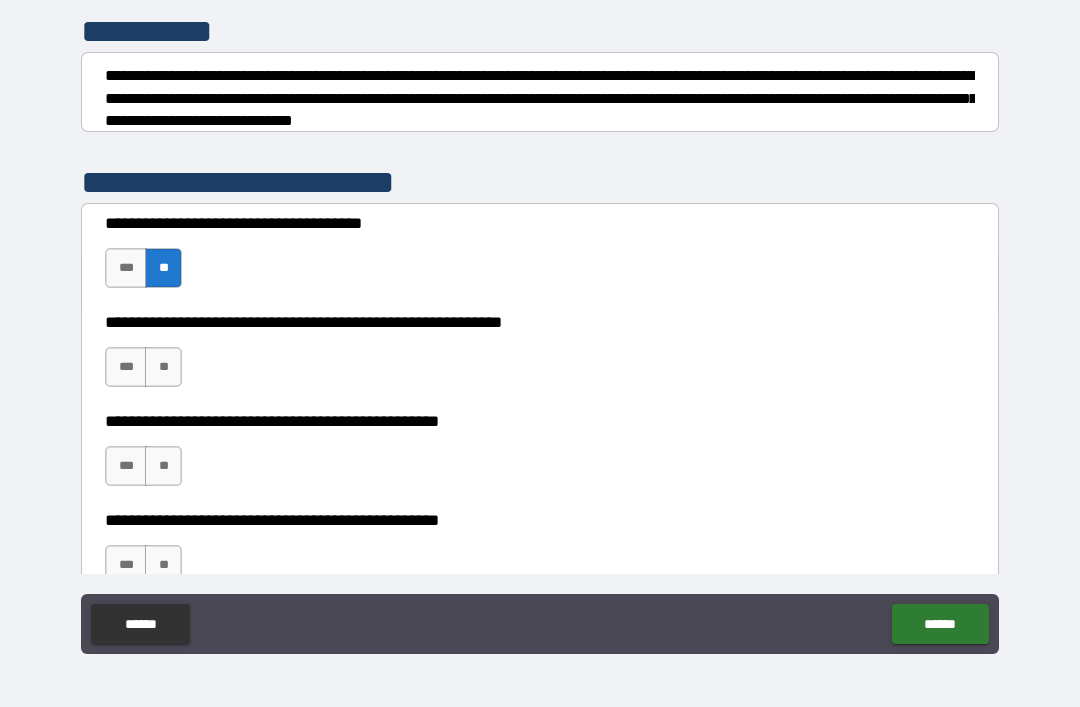 click on "**" at bounding box center [163, 367] 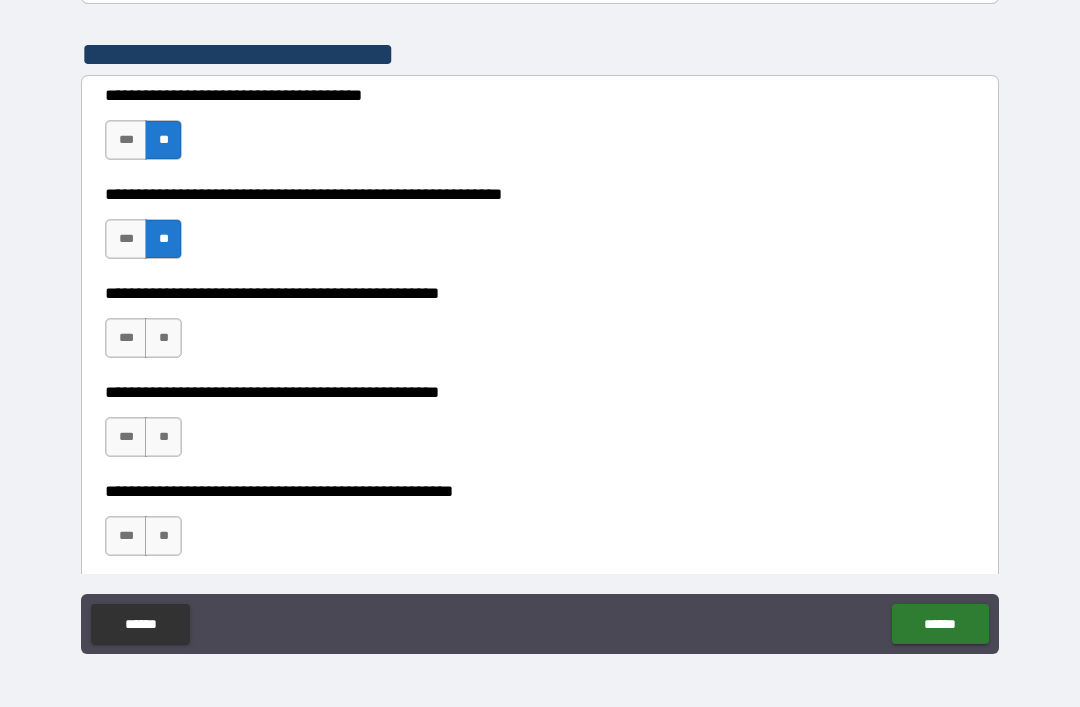 scroll, scrollTop: 397, scrollLeft: 0, axis: vertical 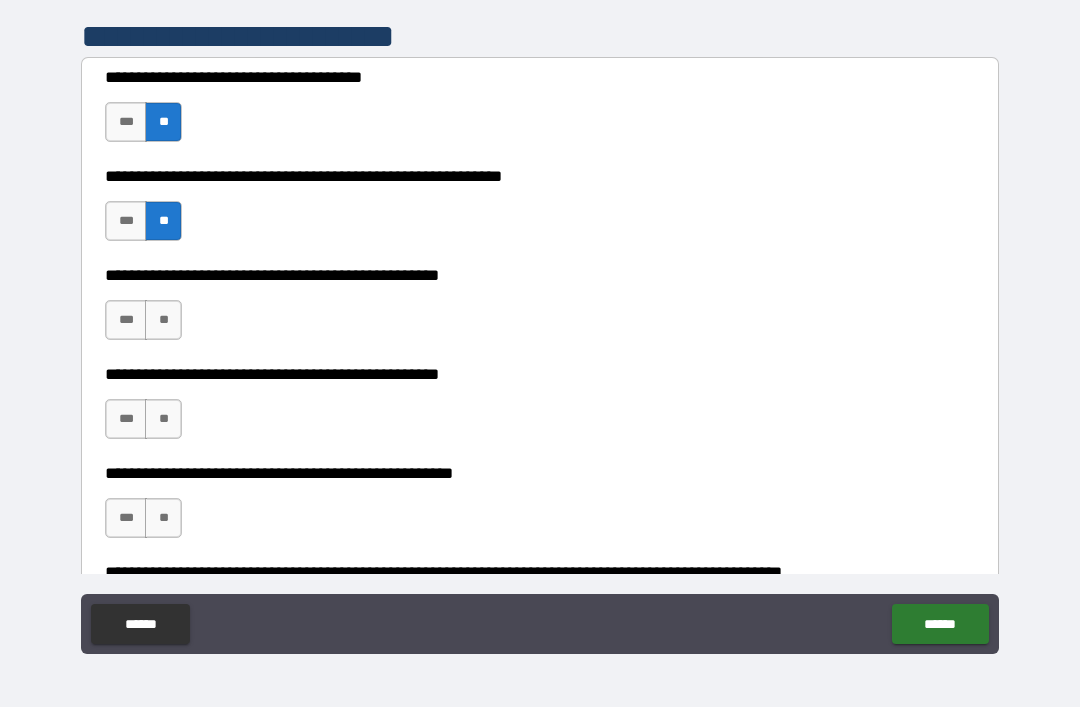 click on "**" at bounding box center [163, 320] 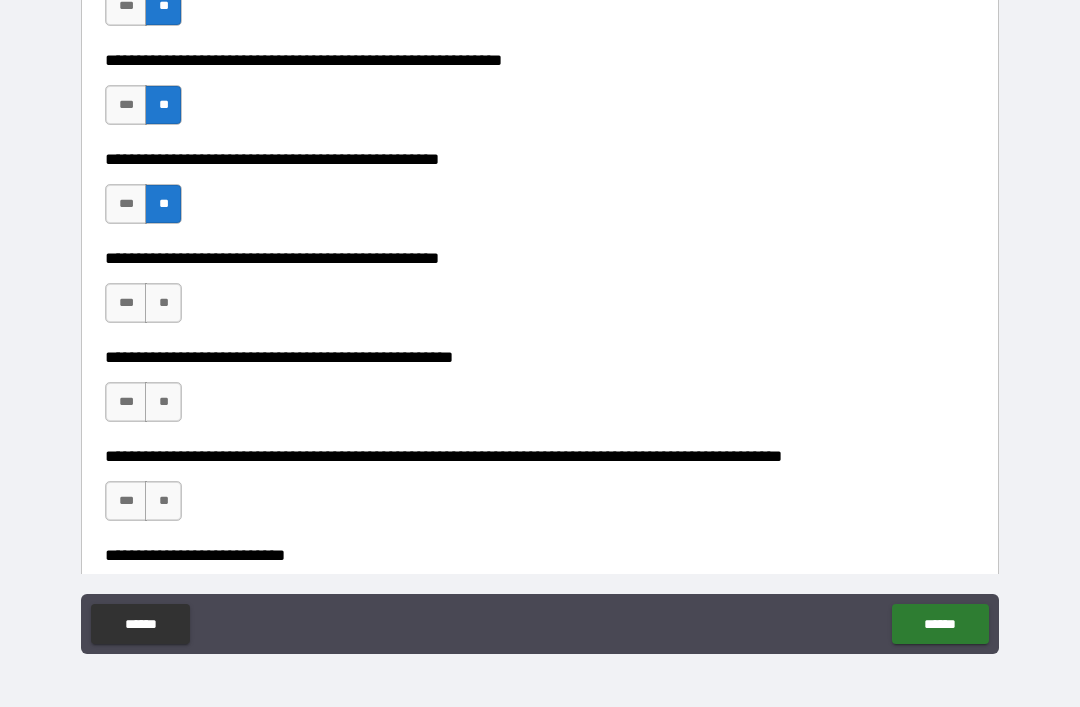 scroll, scrollTop: 515, scrollLeft: 0, axis: vertical 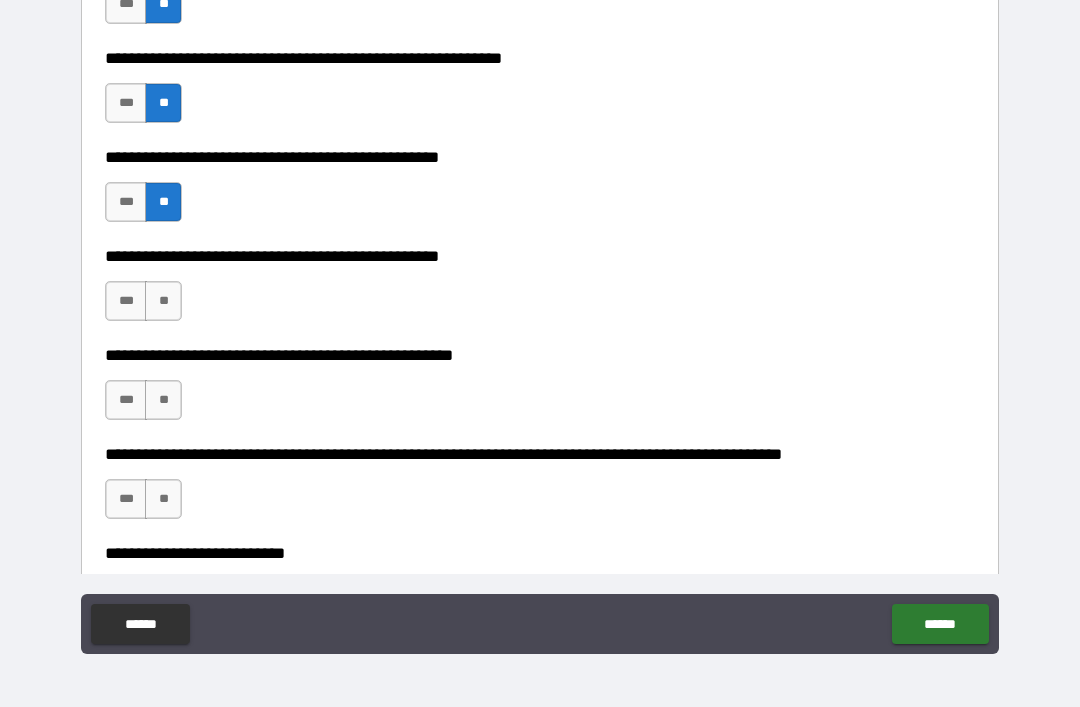 click on "**" at bounding box center (163, 301) 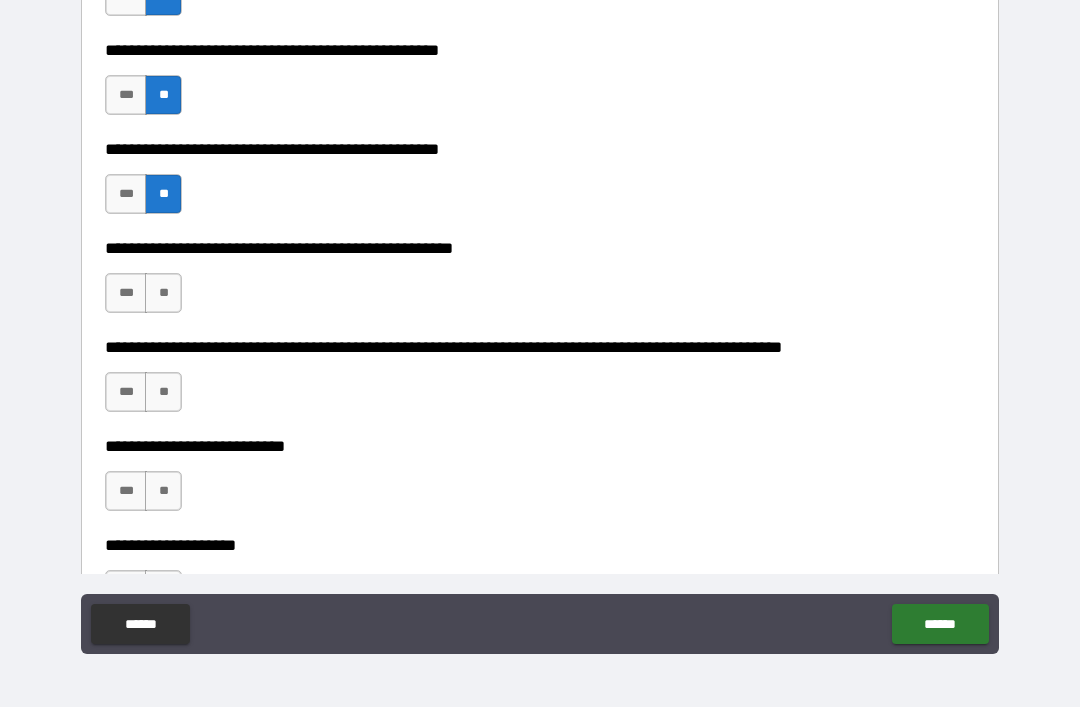 scroll, scrollTop: 624, scrollLeft: 0, axis: vertical 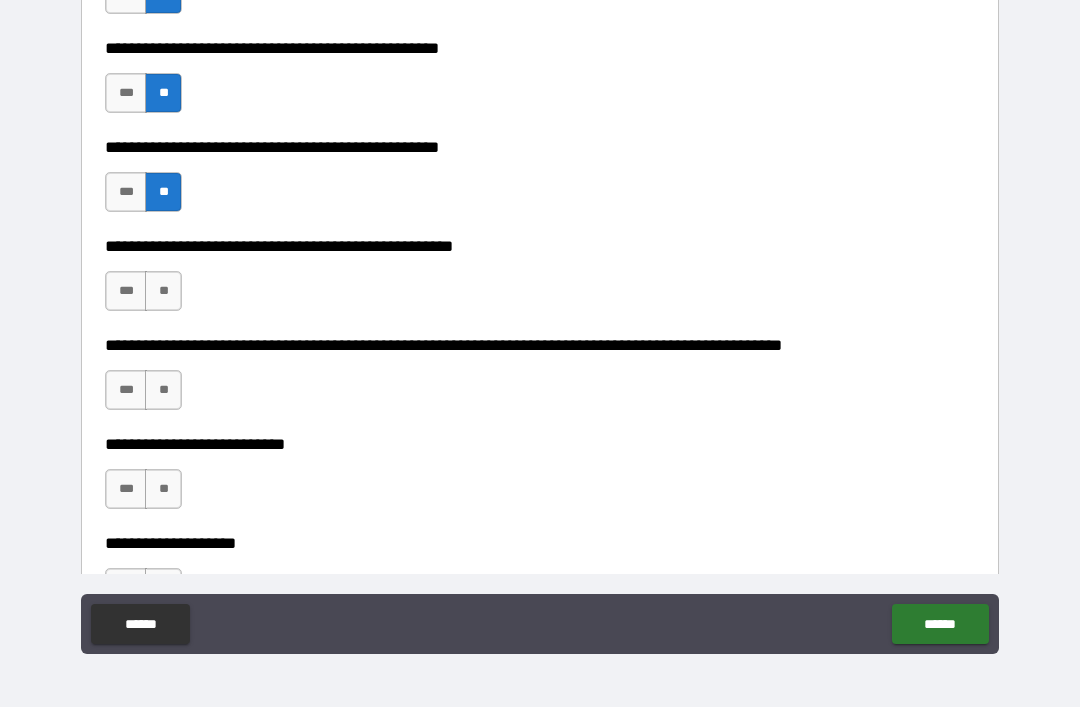 click on "**" at bounding box center (163, 291) 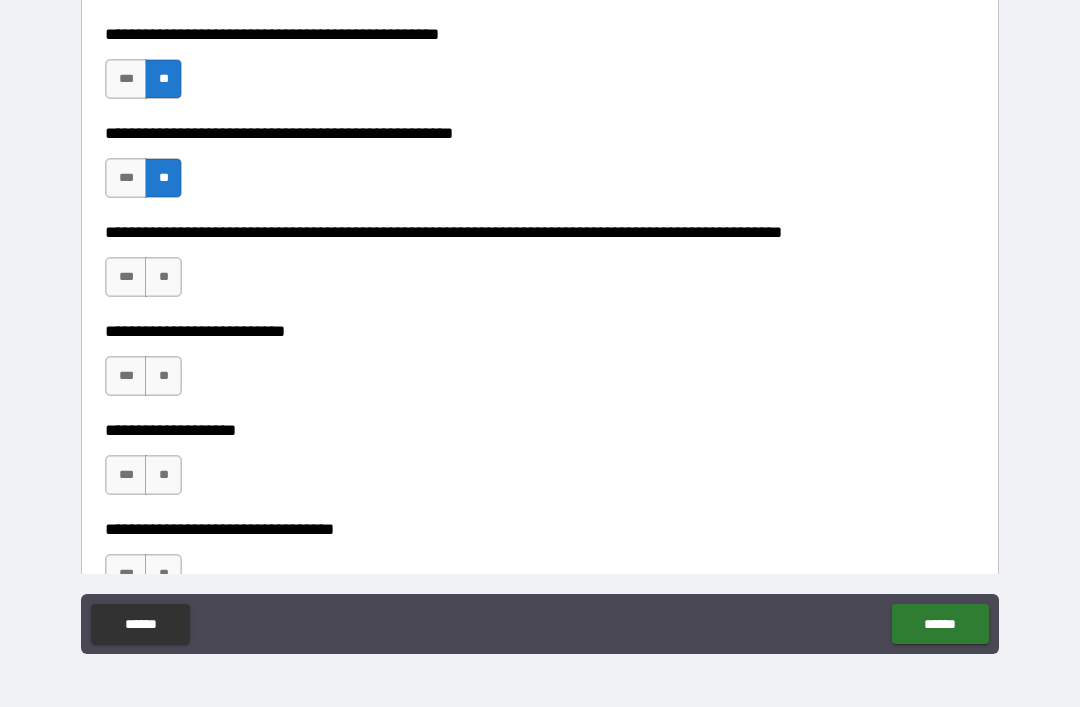 scroll, scrollTop: 739, scrollLeft: 0, axis: vertical 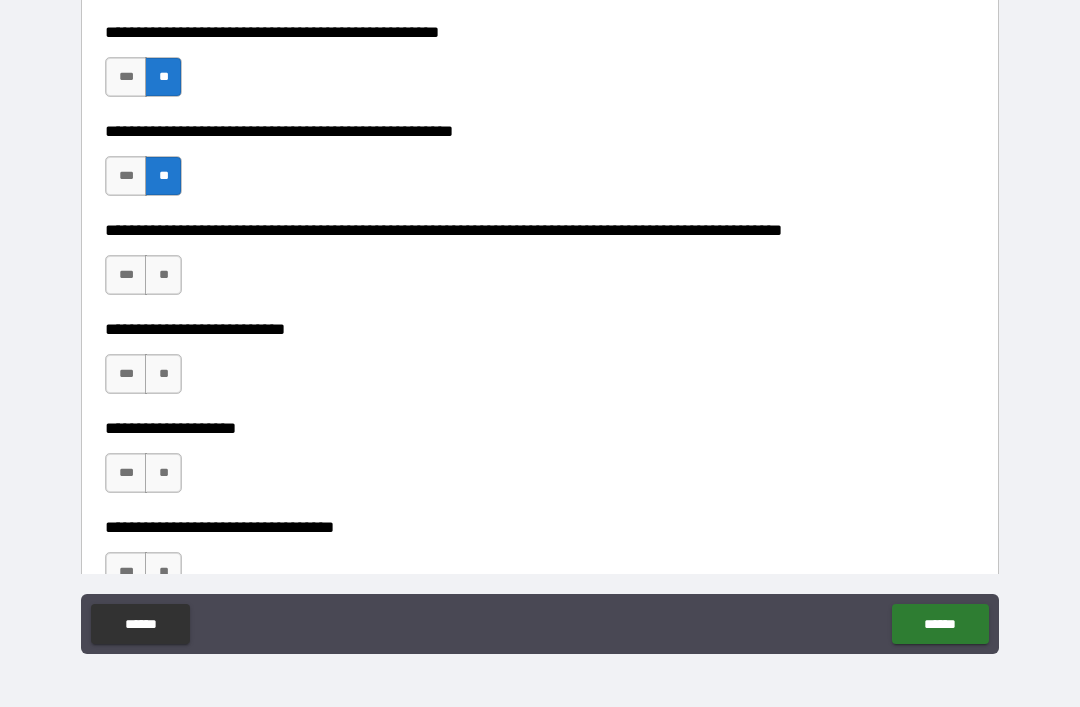 click on "**" at bounding box center (163, 275) 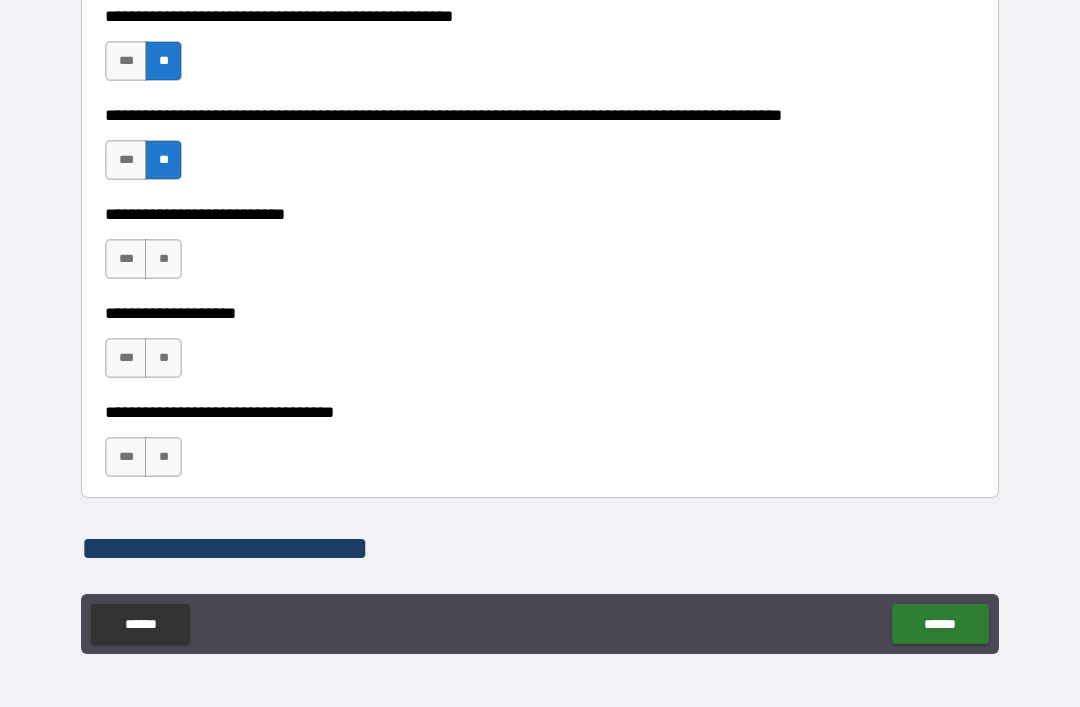scroll, scrollTop: 855, scrollLeft: 0, axis: vertical 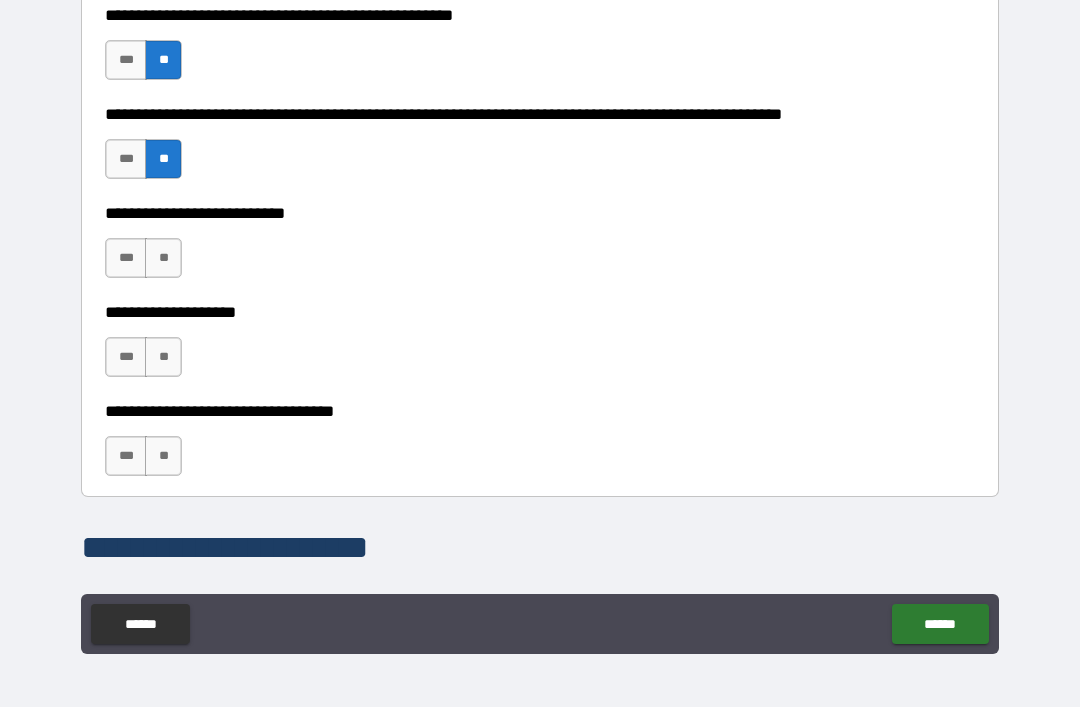 click on "**" at bounding box center (163, 258) 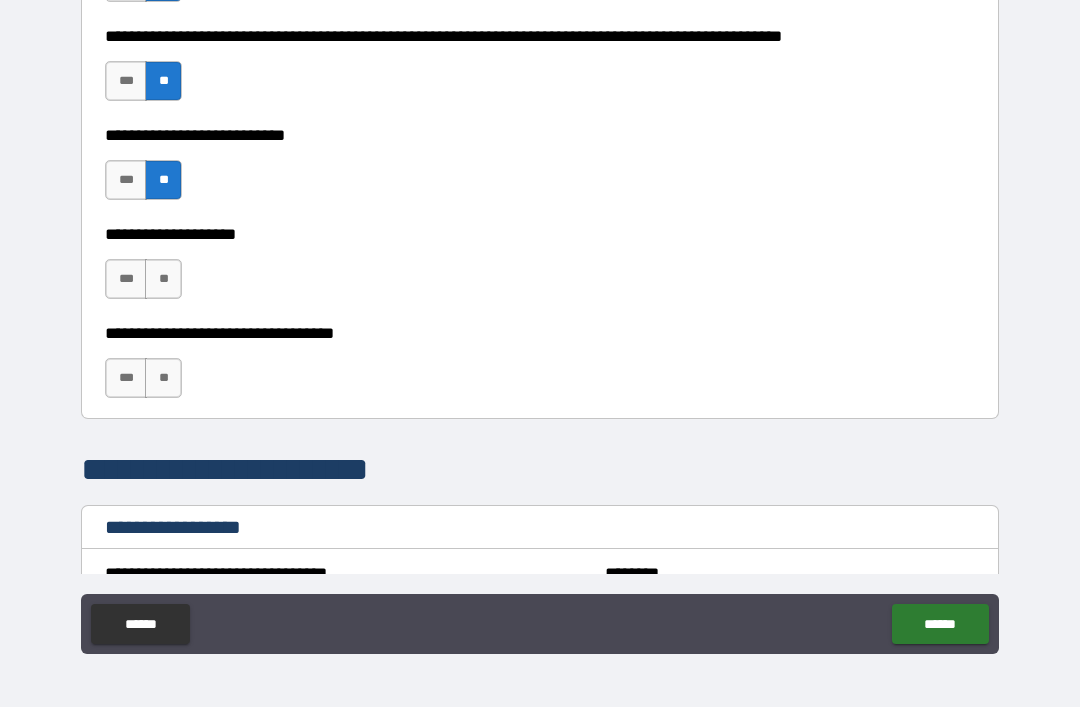 scroll, scrollTop: 938, scrollLeft: 0, axis: vertical 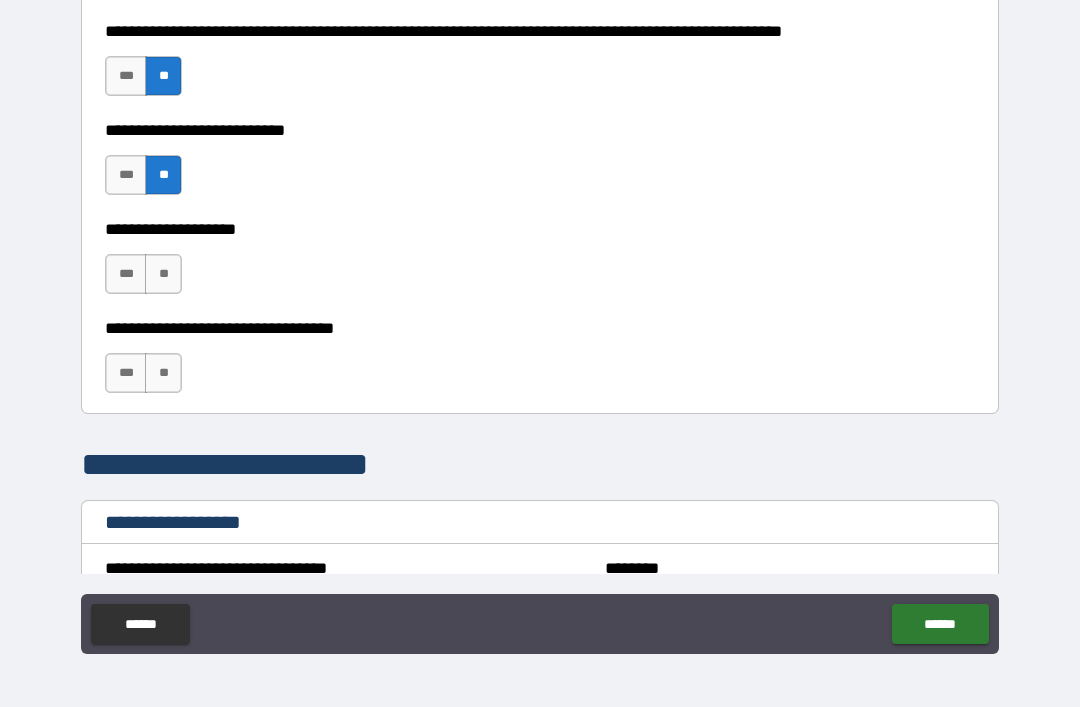 click on "***" at bounding box center (126, 274) 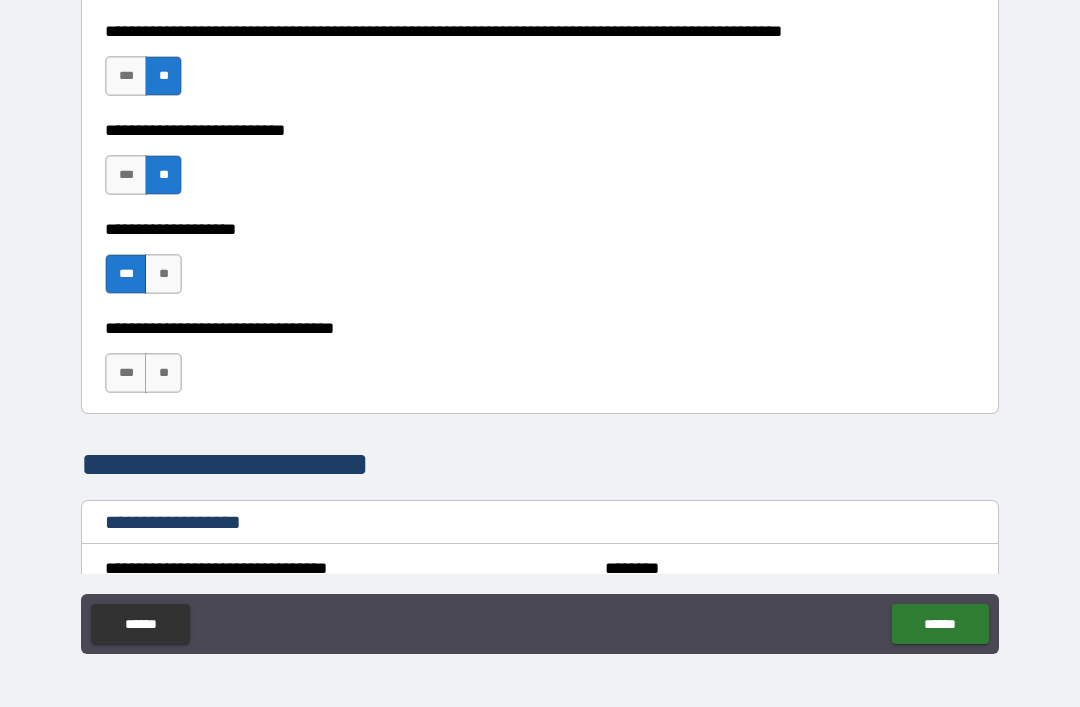 click on "**" at bounding box center [163, 373] 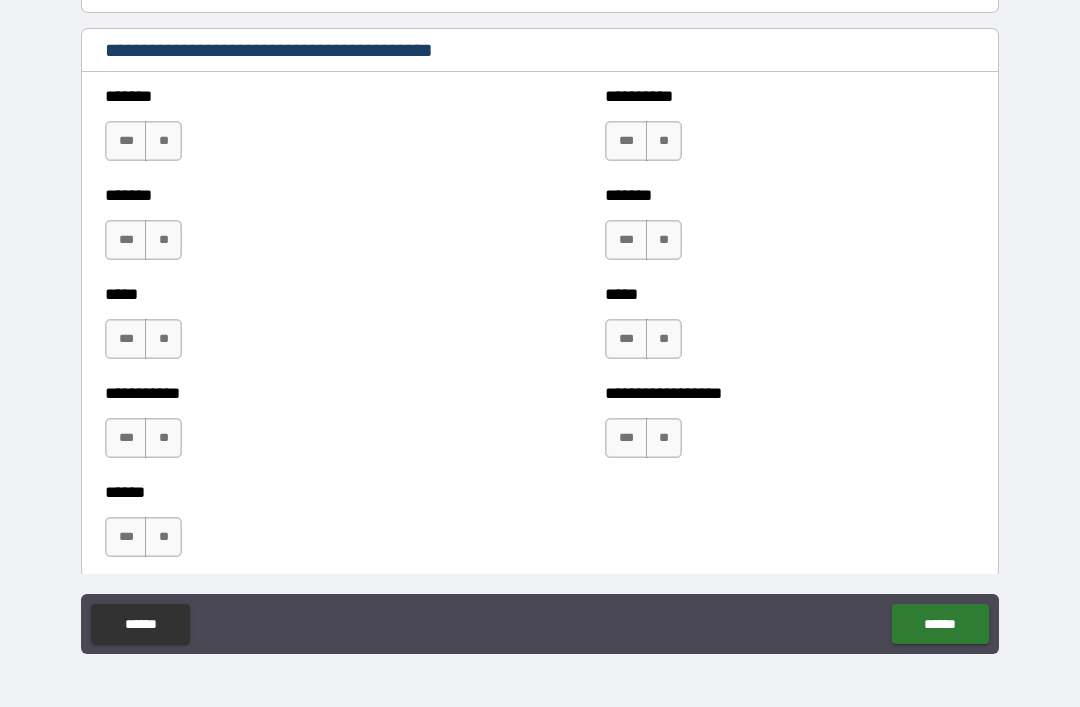 scroll, scrollTop: 1649, scrollLeft: 0, axis: vertical 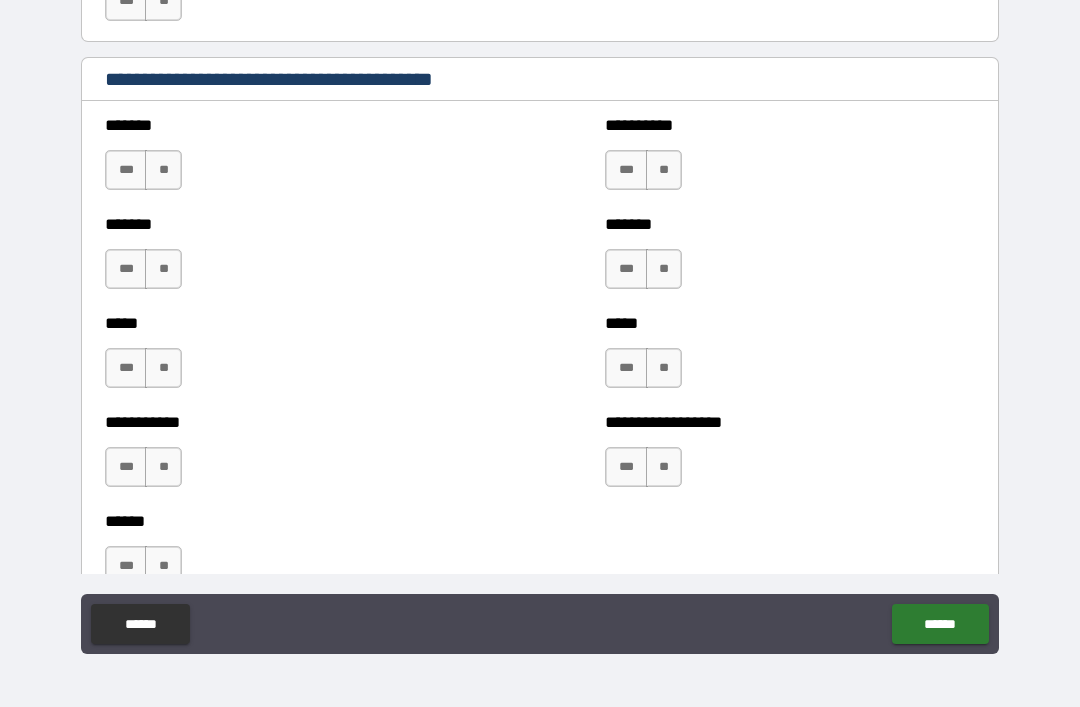 click on "**" at bounding box center [163, 170] 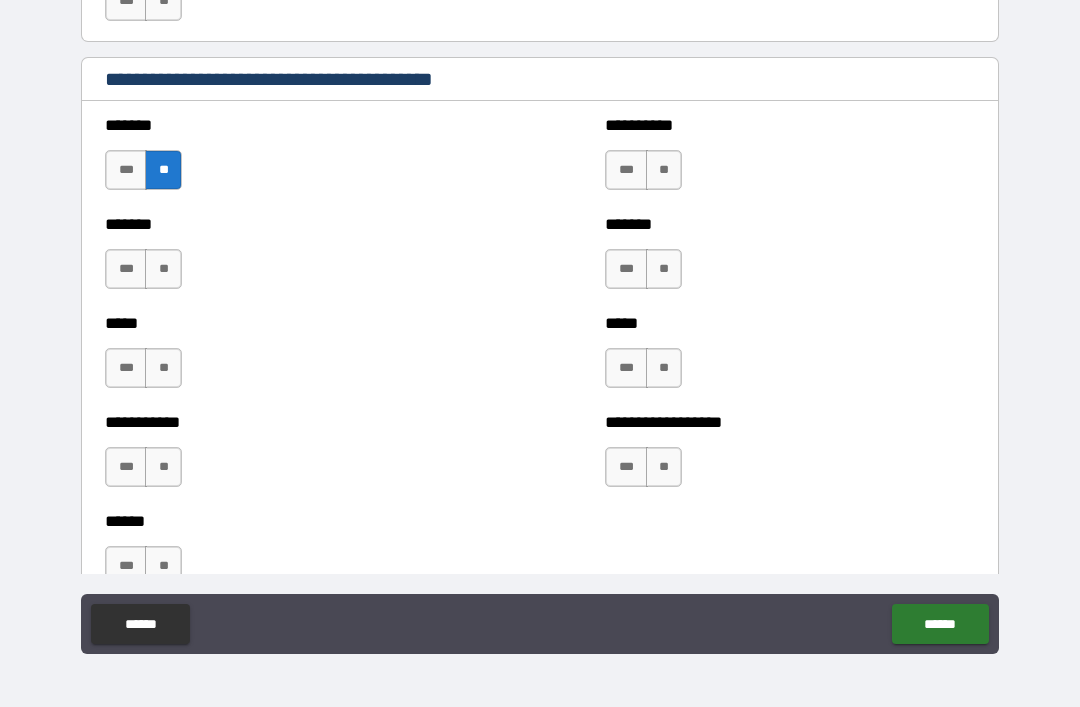 click on "**" at bounding box center [163, 269] 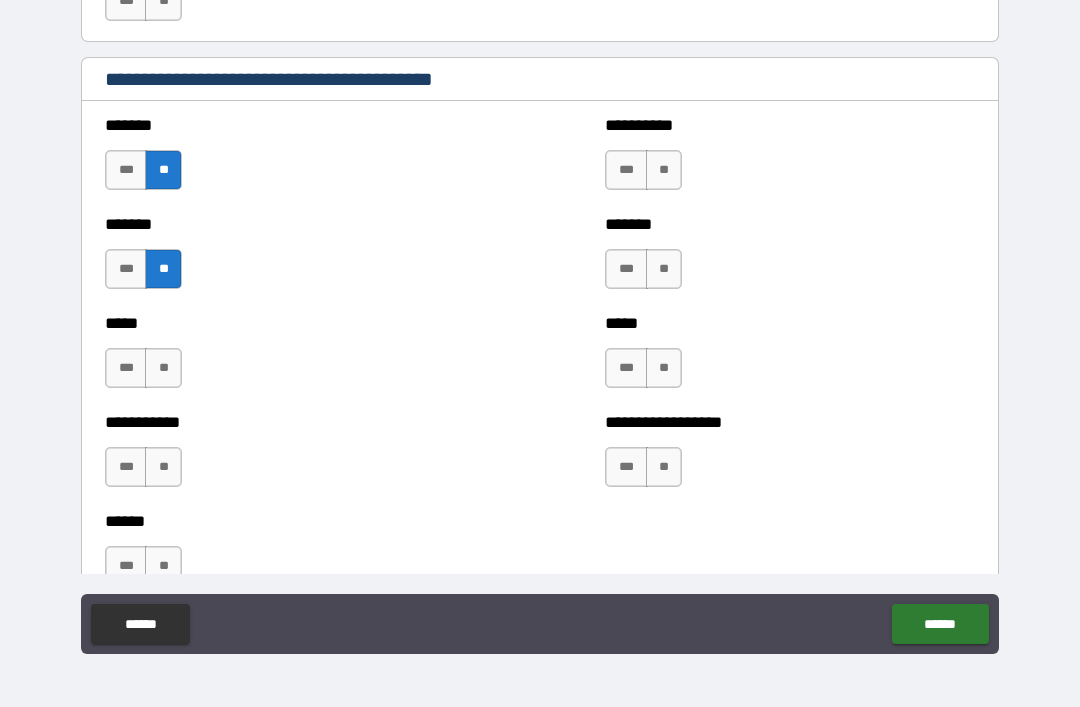 click on "**" at bounding box center [163, 368] 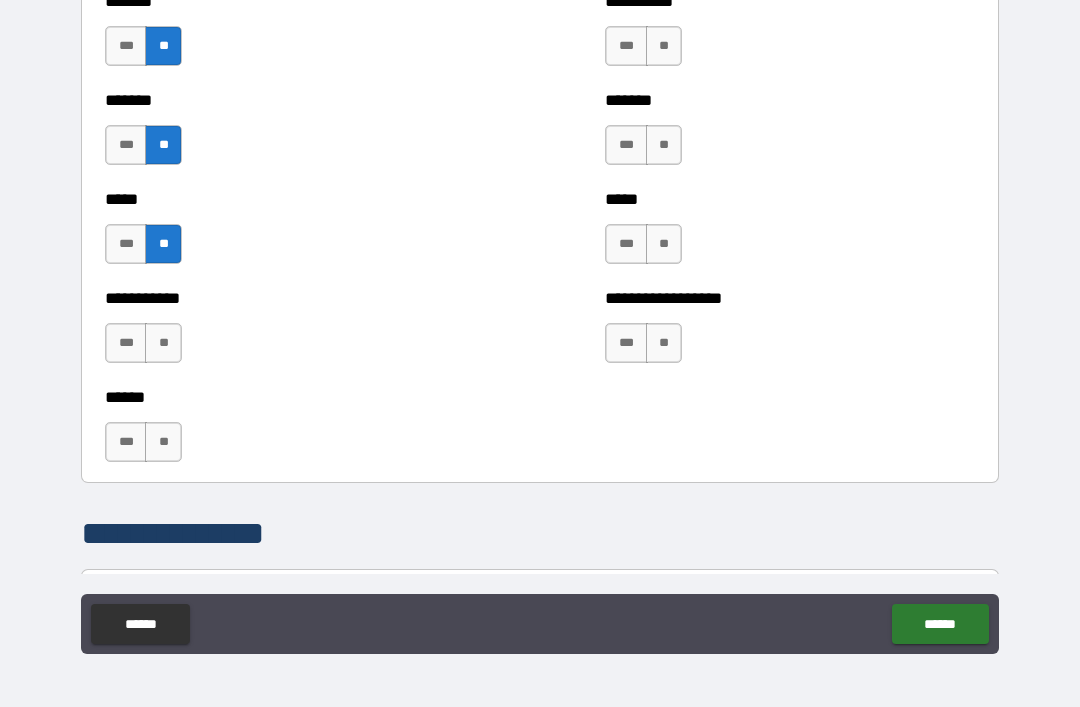 scroll, scrollTop: 1778, scrollLeft: 0, axis: vertical 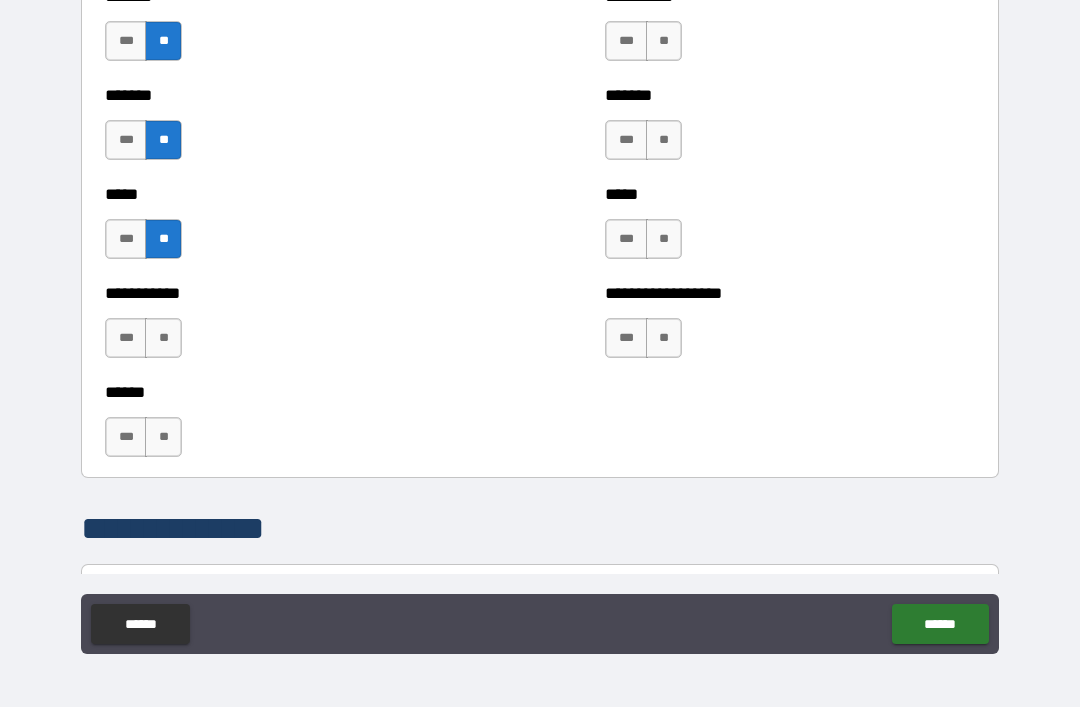 click on "**" at bounding box center [163, 338] 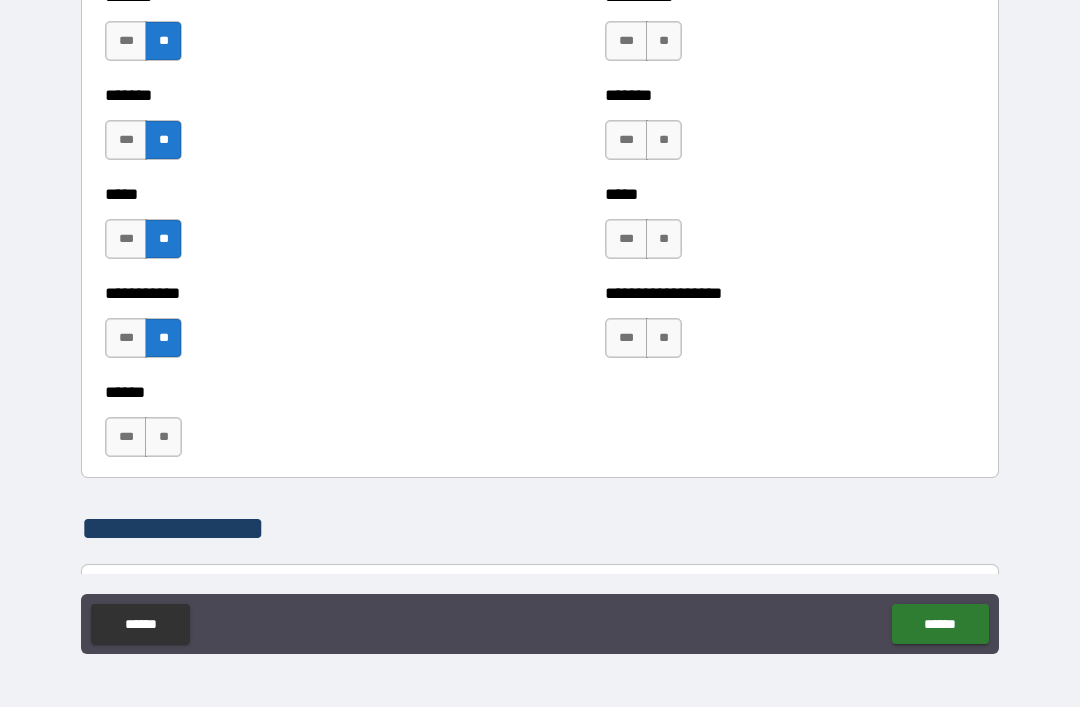 click on "**" at bounding box center [163, 437] 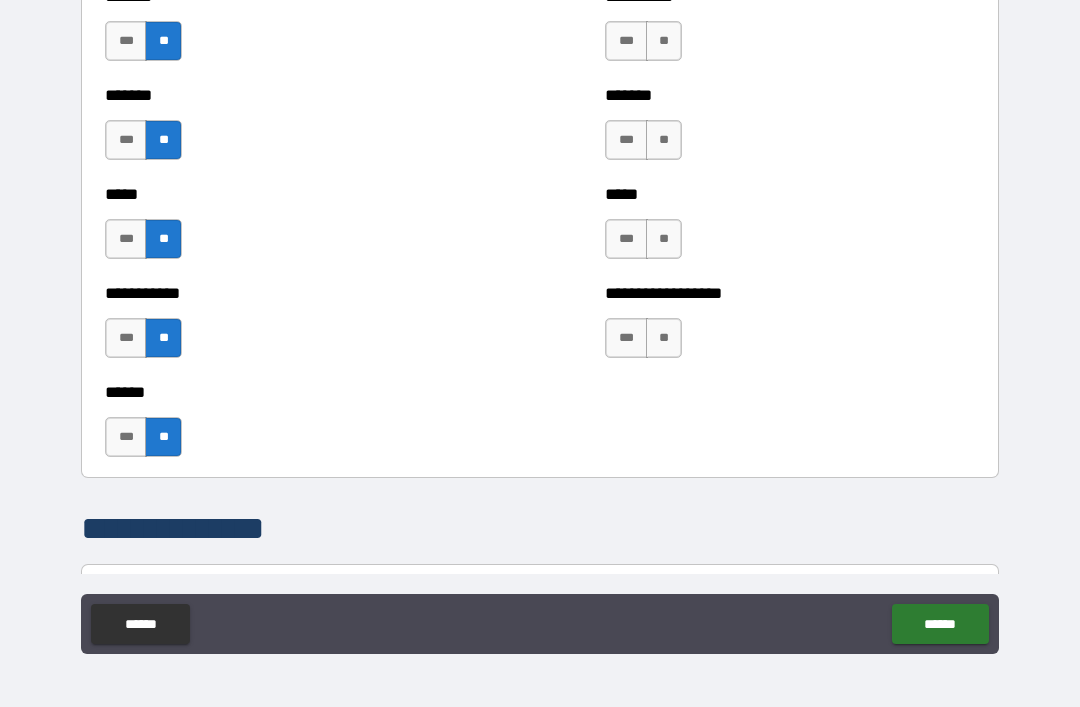 click on "**" at bounding box center (664, 338) 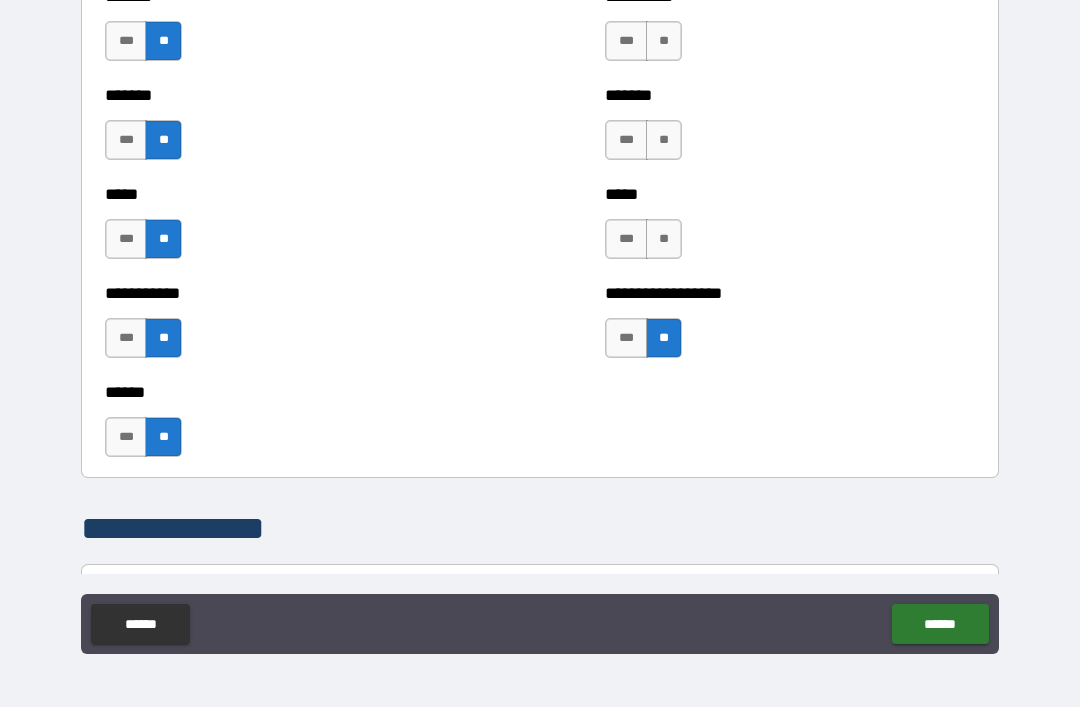click on "**" at bounding box center (664, 239) 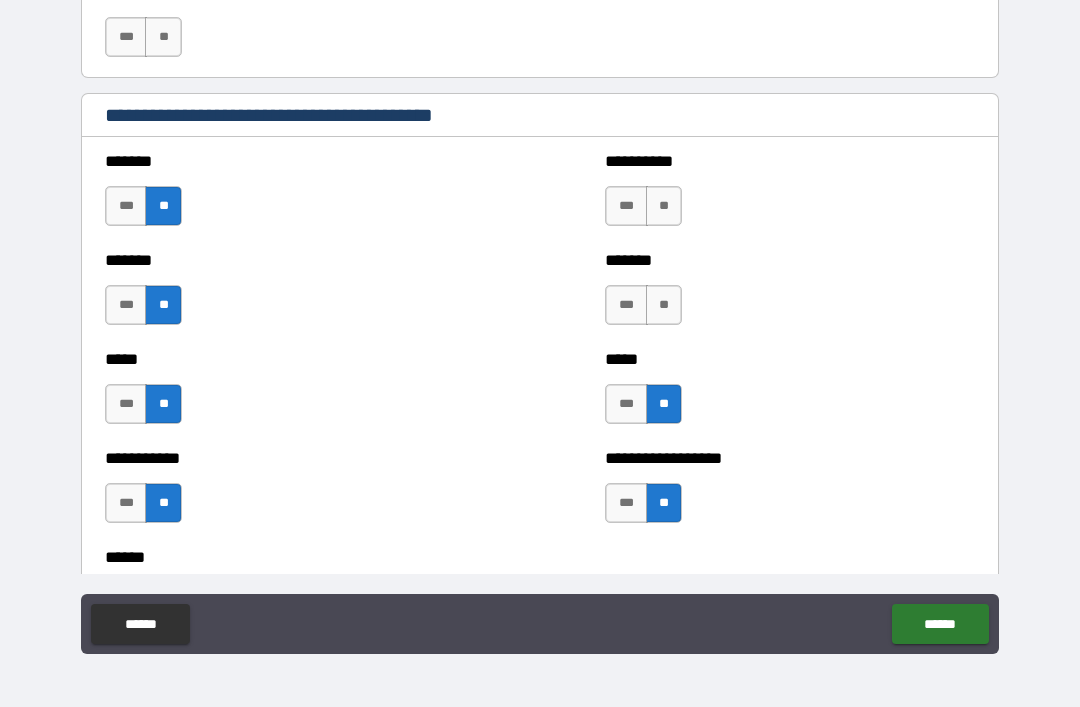 scroll, scrollTop: 1612, scrollLeft: 0, axis: vertical 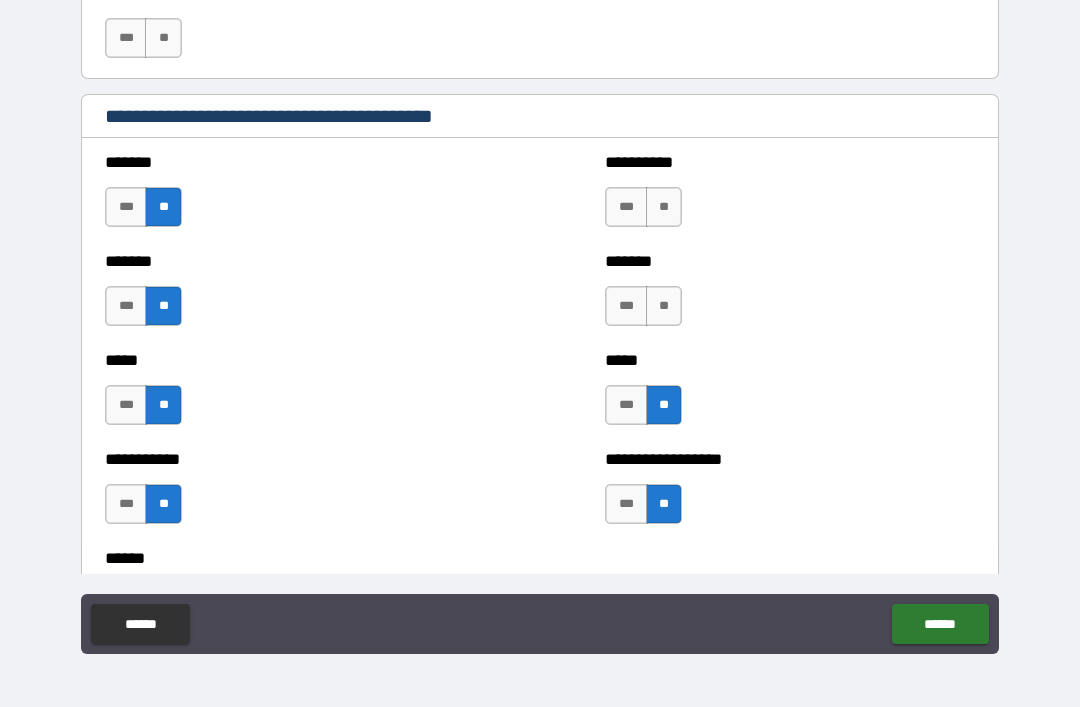 click on "**" at bounding box center [664, 306] 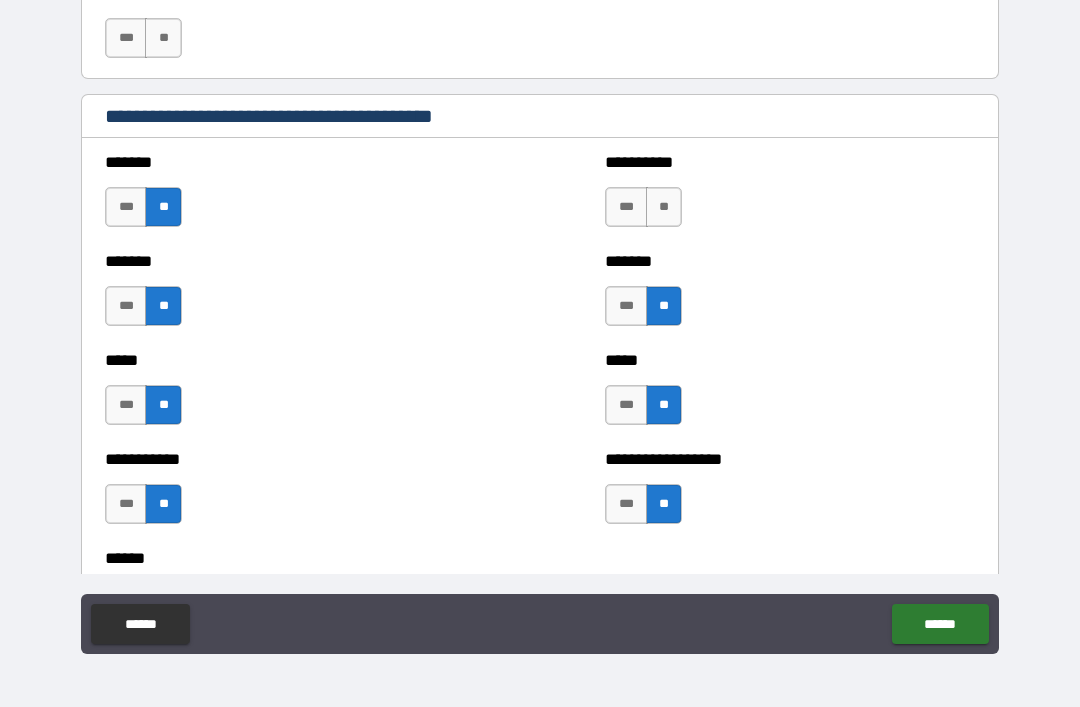 click on "**" at bounding box center (664, 207) 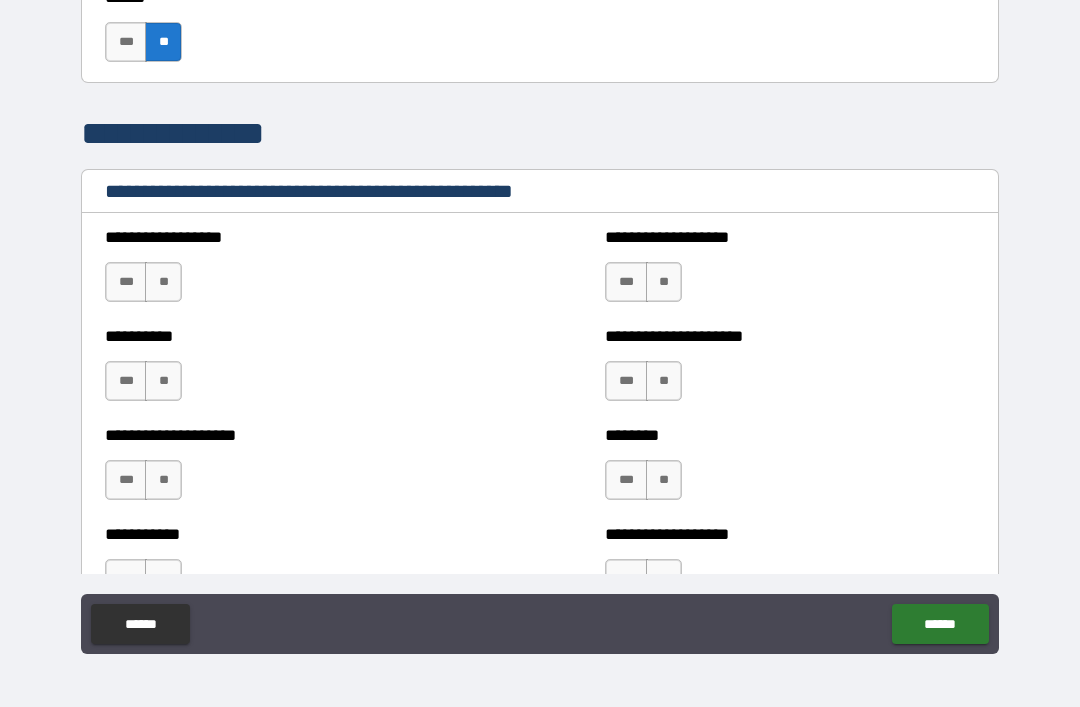 scroll, scrollTop: 2175, scrollLeft: 0, axis: vertical 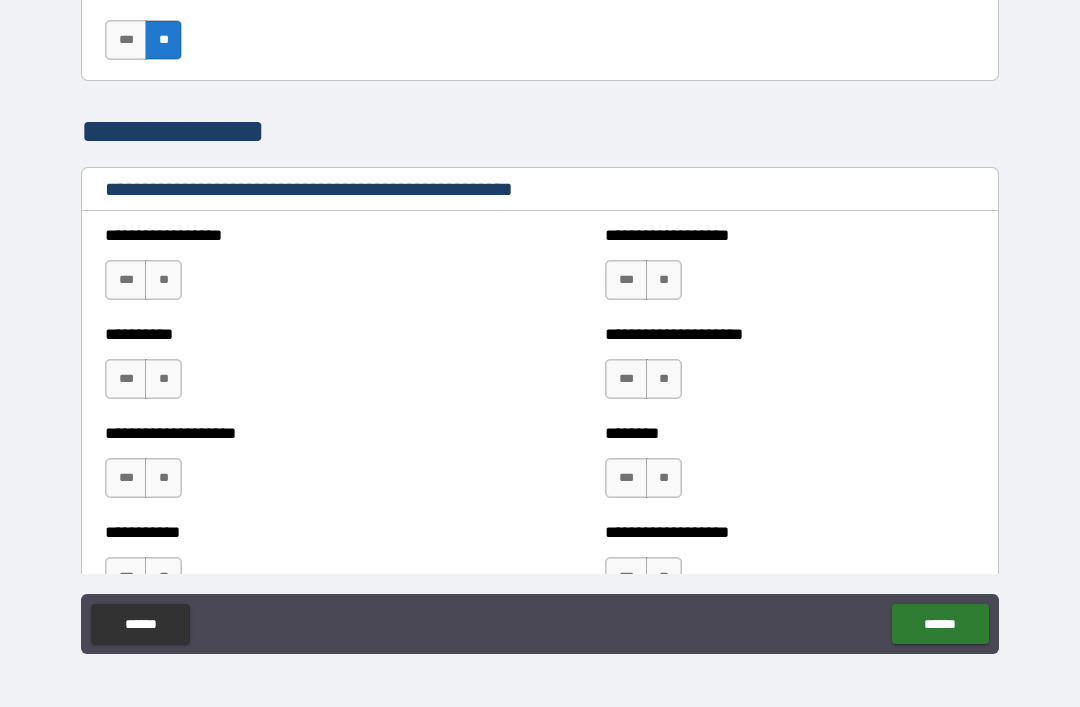click on "**" at bounding box center [163, 280] 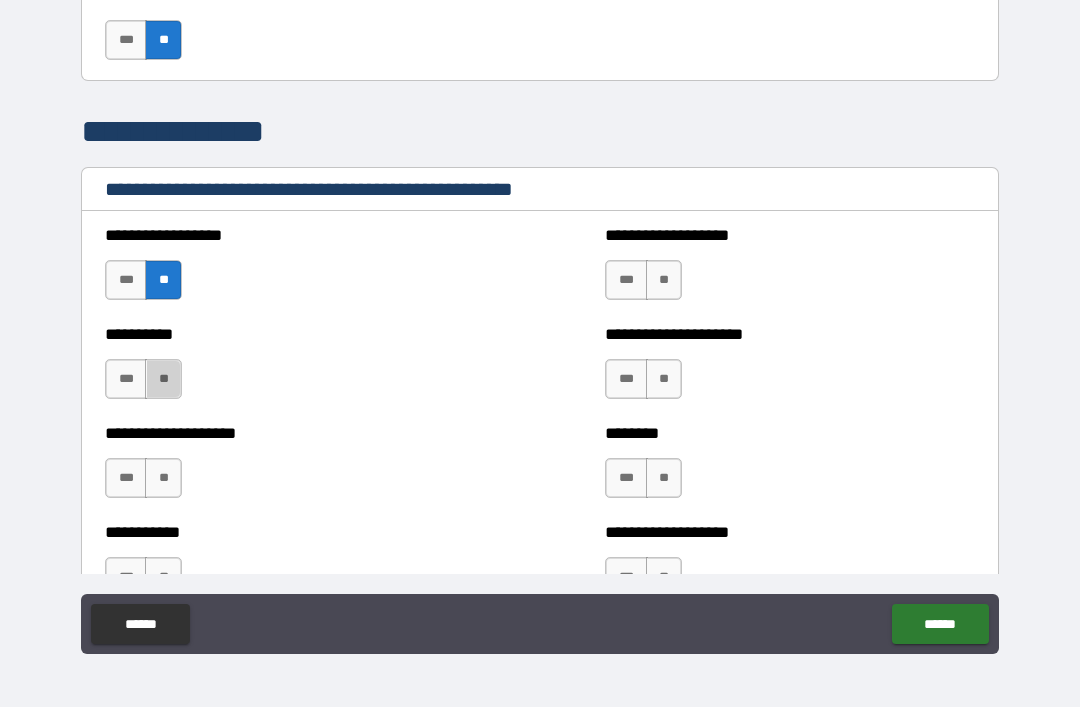 click on "**" at bounding box center (163, 379) 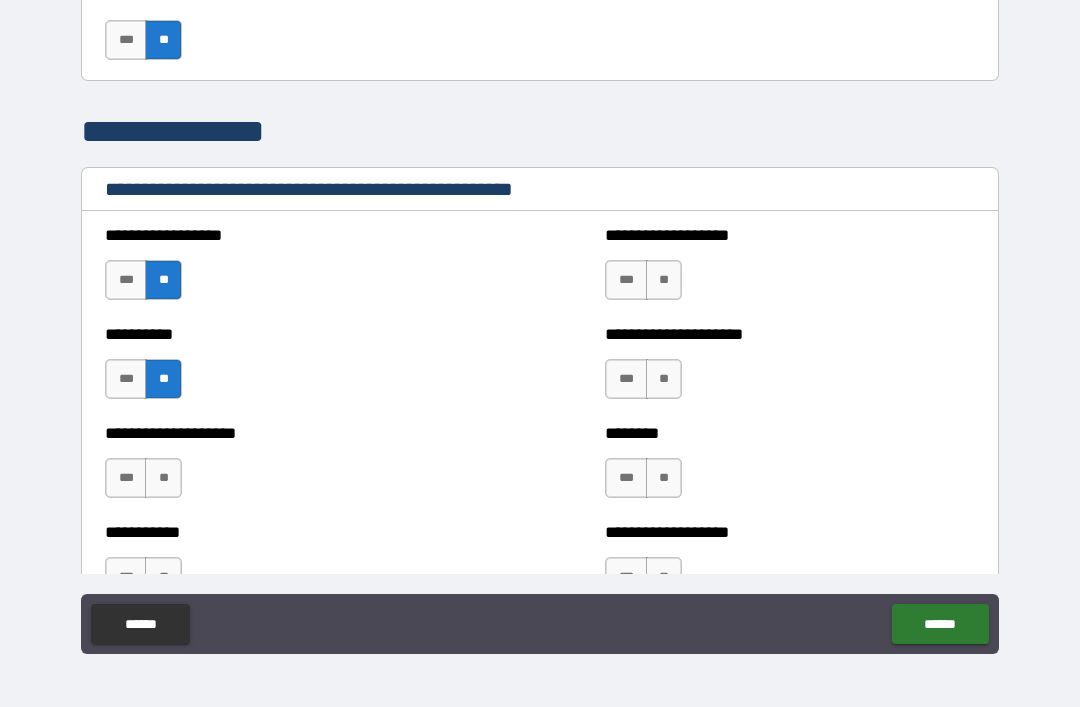click on "**" at bounding box center (163, 478) 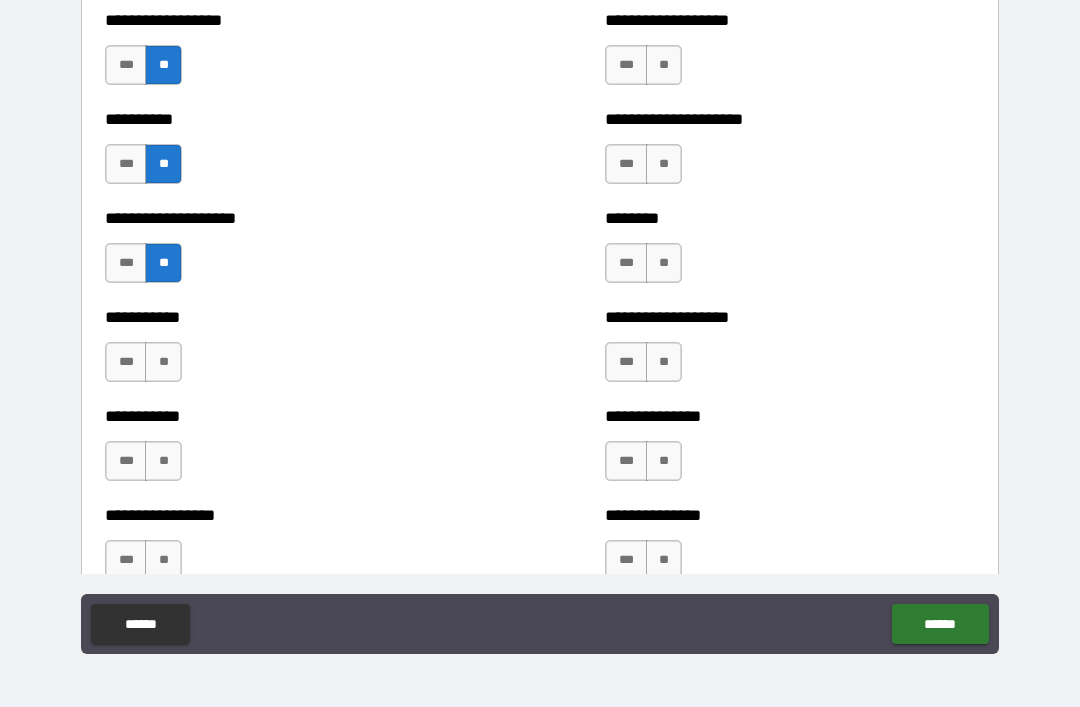 scroll, scrollTop: 2399, scrollLeft: 0, axis: vertical 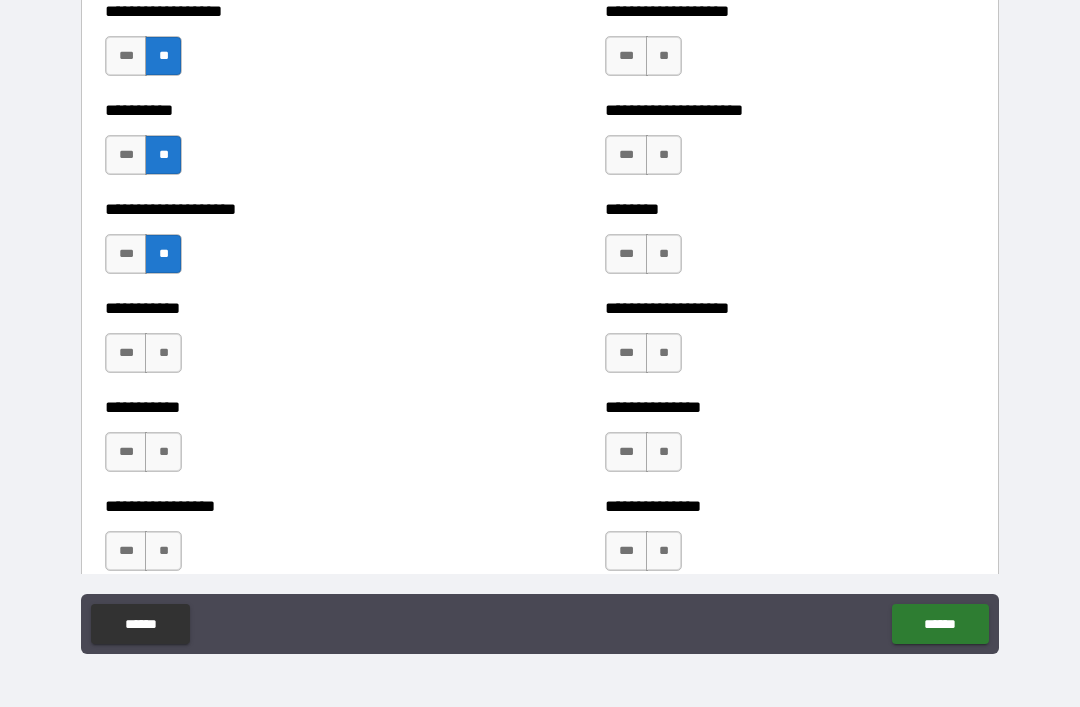 click on "**" at bounding box center [163, 353] 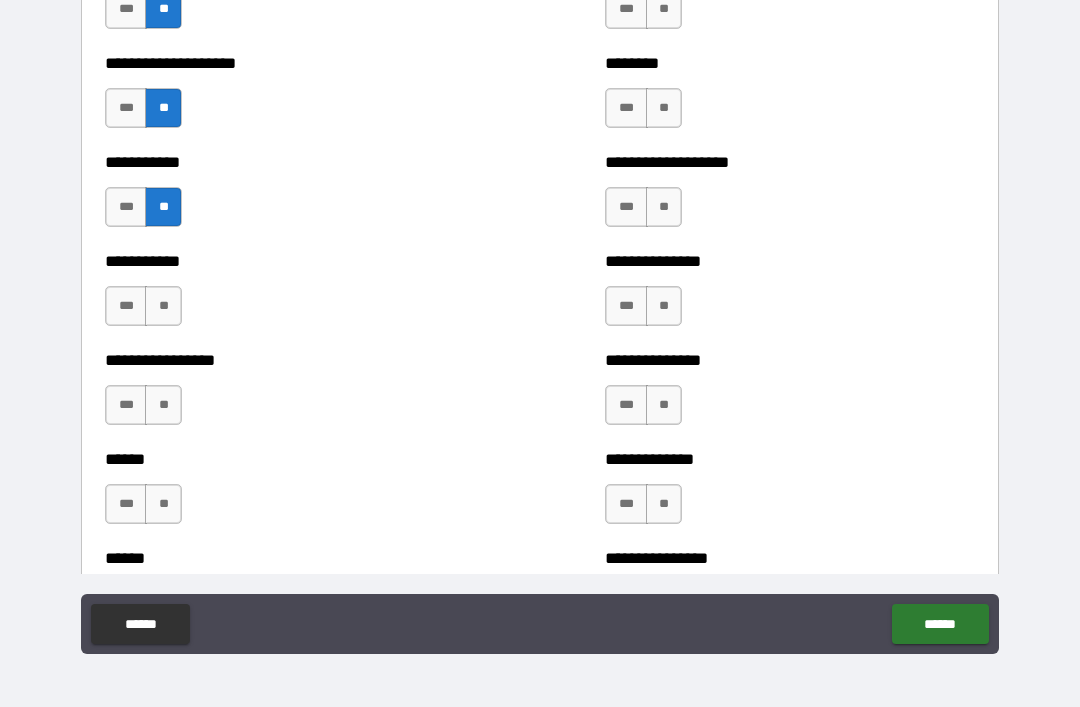 scroll, scrollTop: 2546, scrollLeft: 0, axis: vertical 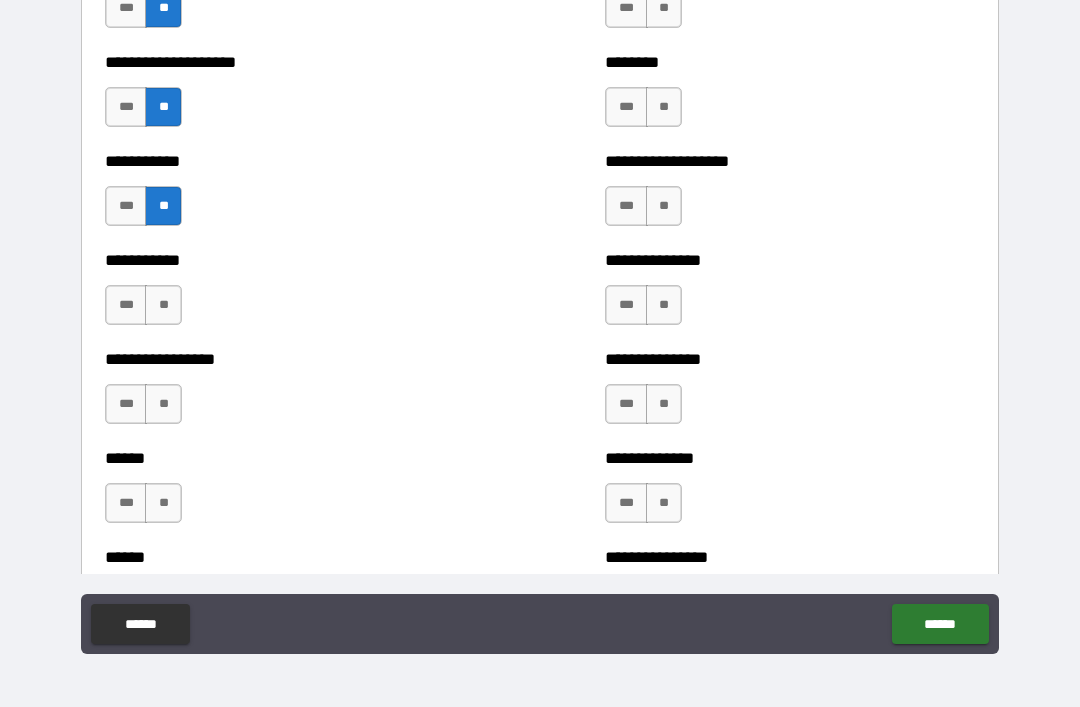 click on "**" at bounding box center (163, 305) 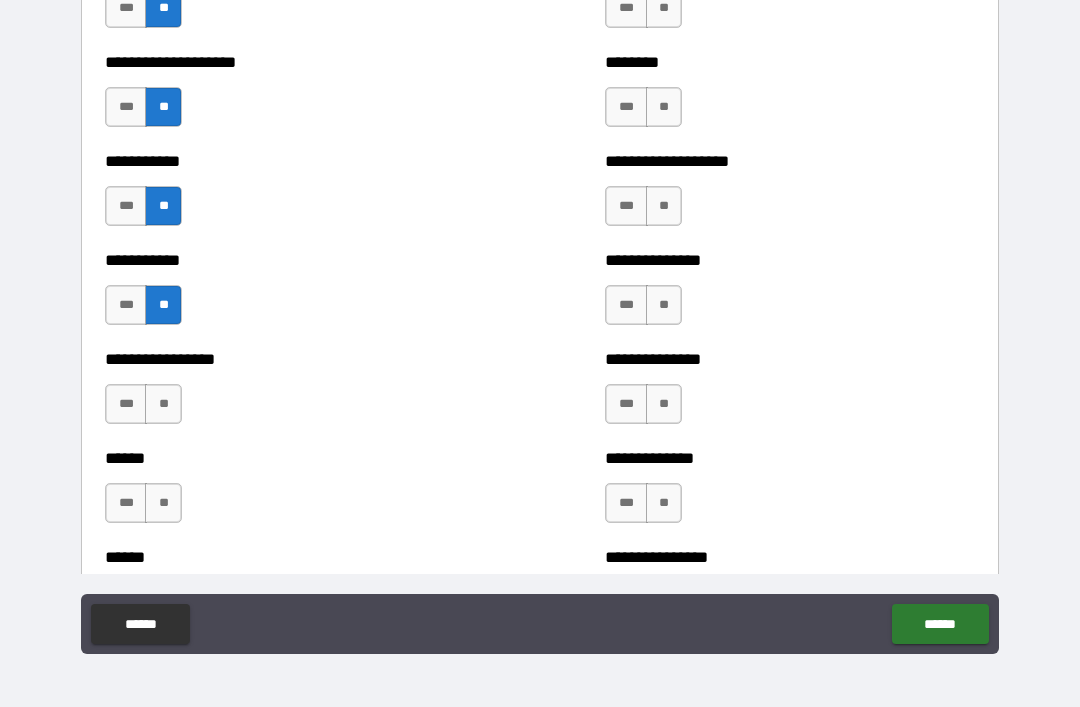 click on "**" at bounding box center (163, 404) 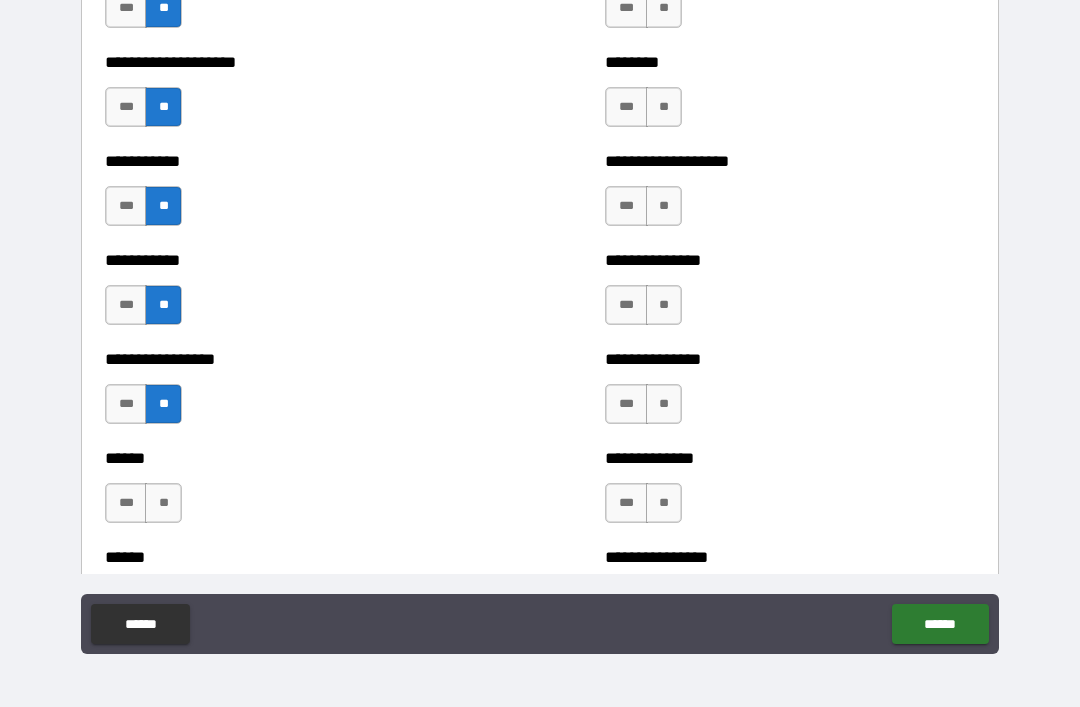 click on "**" at bounding box center (163, 503) 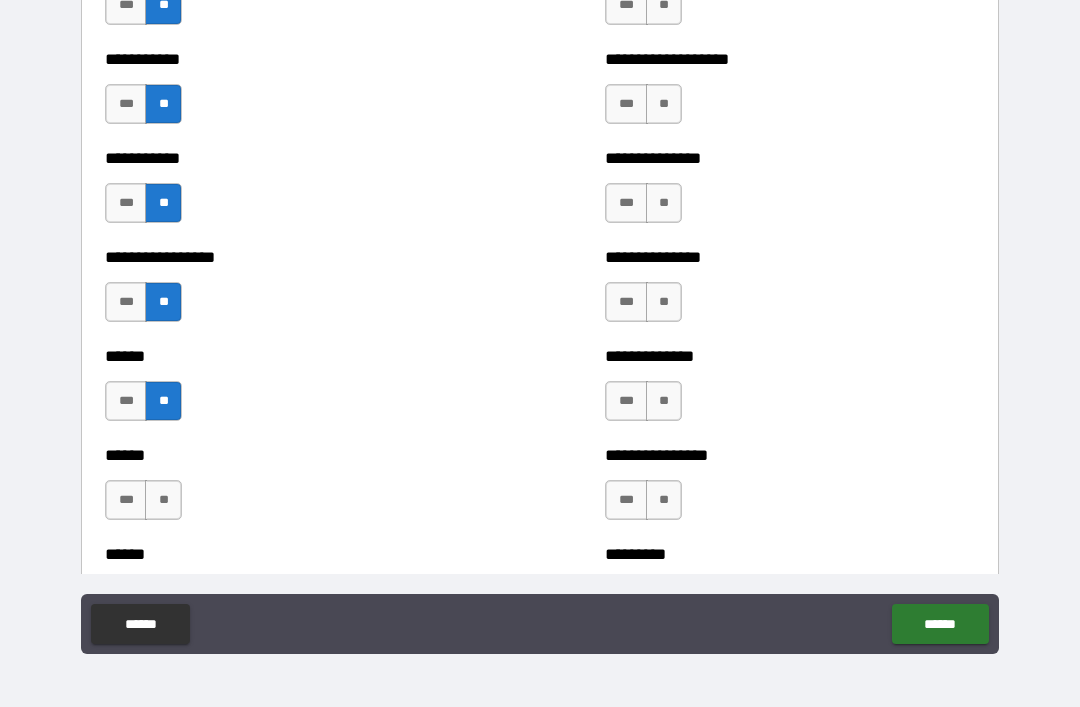 scroll, scrollTop: 2704, scrollLeft: 0, axis: vertical 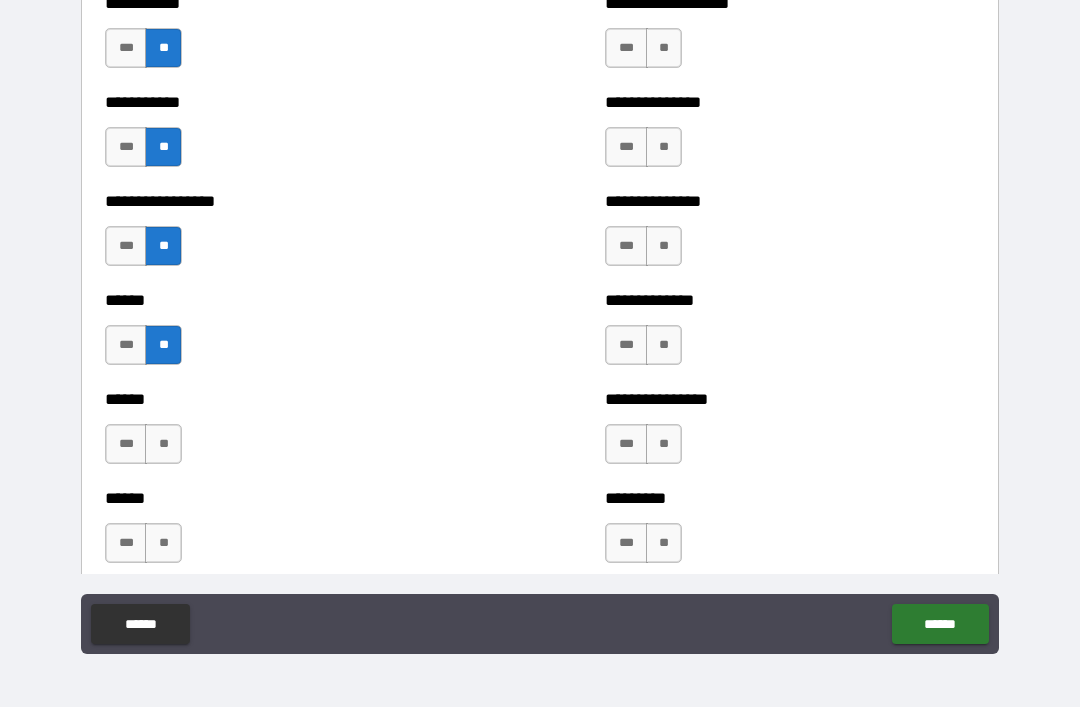 click on "**" at bounding box center [163, 444] 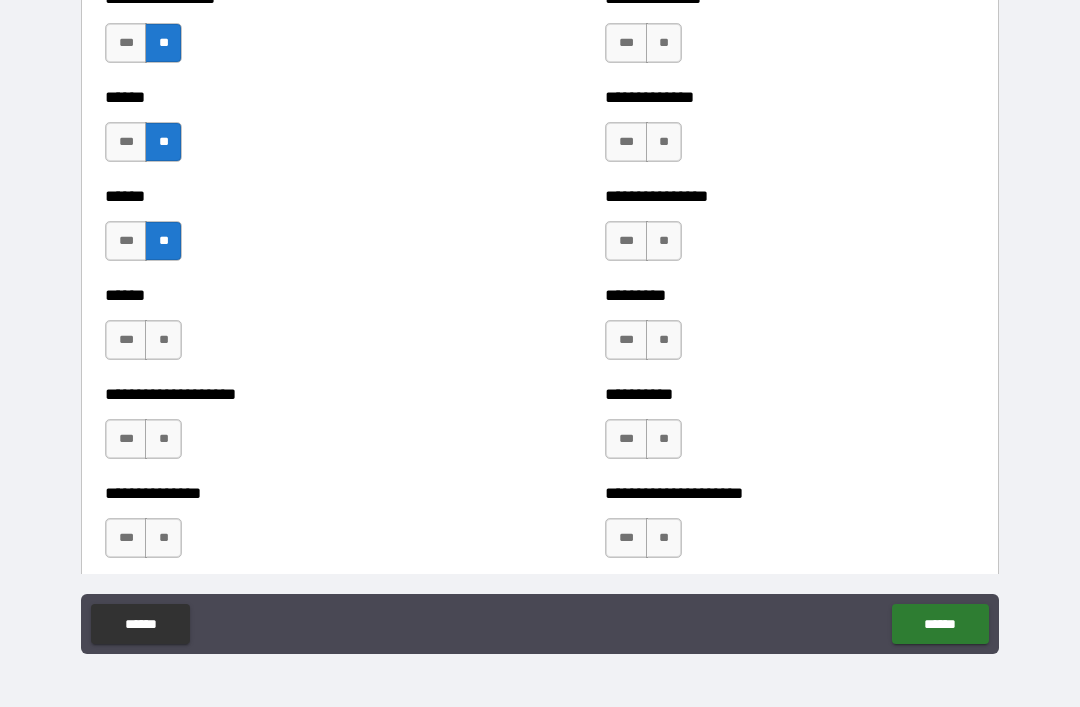scroll, scrollTop: 2908, scrollLeft: 0, axis: vertical 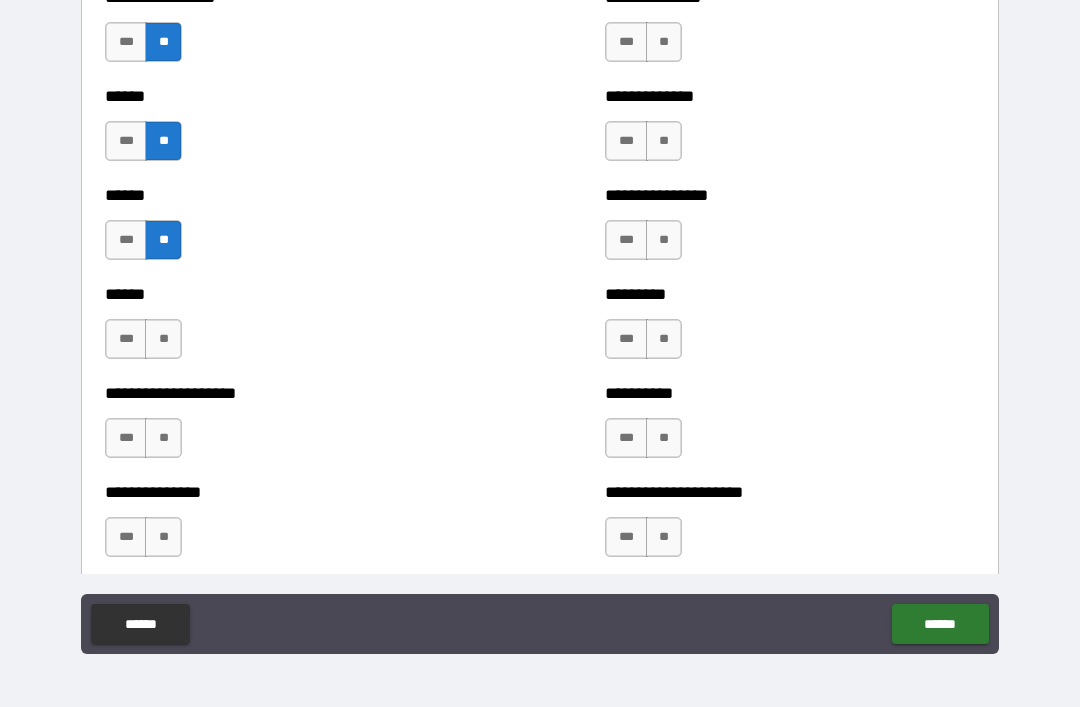 click on "**" at bounding box center (163, 339) 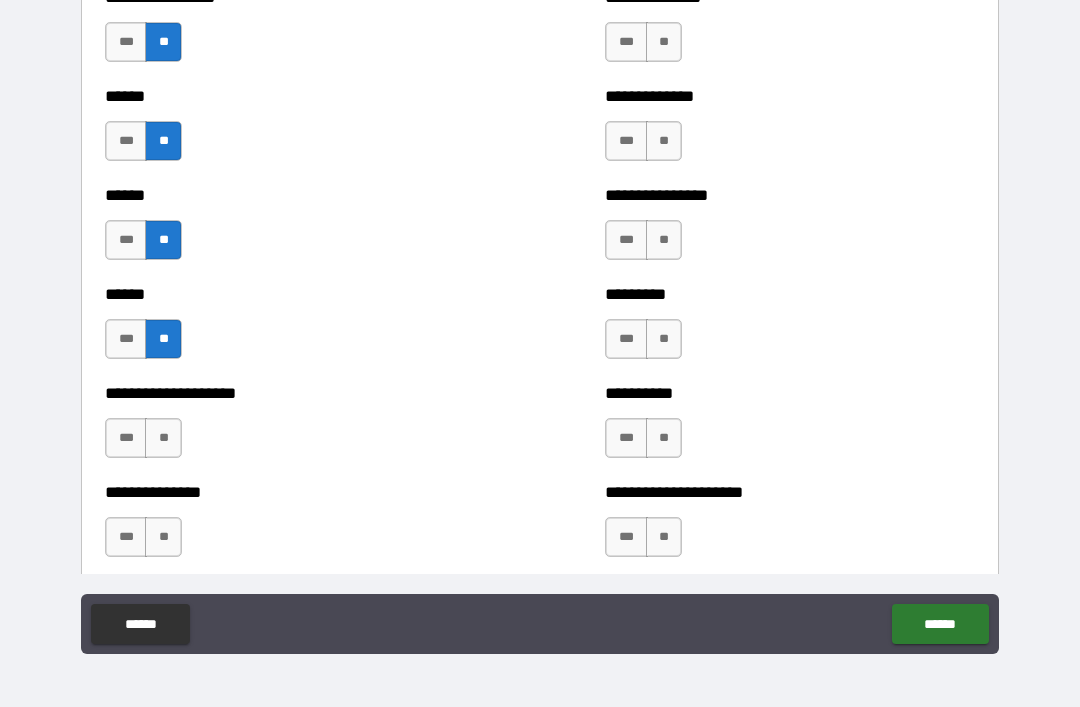 click on "**" at bounding box center (163, 438) 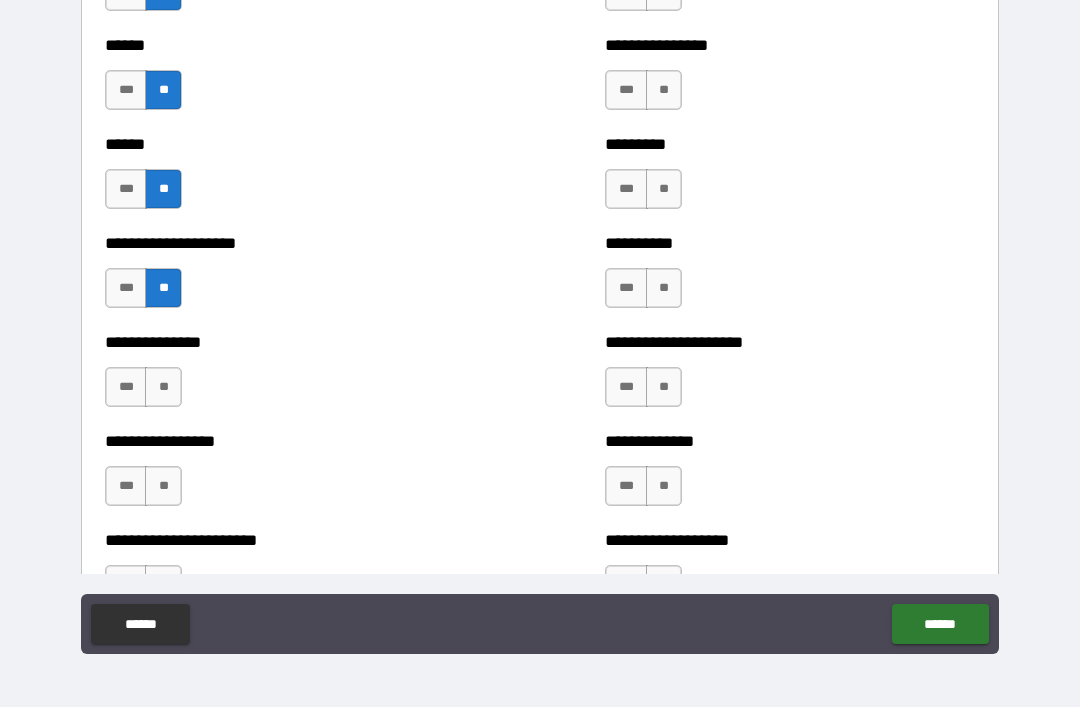 scroll, scrollTop: 3067, scrollLeft: 0, axis: vertical 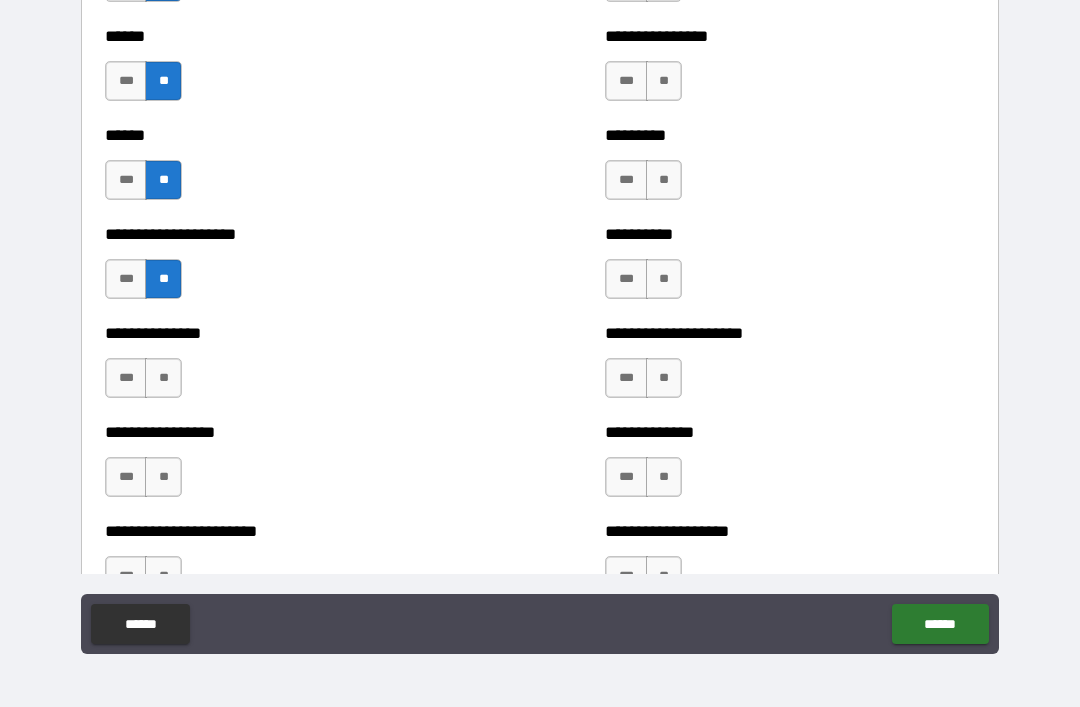 click on "***" at bounding box center (126, 279) 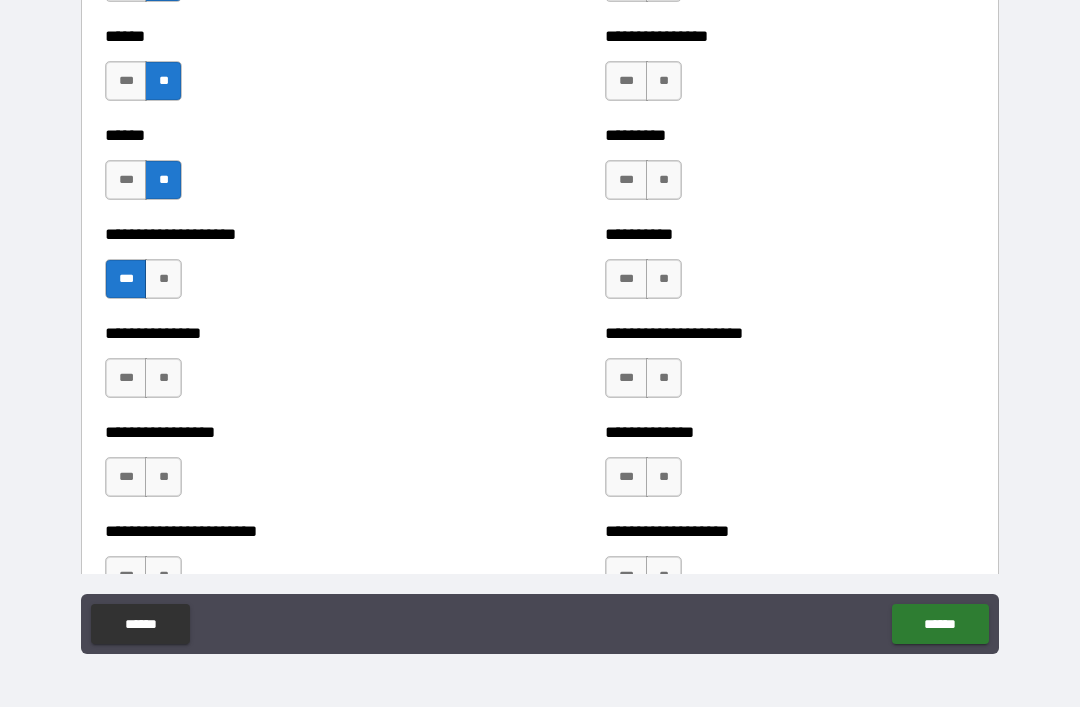 click on "**" at bounding box center (163, 378) 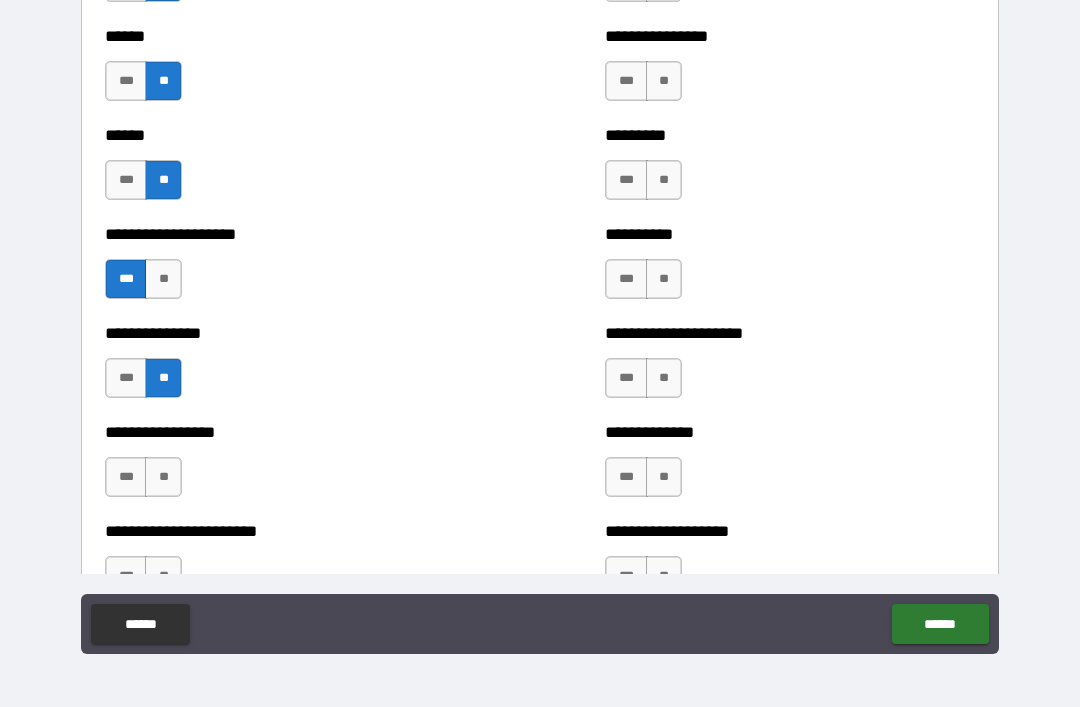 click on "**" at bounding box center (163, 477) 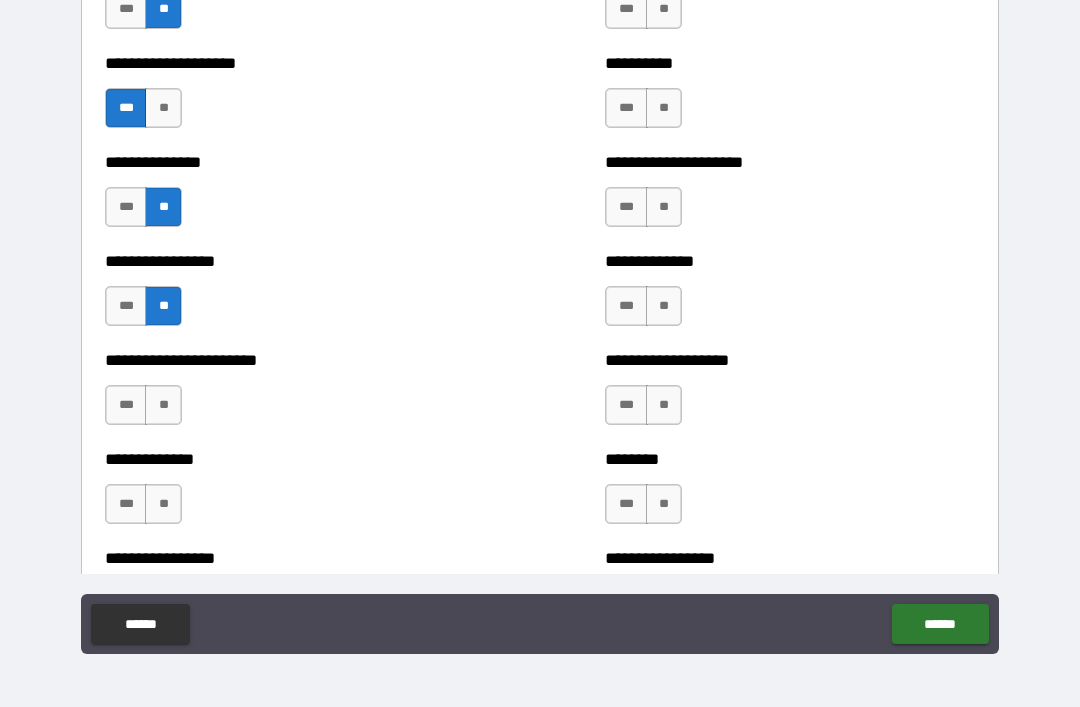 scroll, scrollTop: 3250, scrollLeft: 0, axis: vertical 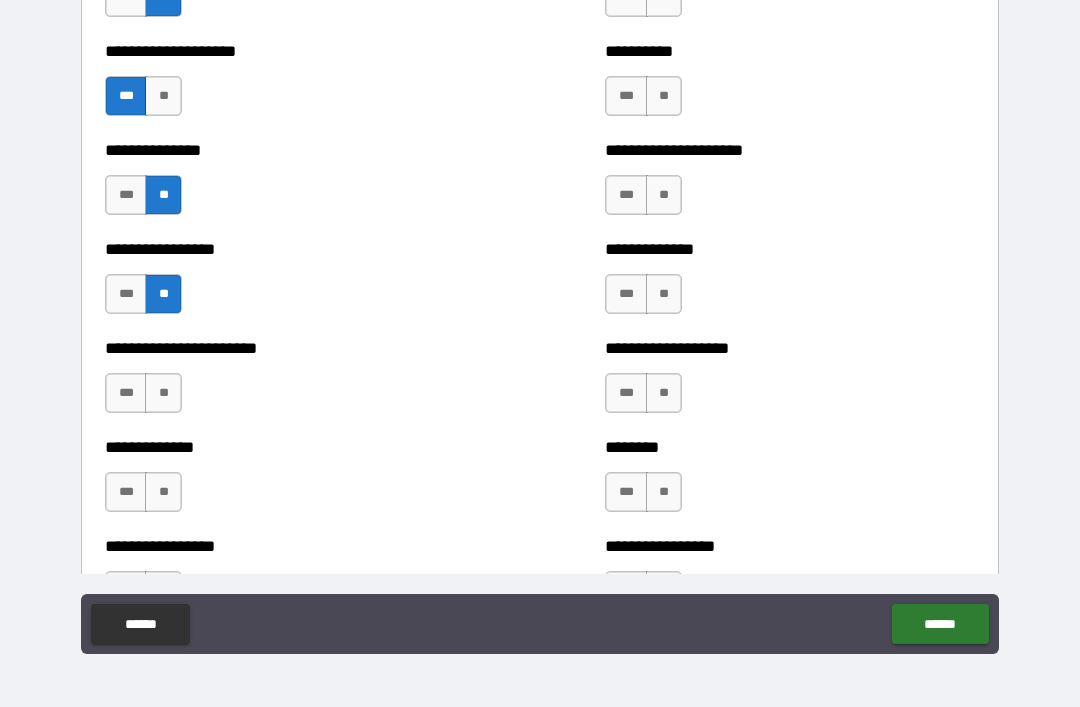 click on "**" at bounding box center (163, 393) 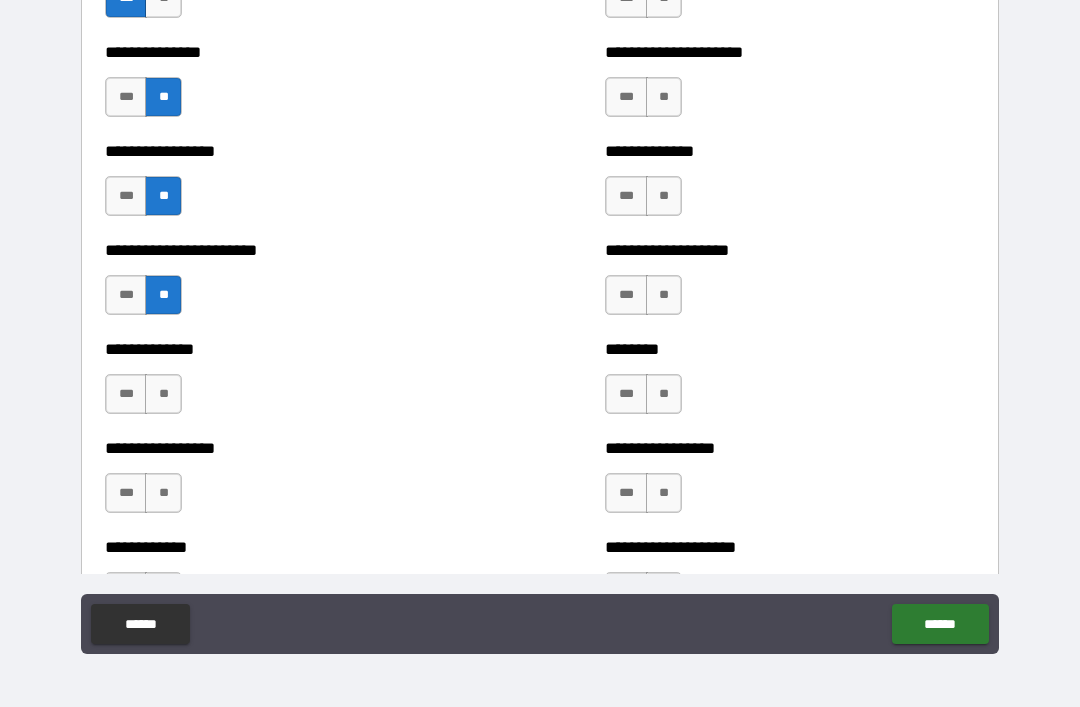 scroll, scrollTop: 3384, scrollLeft: 0, axis: vertical 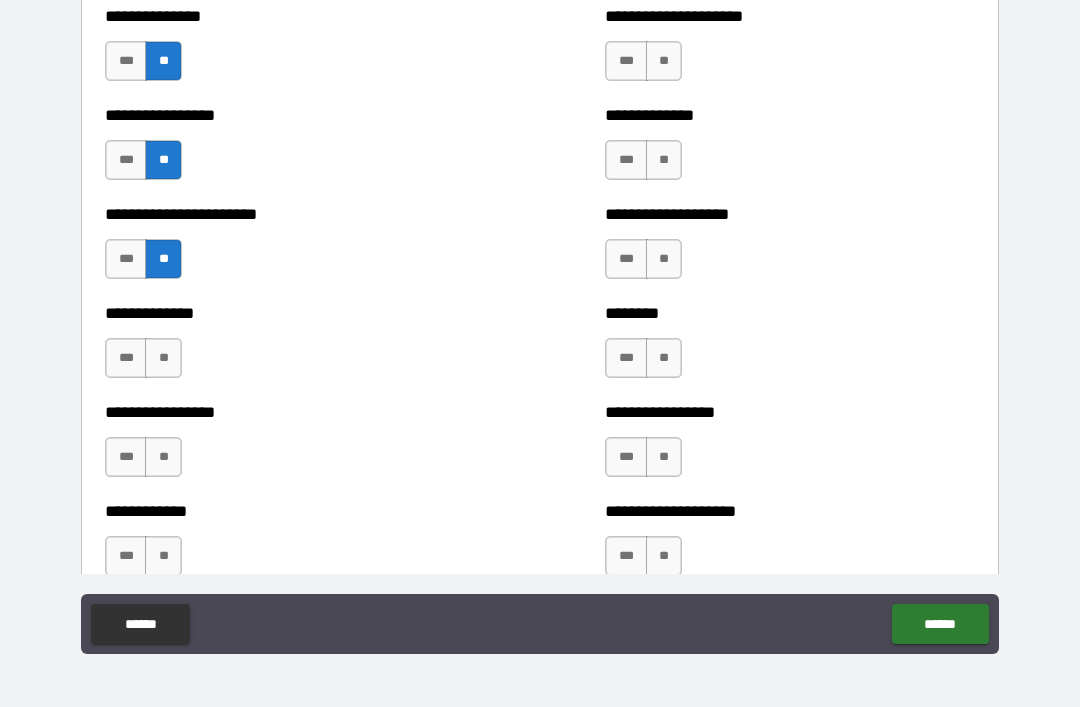 click on "**" at bounding box center [163, 358] 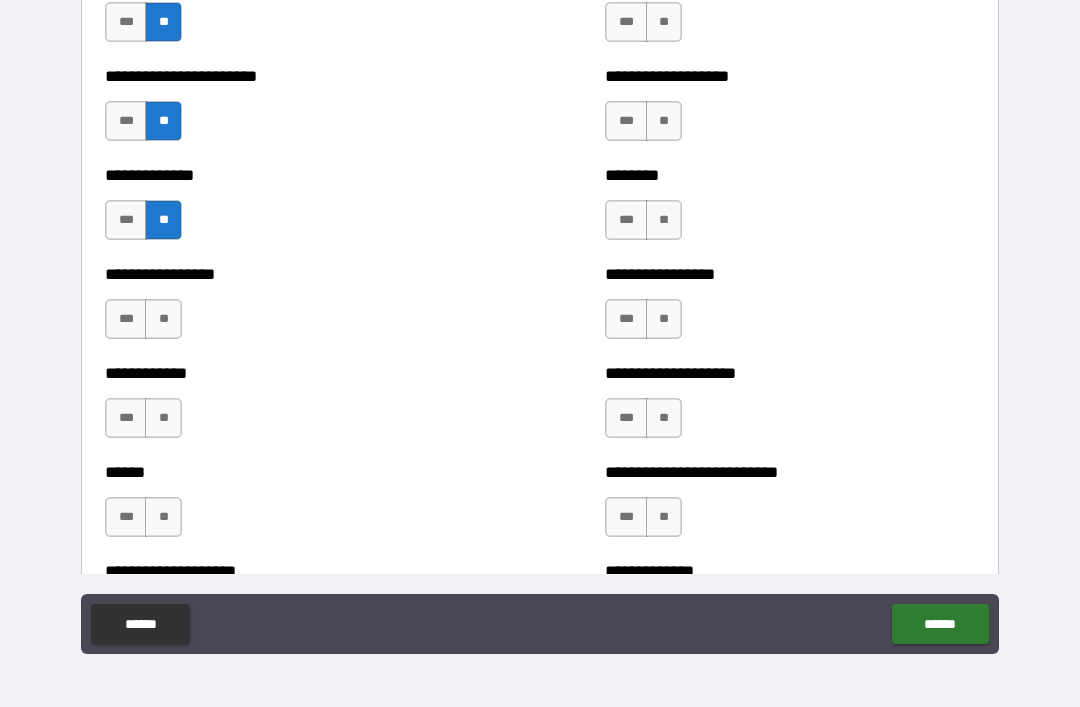 scroll, scrollTop: 3528, scrollLeft: 0, axis: vertical 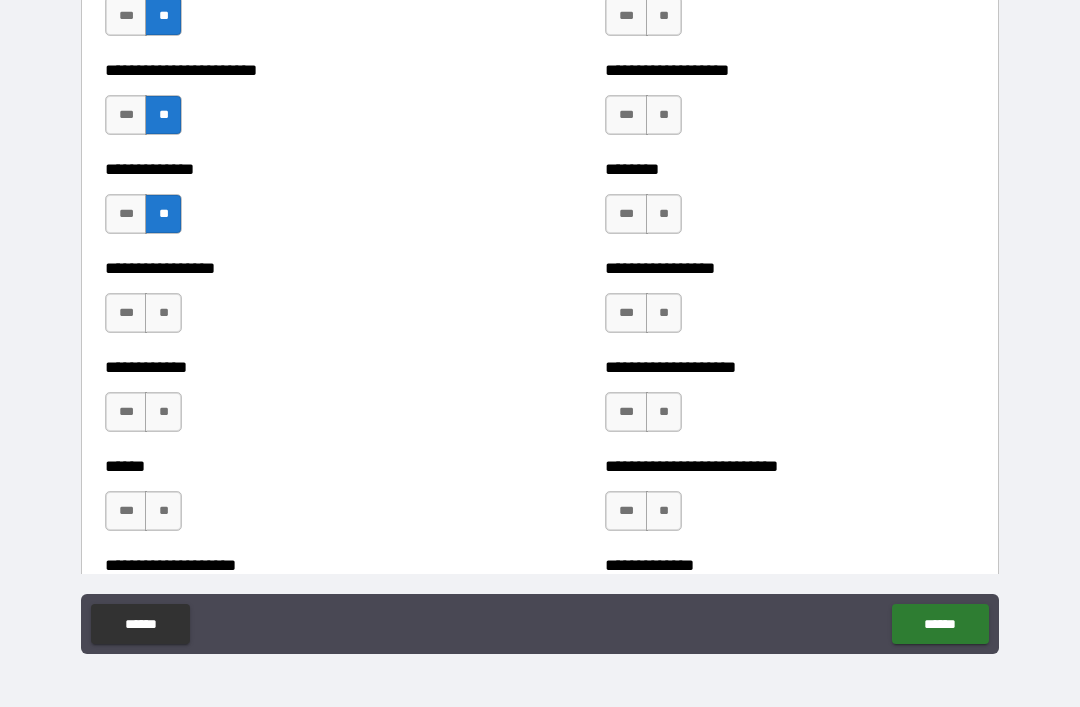 click on "**" at bounding box center [163, 313] 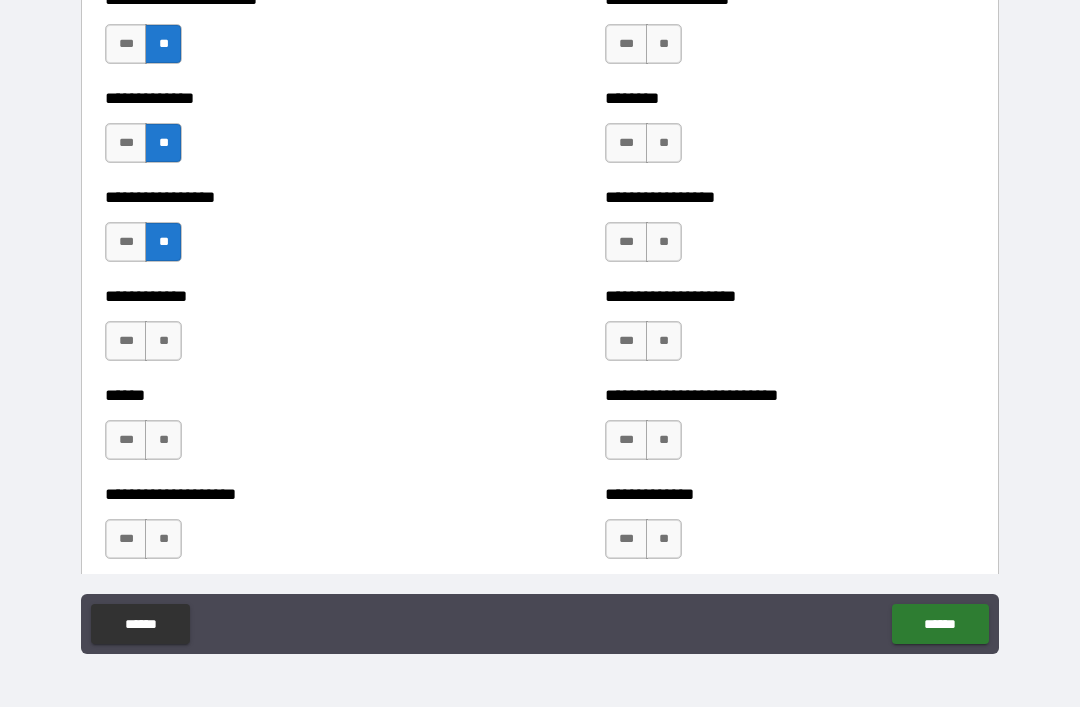 scroll, scrollTop: 3622, scrollLeft: 0, axis: vertical 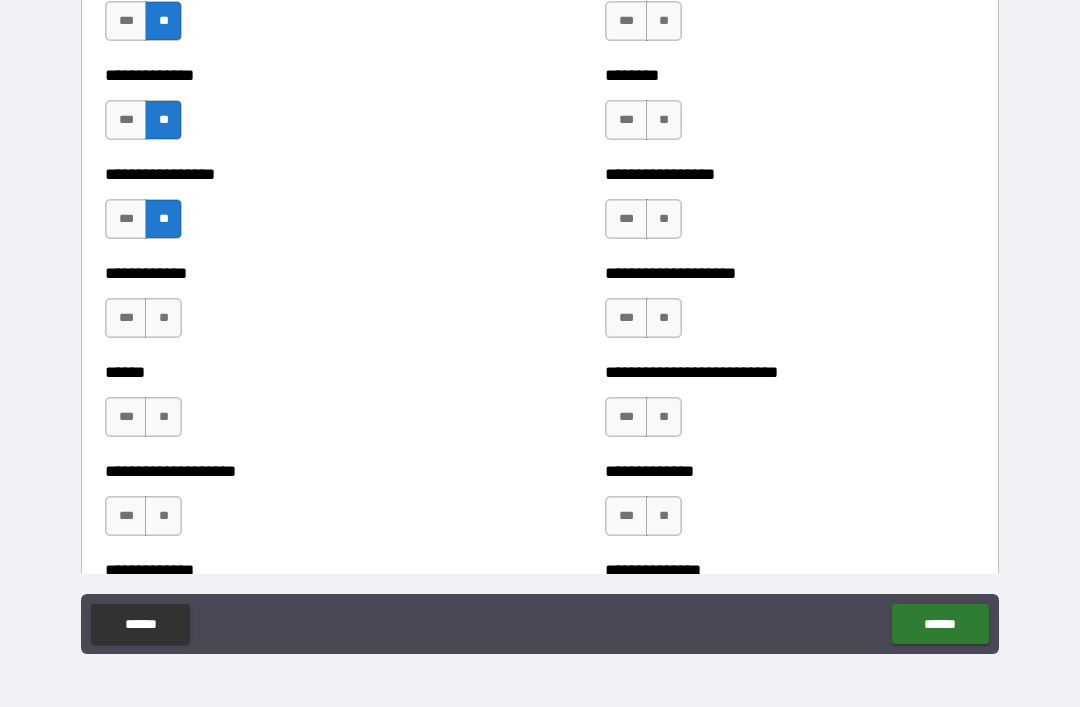 click on "**" at bounding box center [163, 318] 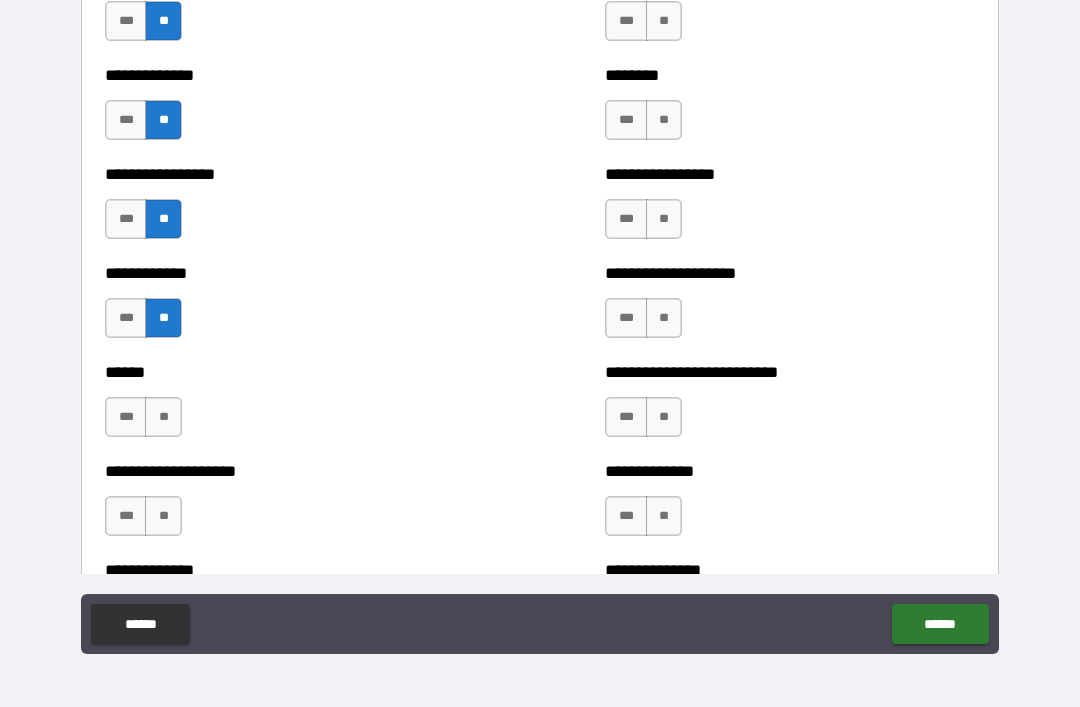 click on "**" at bounding box center [163, 417] 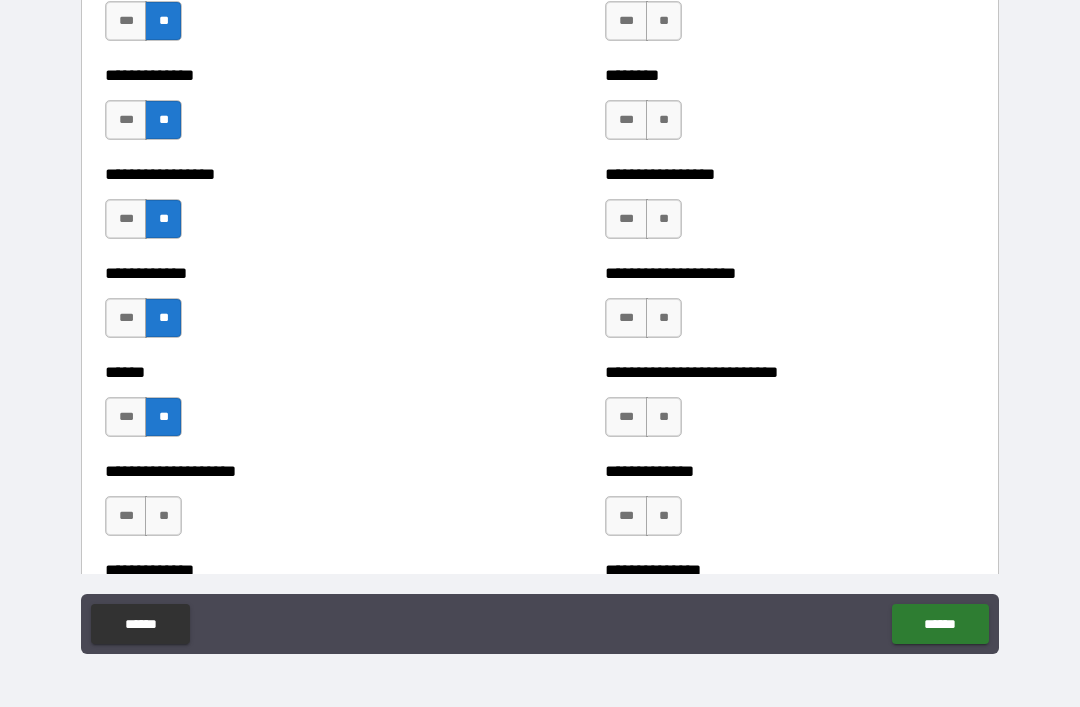 click on "**" at bounding box center [163, 516] 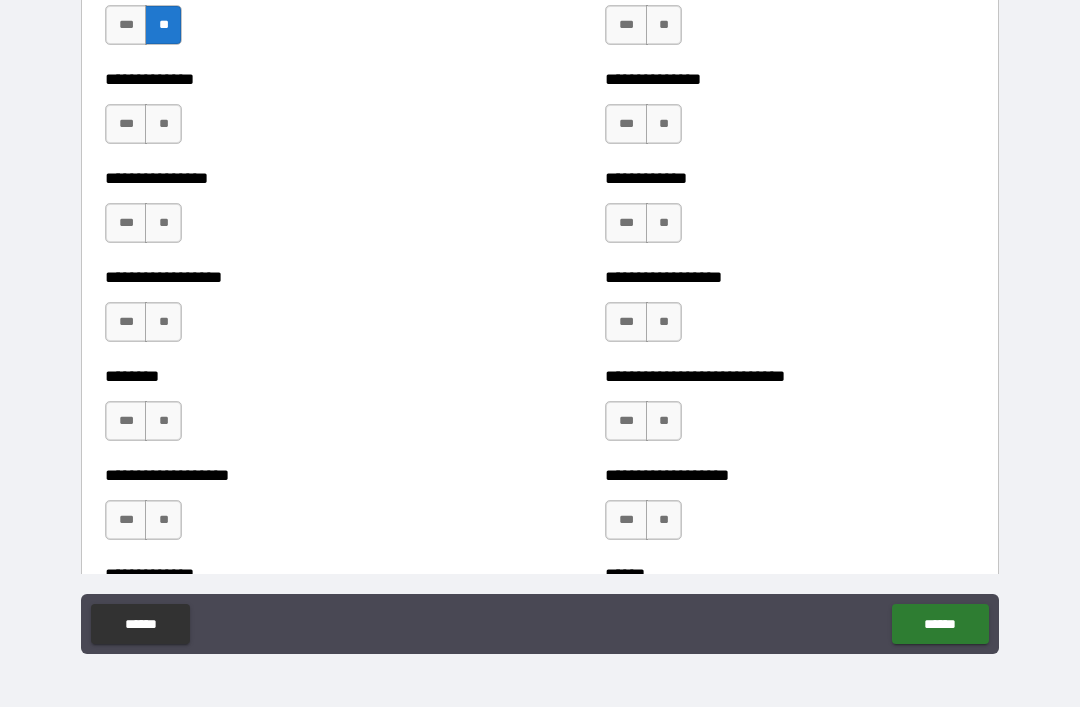 scroll, scrollTop: 4114, scrollLeft: 0, axis: vertical 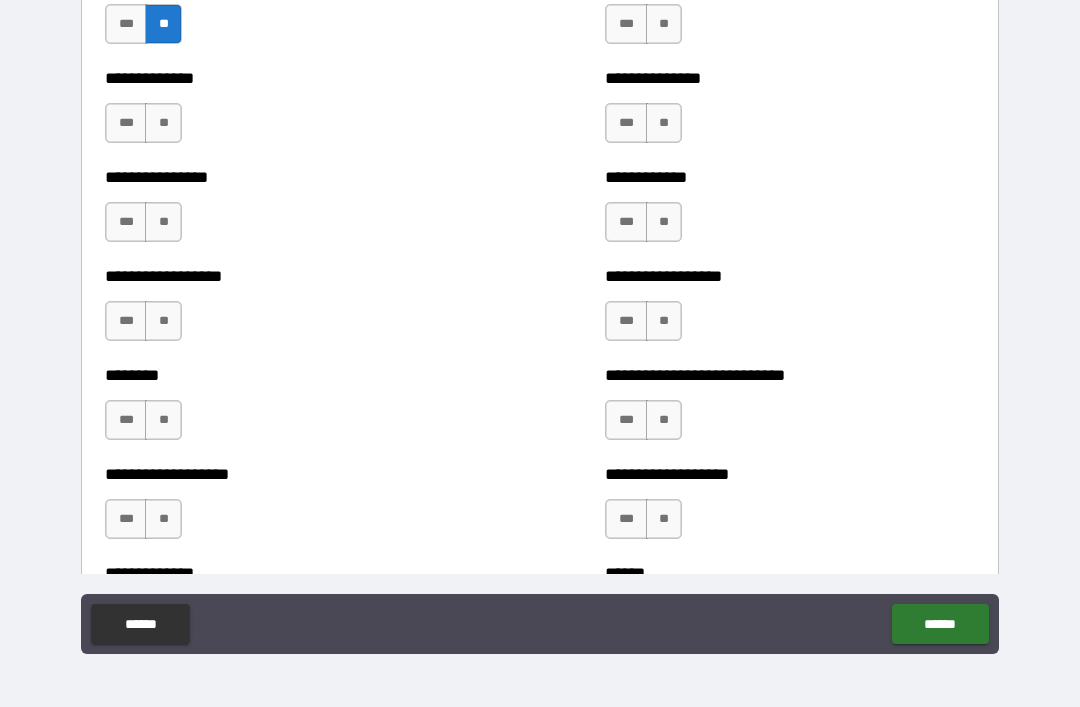 click on "**" at bounding box center (163, 123) 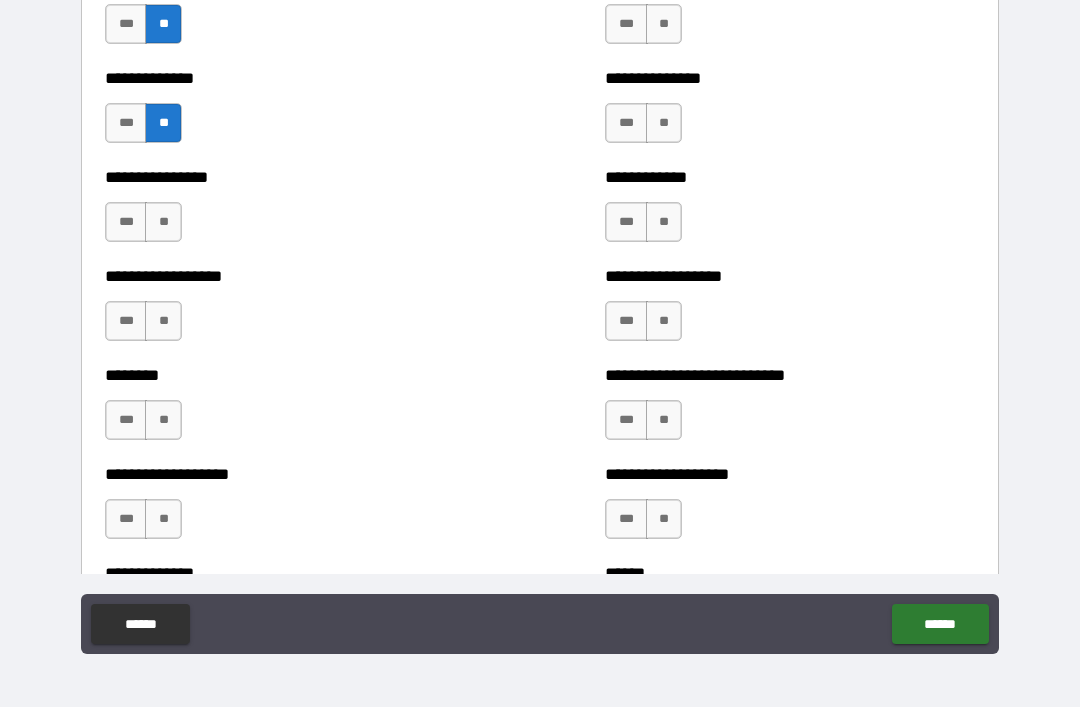 click on "**" at bounding box center [163, 222] 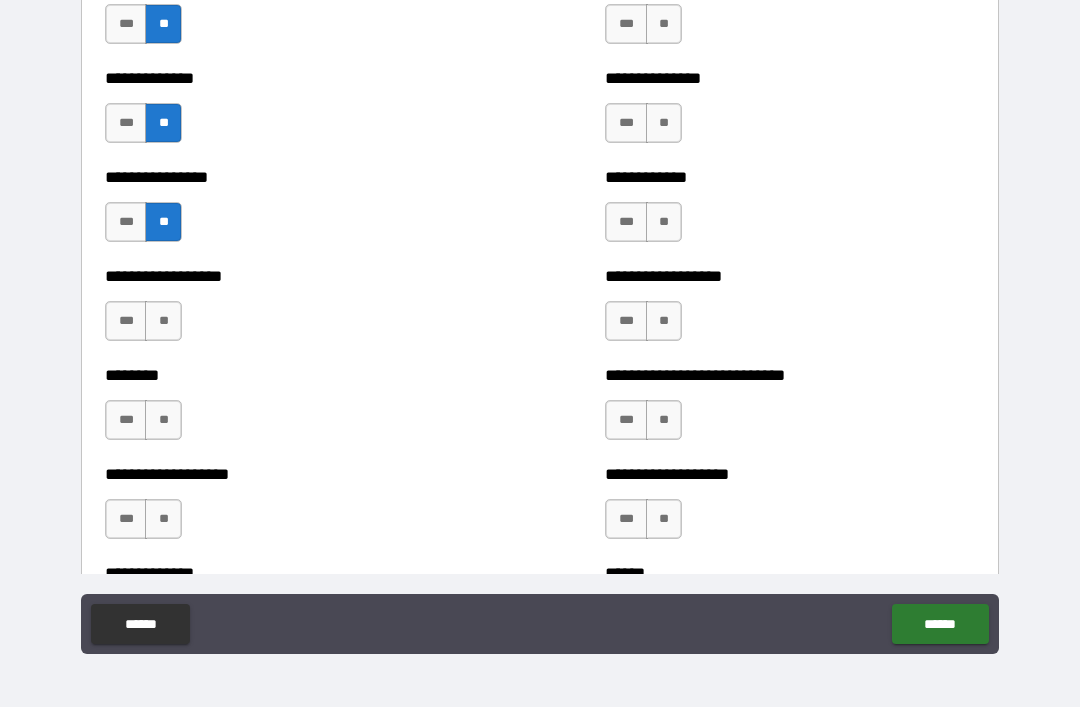 click on "**" at bounding box center [163, 321] 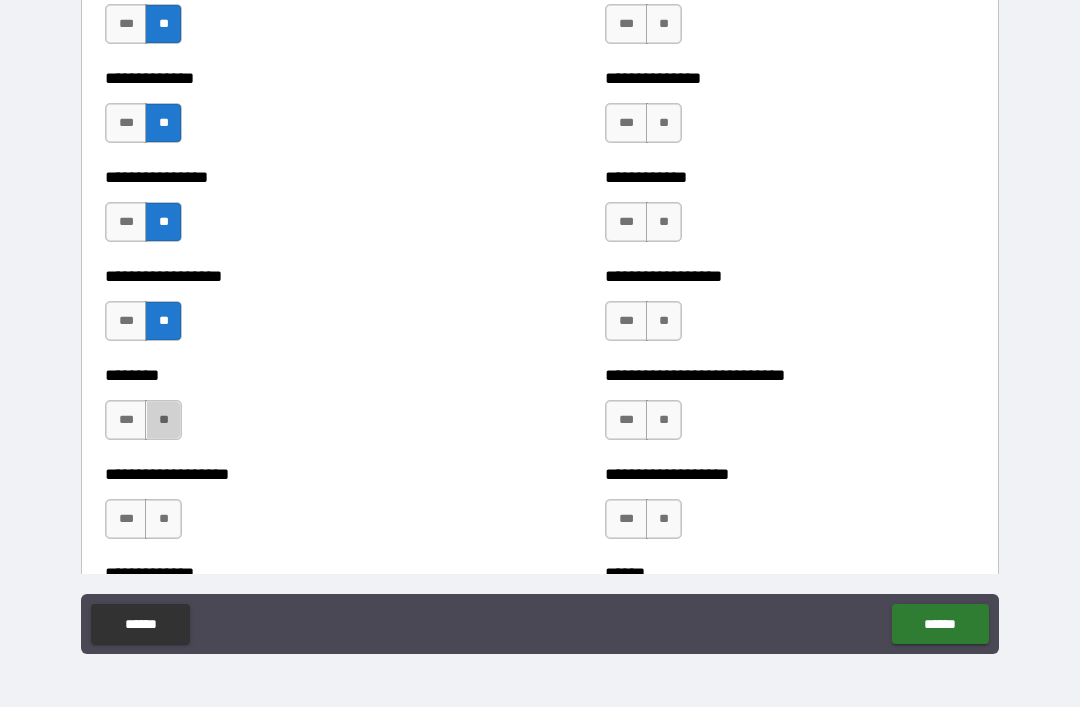 click on "**" at bounding box center [163, 420] 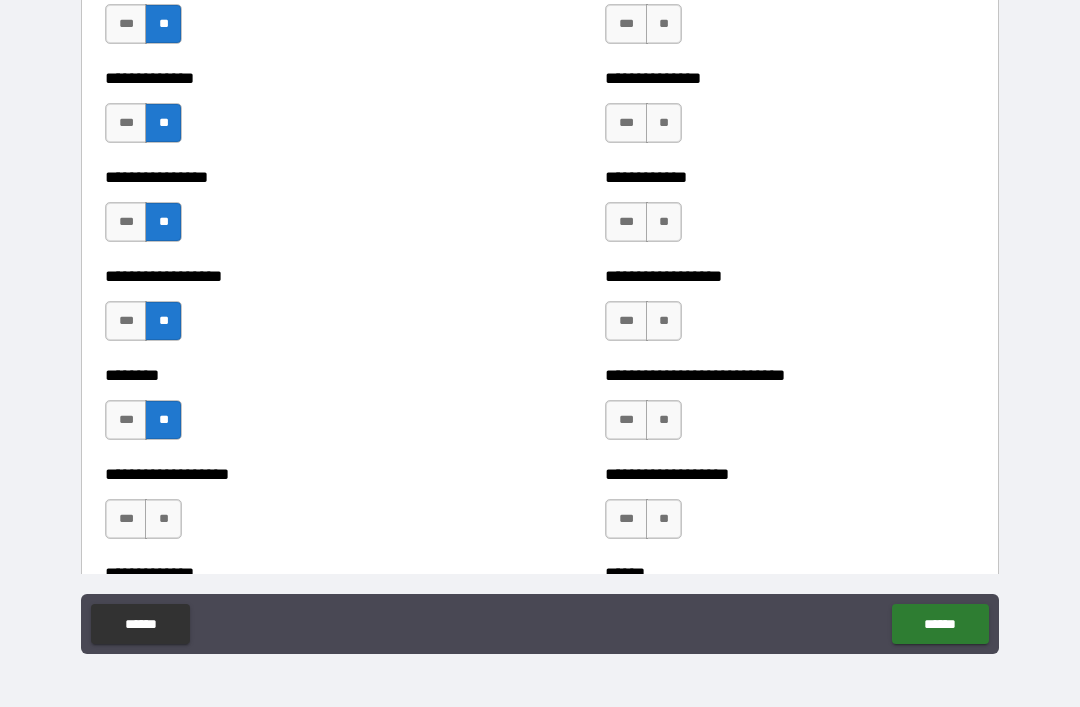 click on "**" at bounding box center (163, 519) 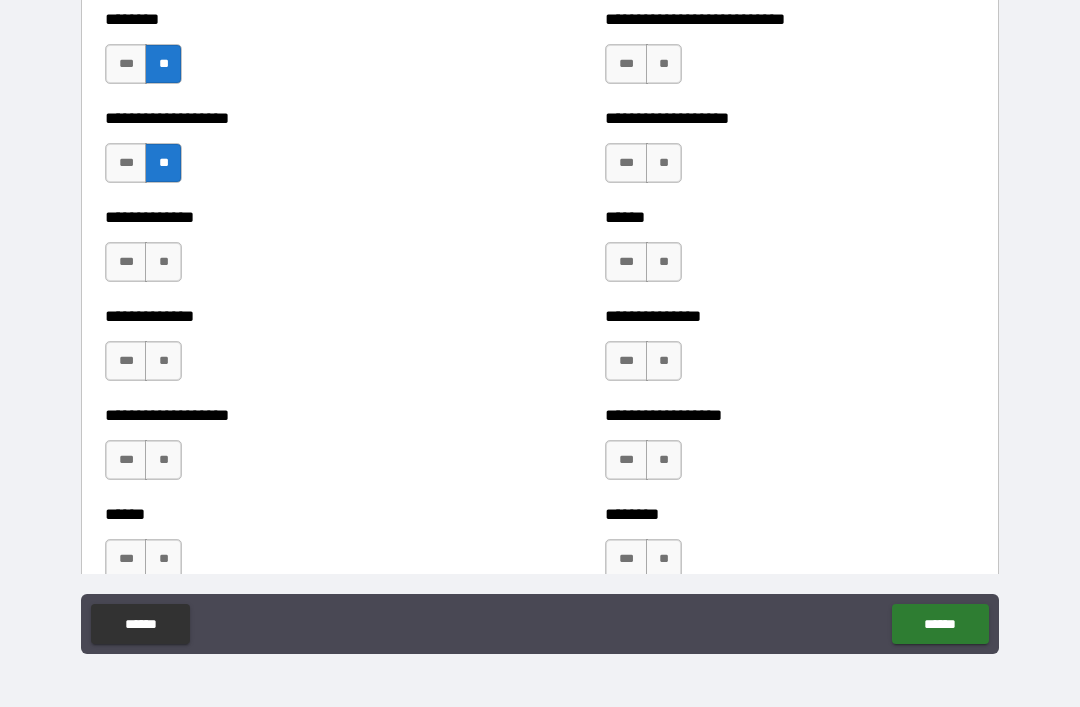 scroll, scrollTop: 4479, scrollLeft: 0, axis: vertical 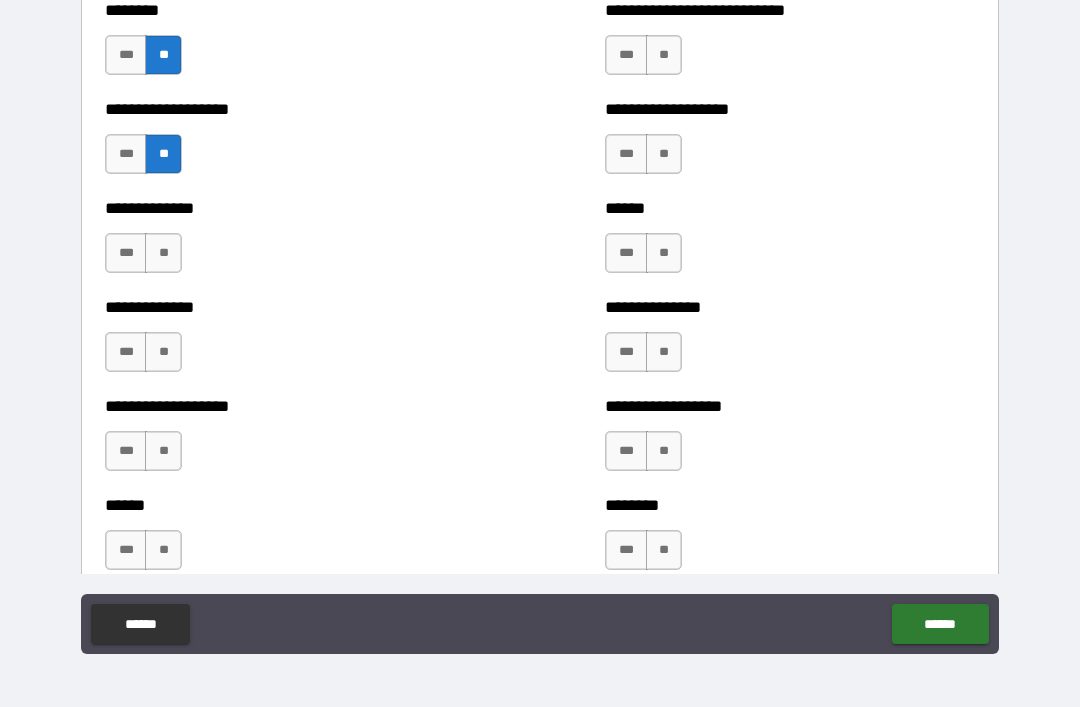 click on "**" at bounding box center (163, 253) 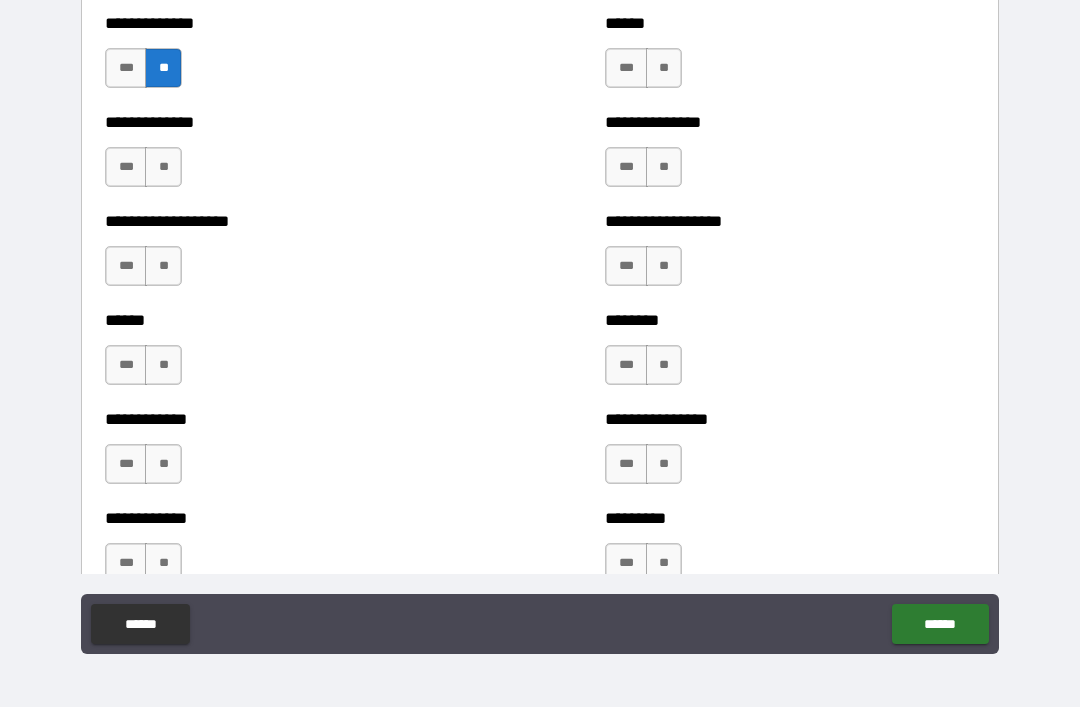 scroll, scrollTop: 4671, scrollLeft: 0, axis: vertical 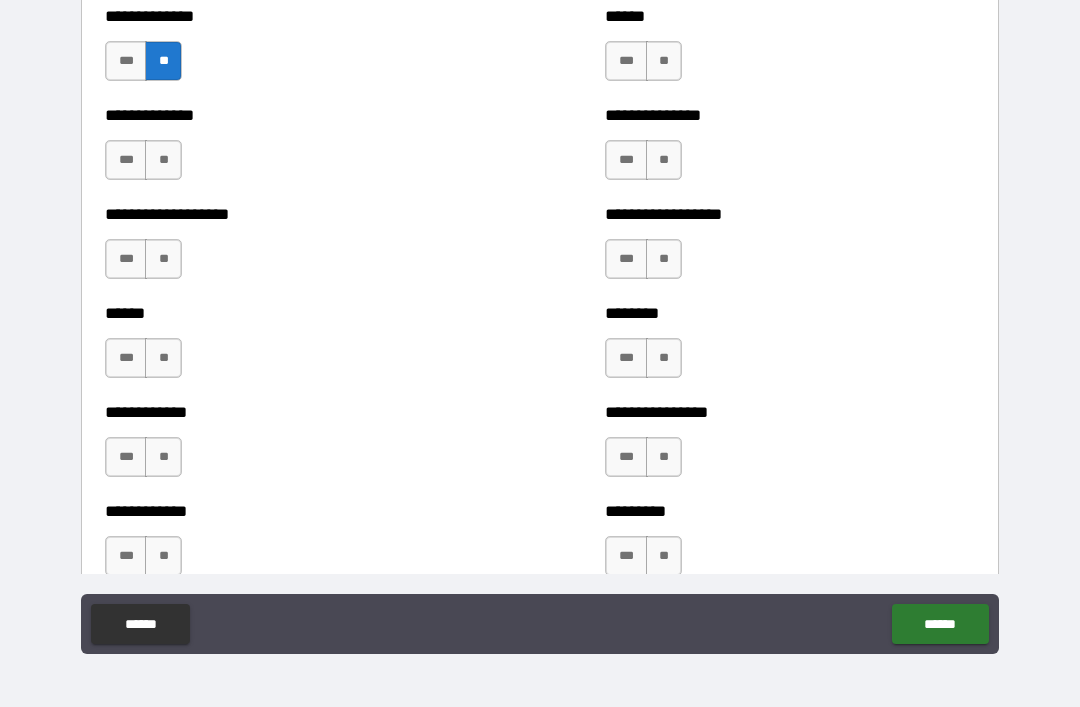click on "**" at bounding box center [163, 160] 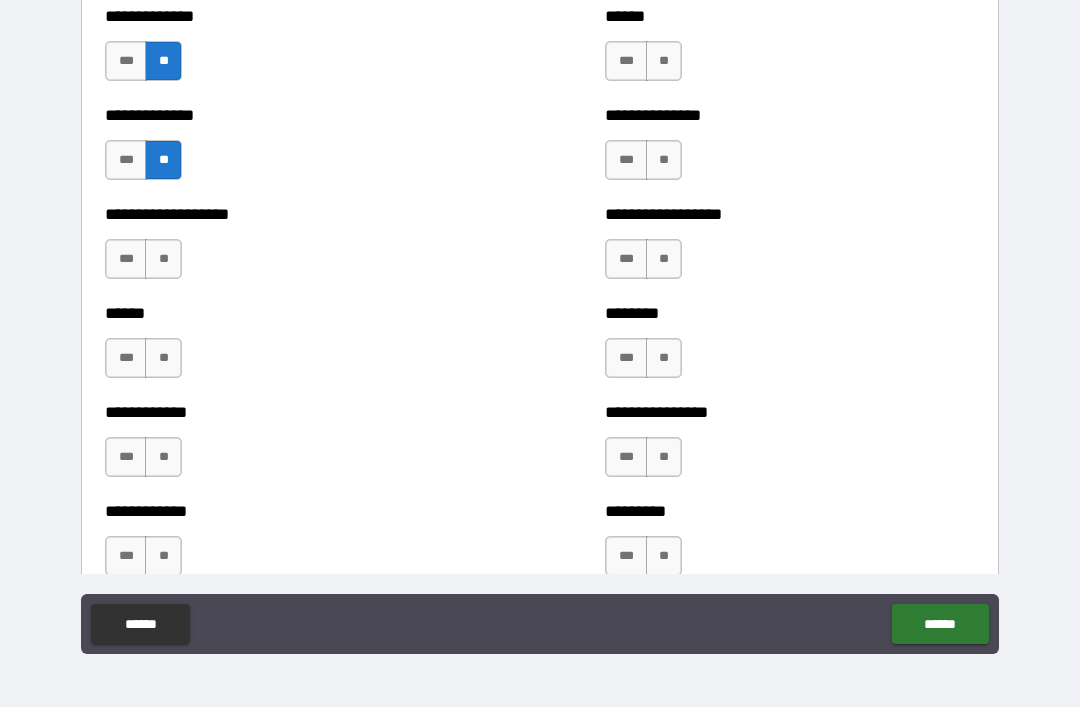 click on "**" at bounding box center [163, 259] 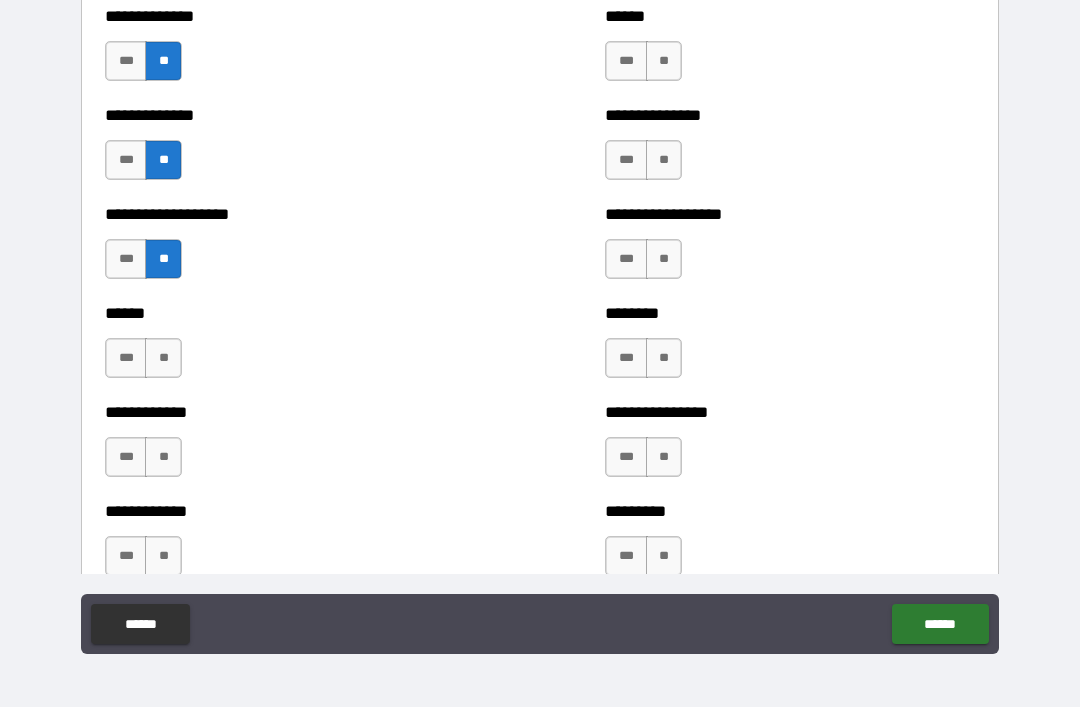 click on "**" at bounding box center [163, 358] 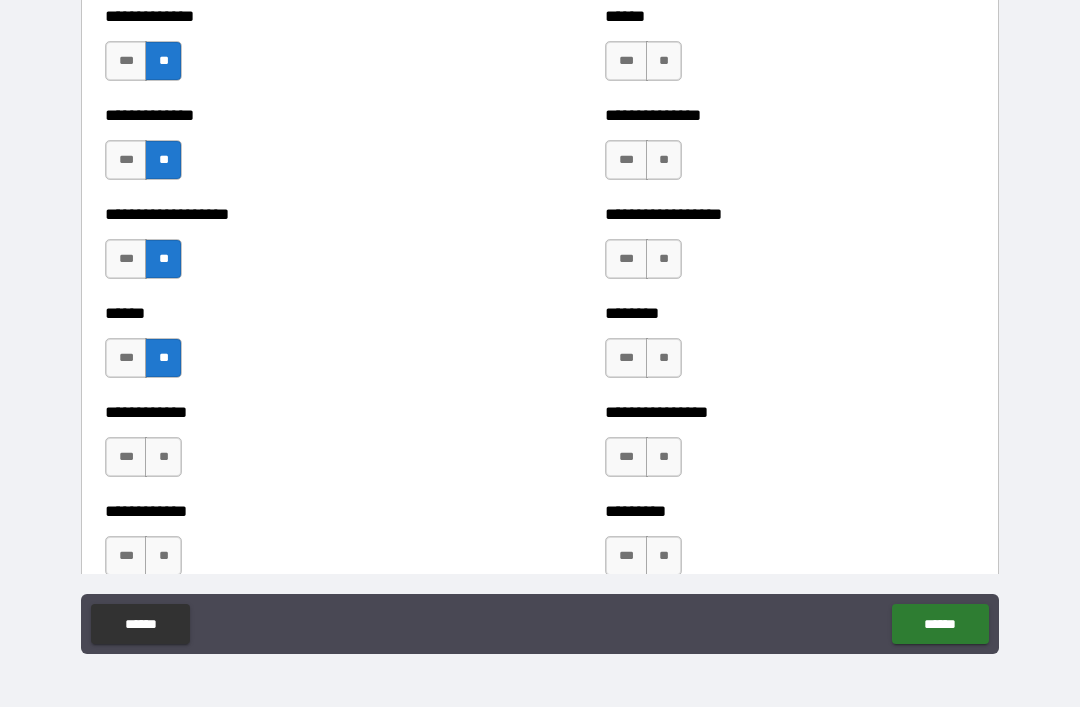 click on "**" at bounding box center (163, 457) 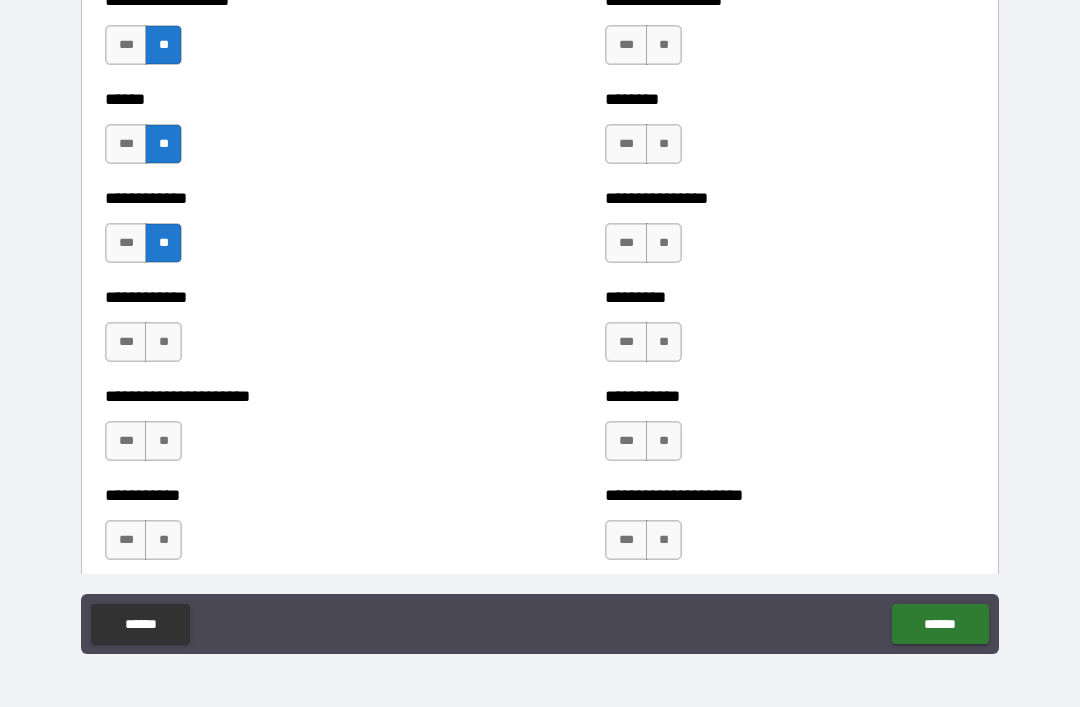 scroll, scrollTop: 4887, scrollLeft: 0, axis: vertical 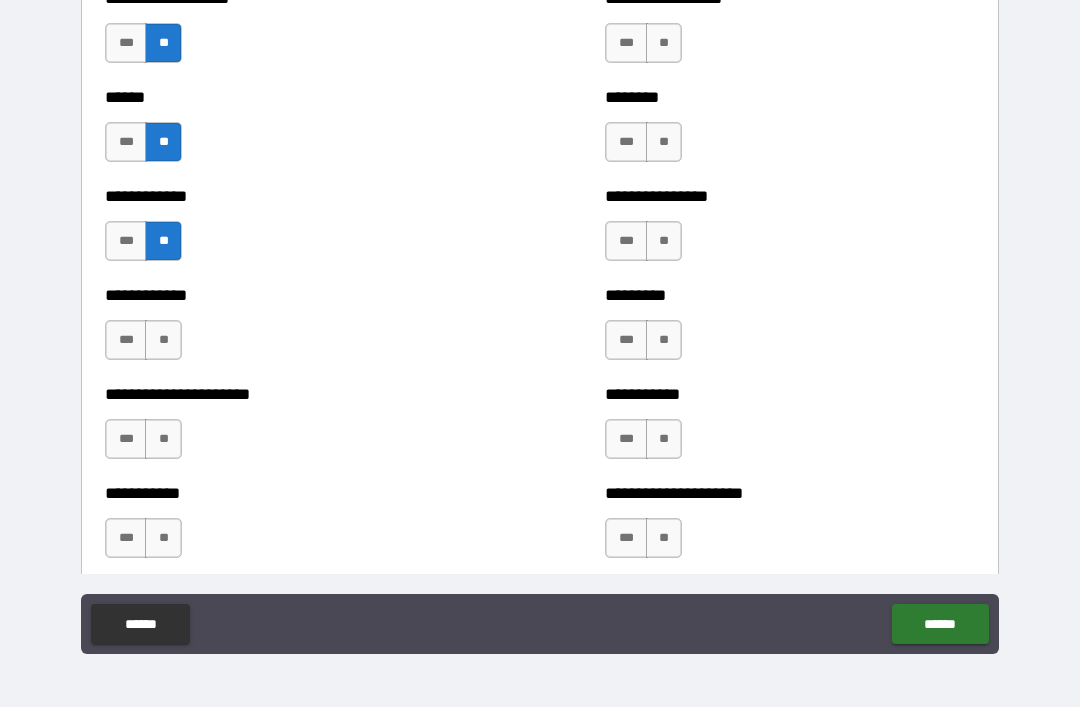 click on "**" at bounding box center (163, 340) 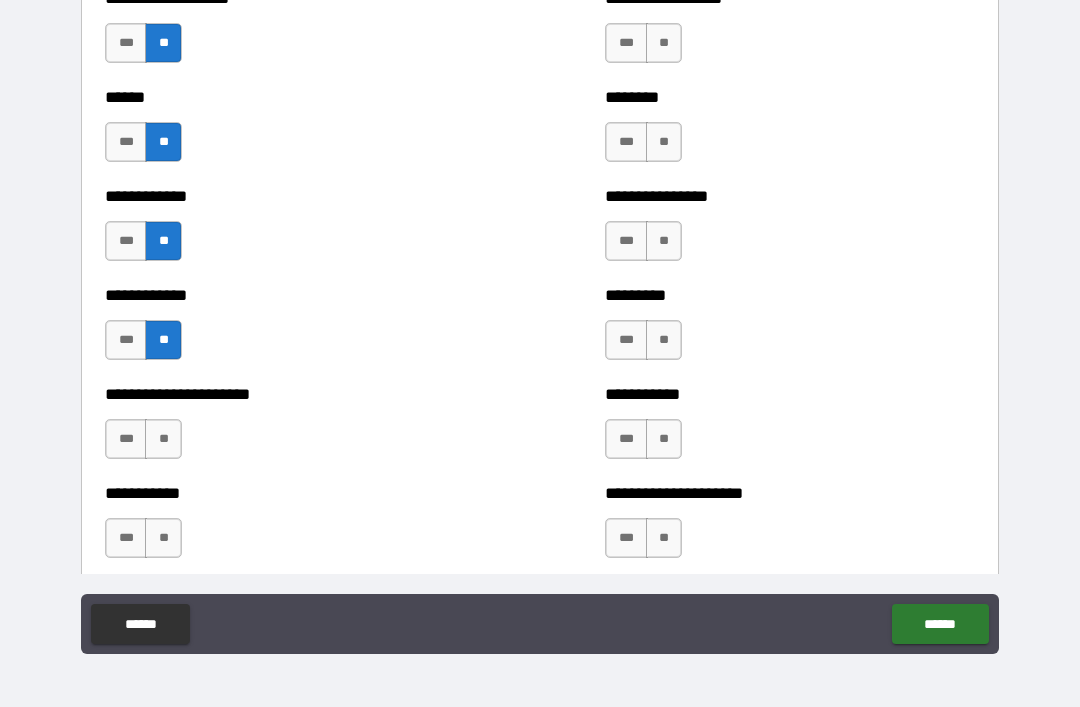 click on "**" at bounding box center [163, 439] 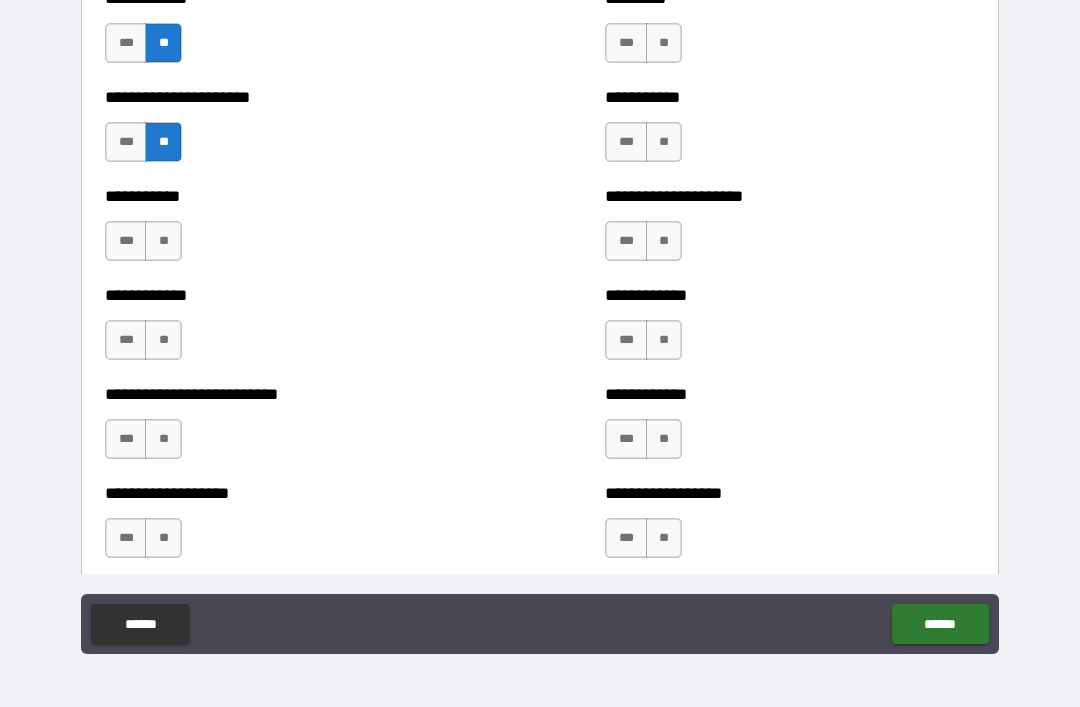 scroll, scrollTop: 5192, scrollLeft: 0, axis: vertical 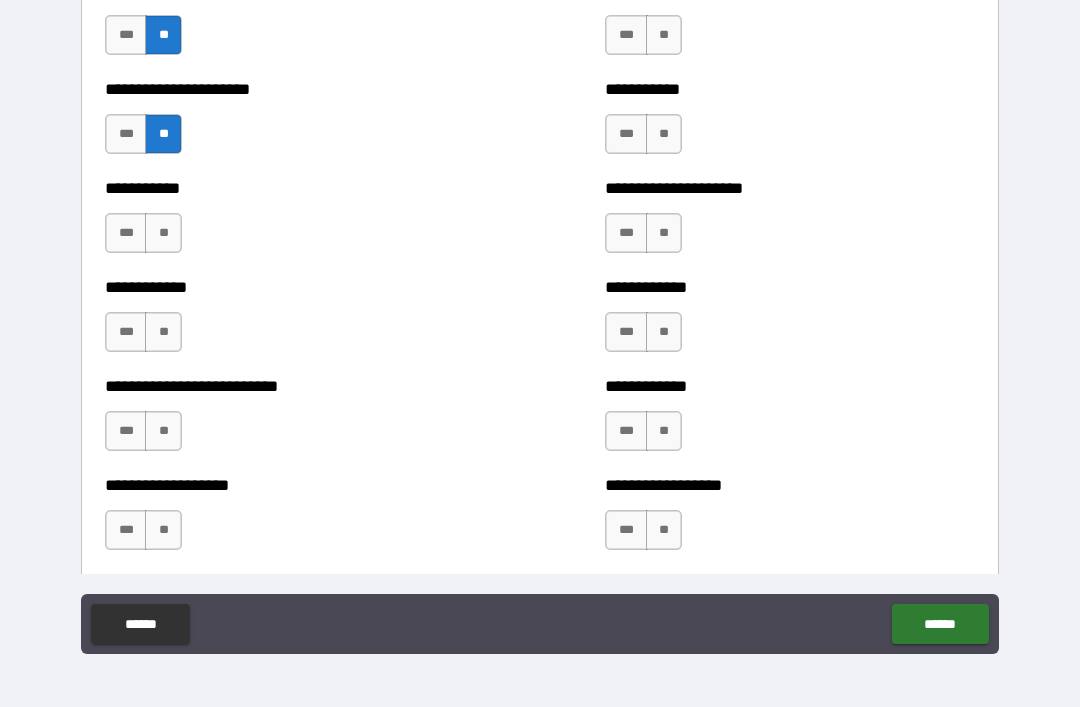 click on "**" at bounding box center [163, 233] 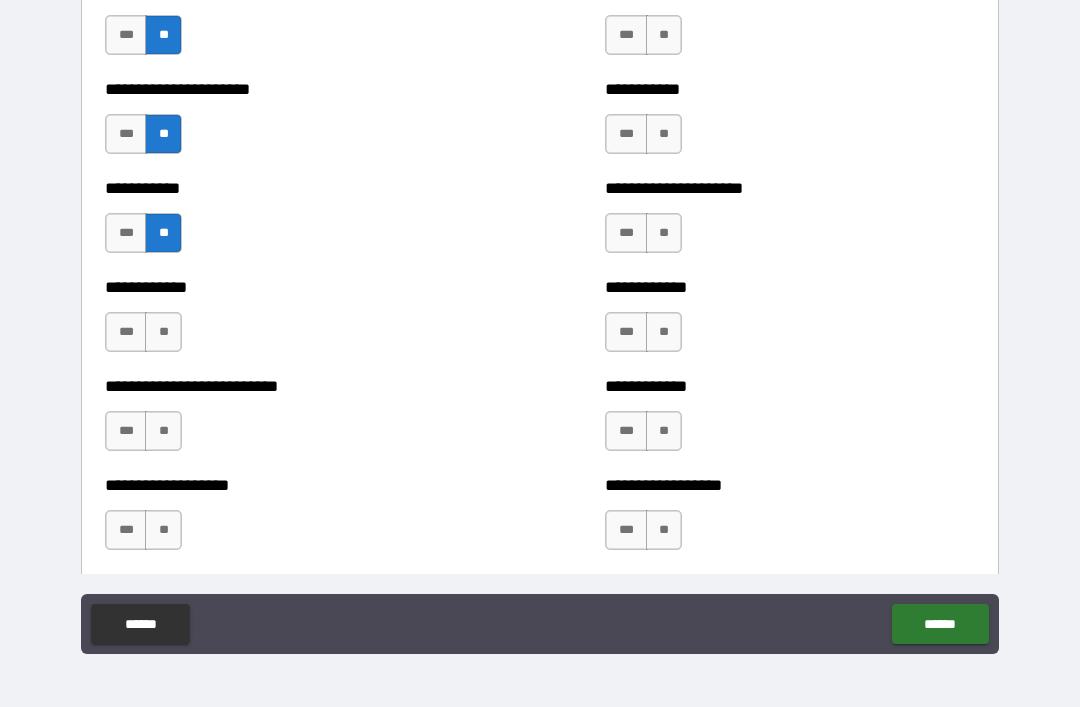 click on "**" at bounding box center (163, 332) 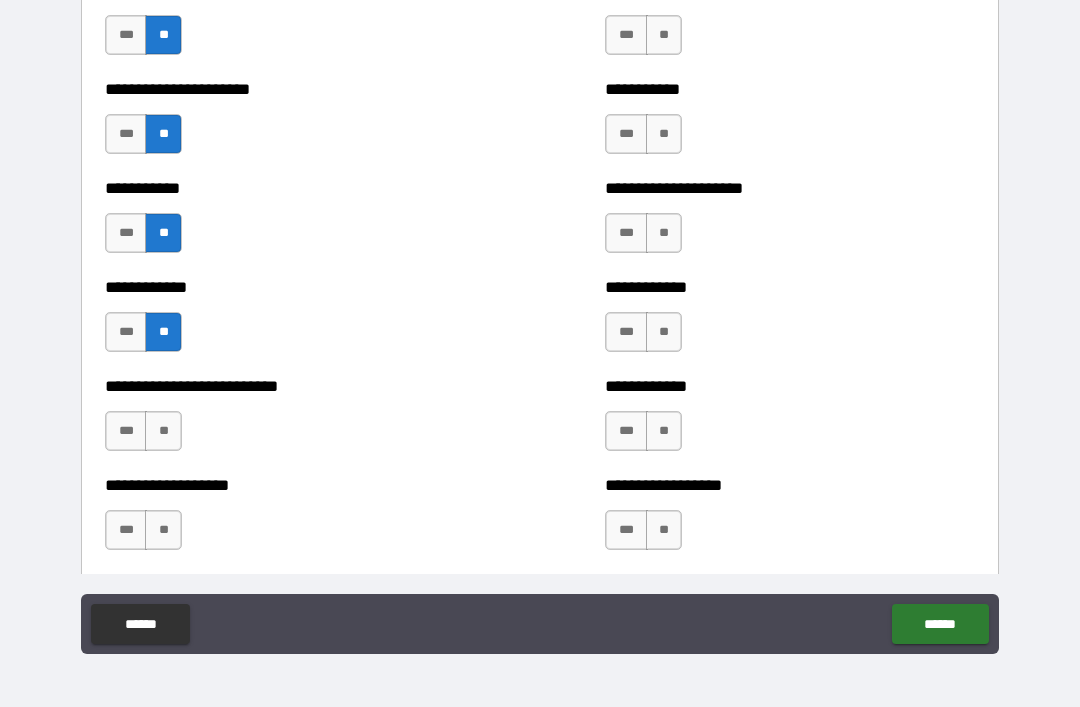 click on "**" at bounding box center [163, 431] 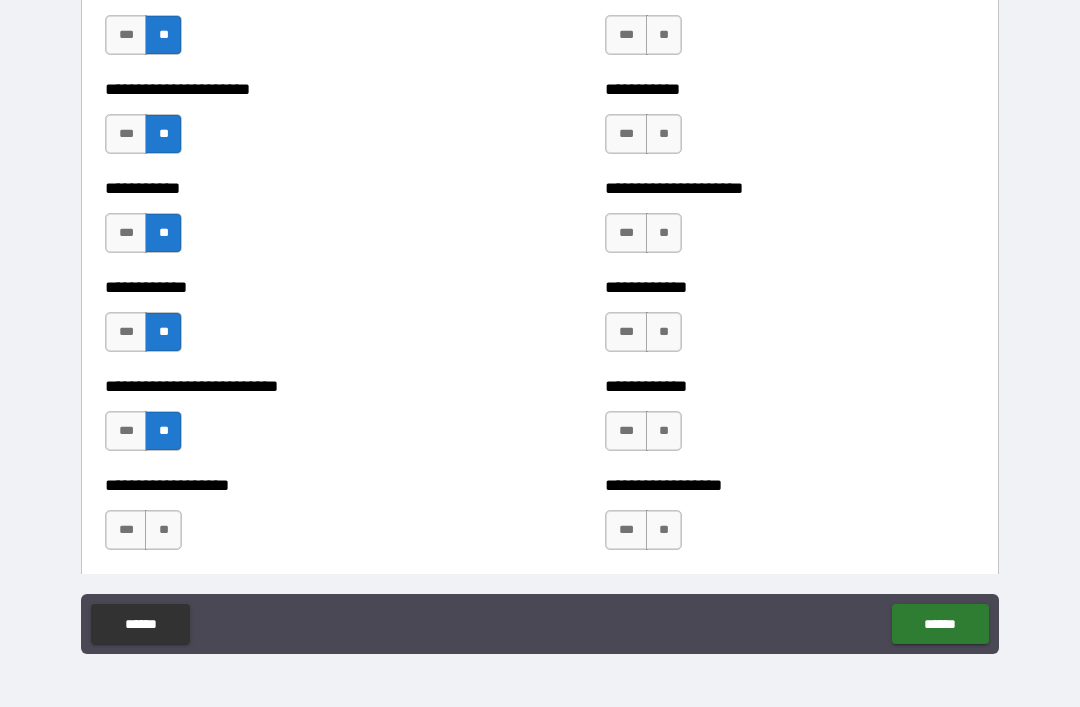 click on "**" at bounding box center (163, 530) 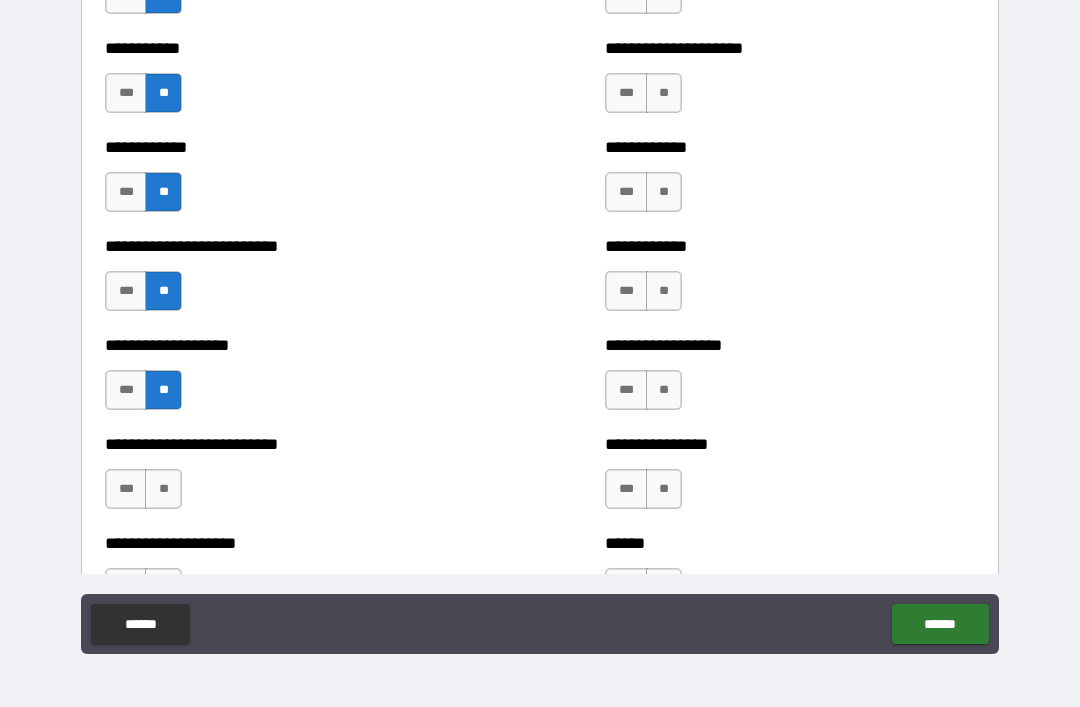scroll, scrollTop: 5507, scrollLeft: 0, axis: vertical 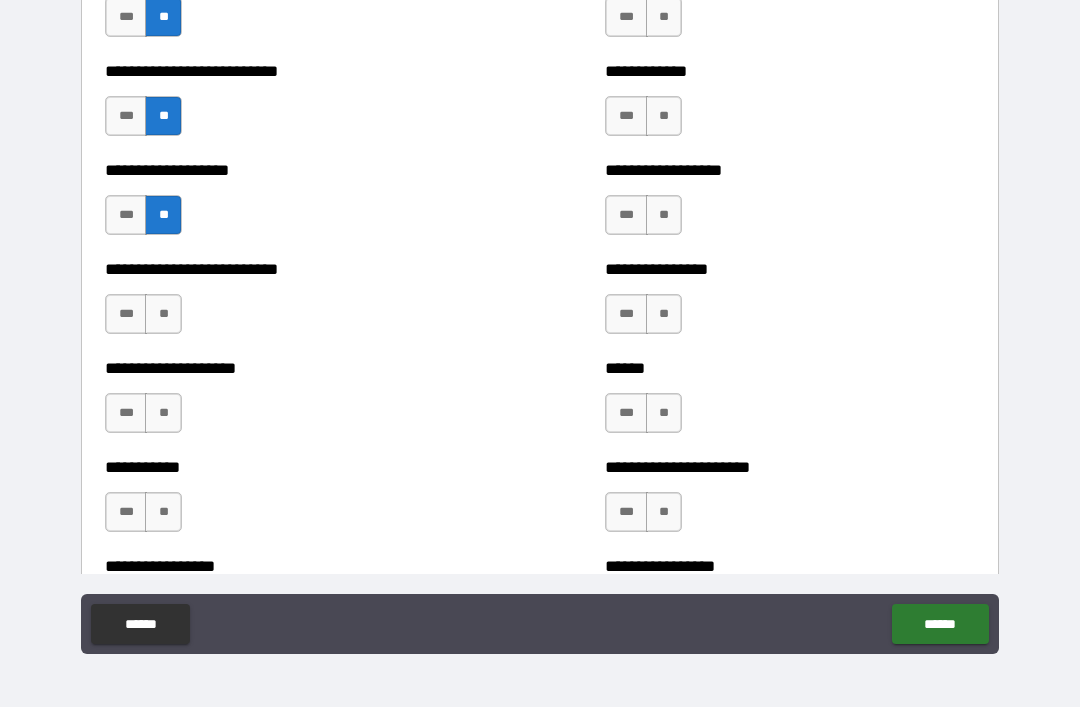 click on "**" at bounding box center [163, 314] 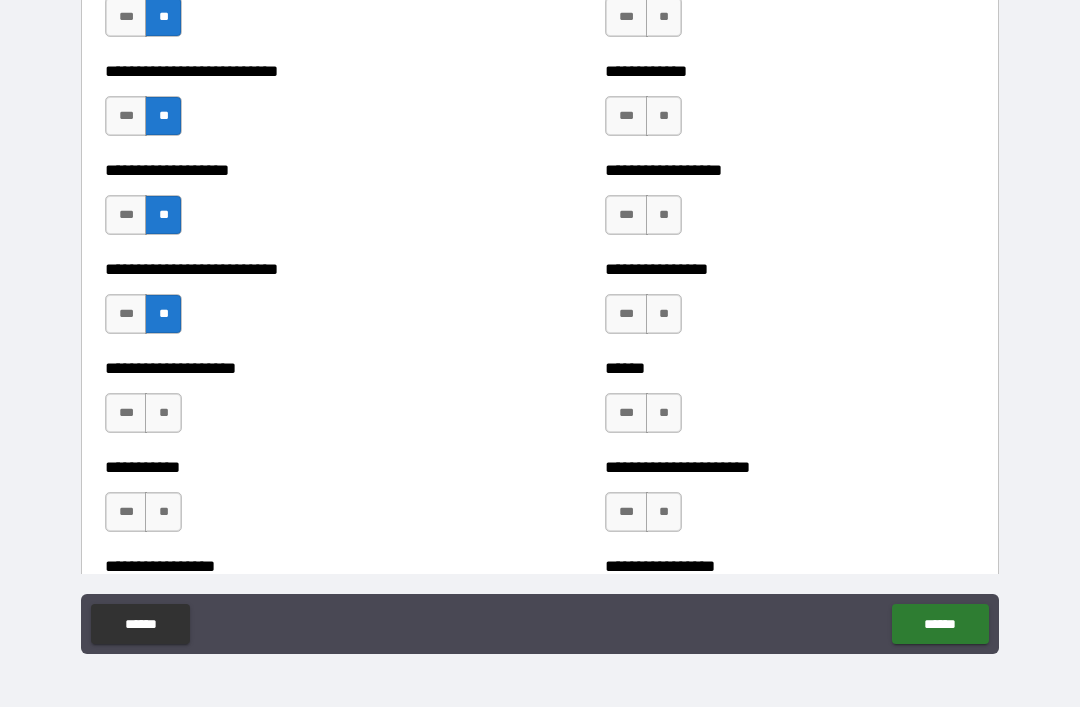 click on "**" at bounding box center [163, 413] 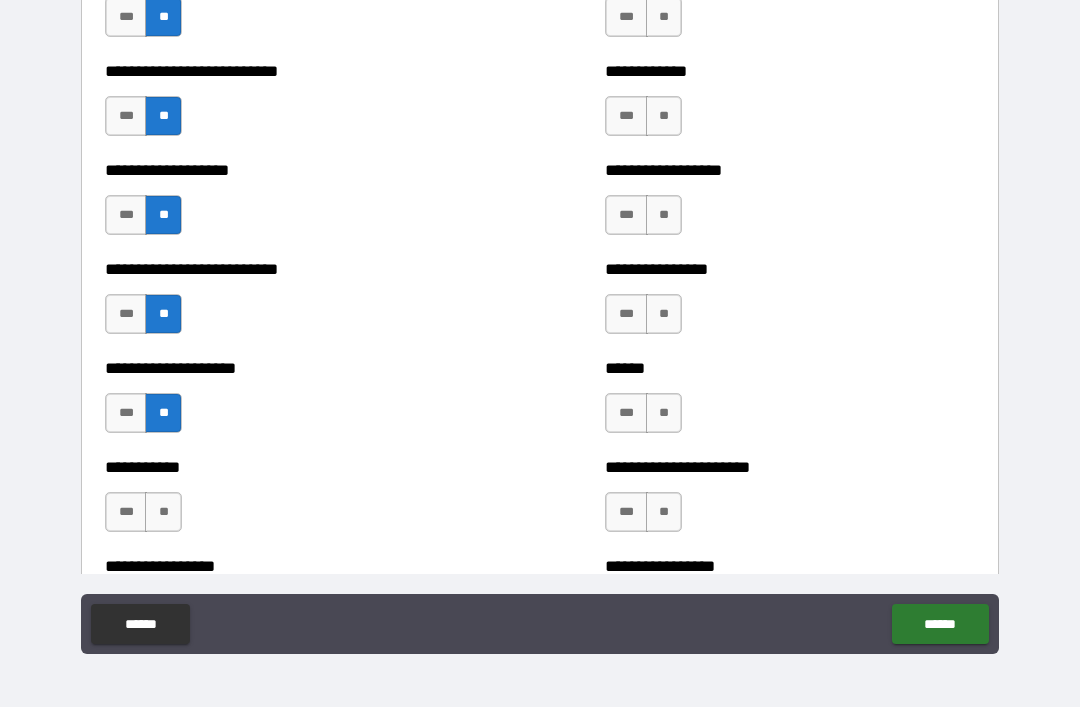 click on "**" at bounding box center (163, 512) 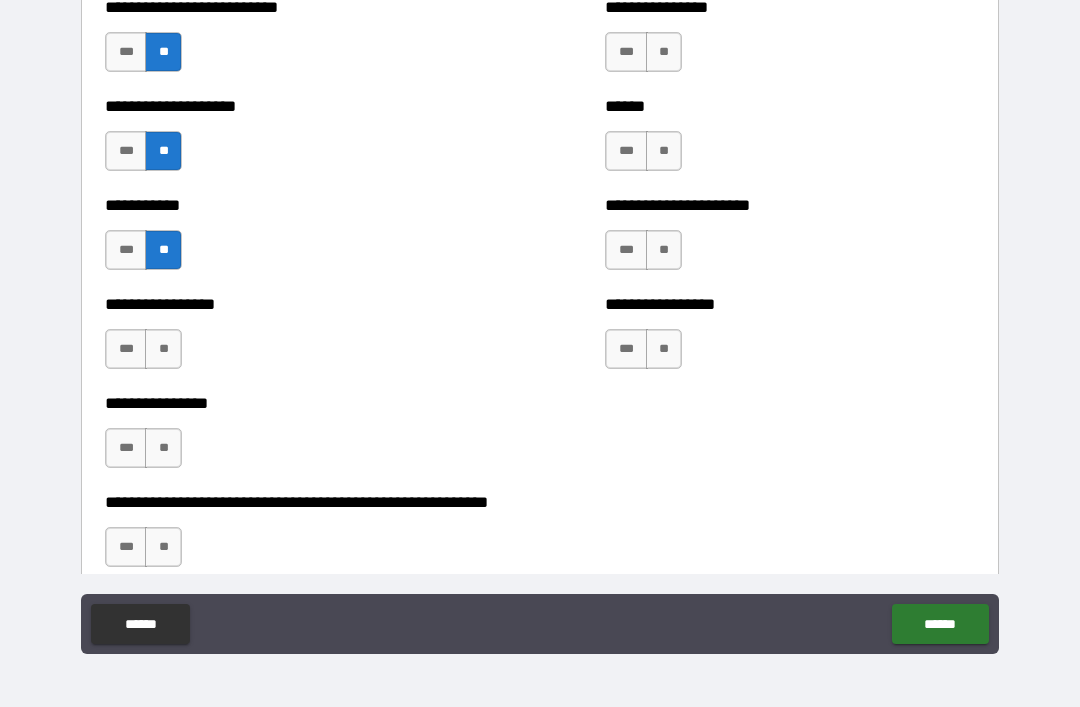 scroll, scrollTop: 5820, scrollLeft: 0, axis: vertical 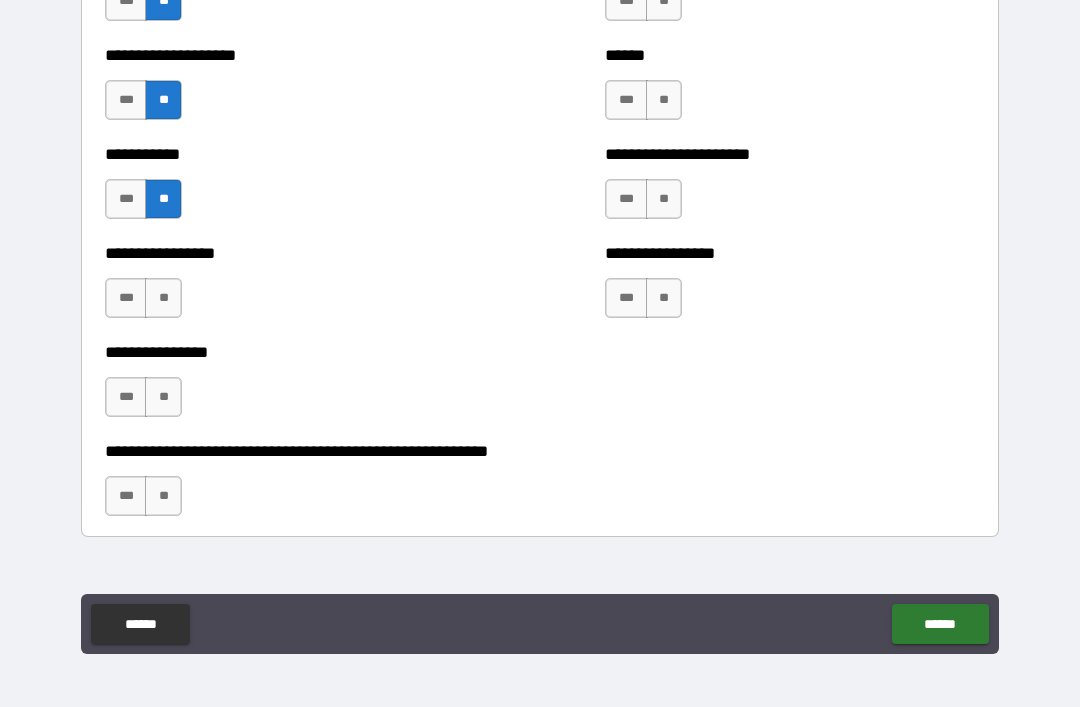 click on "**" at bounding box center [163, 298] 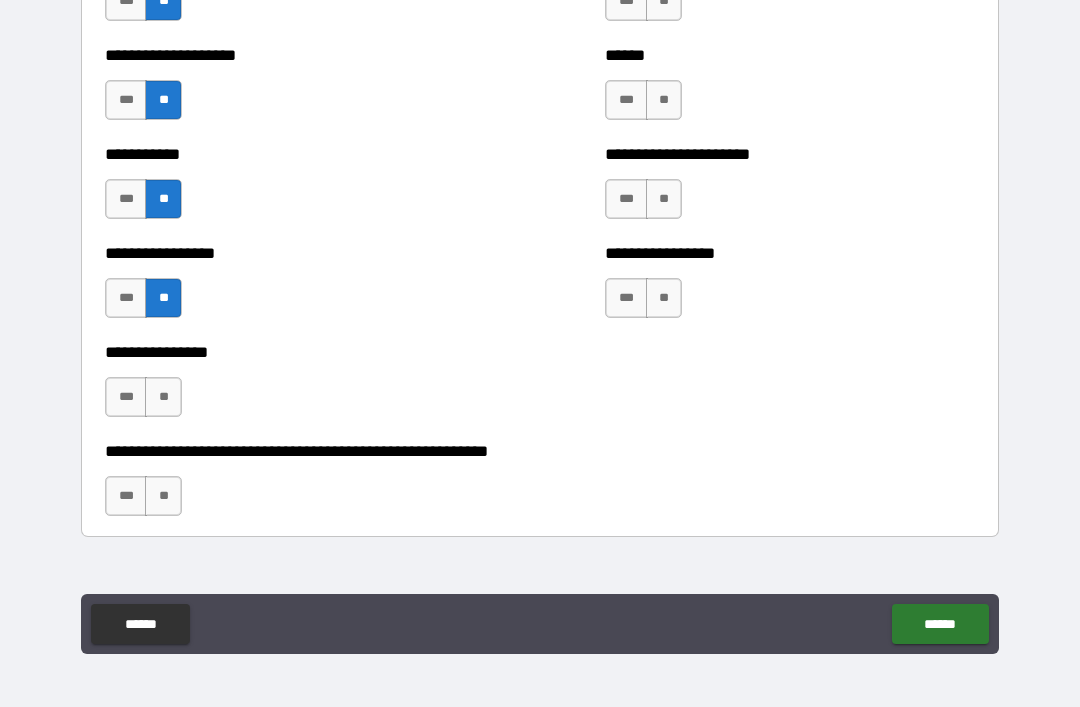click on "**" at bounding box center [163, 397] 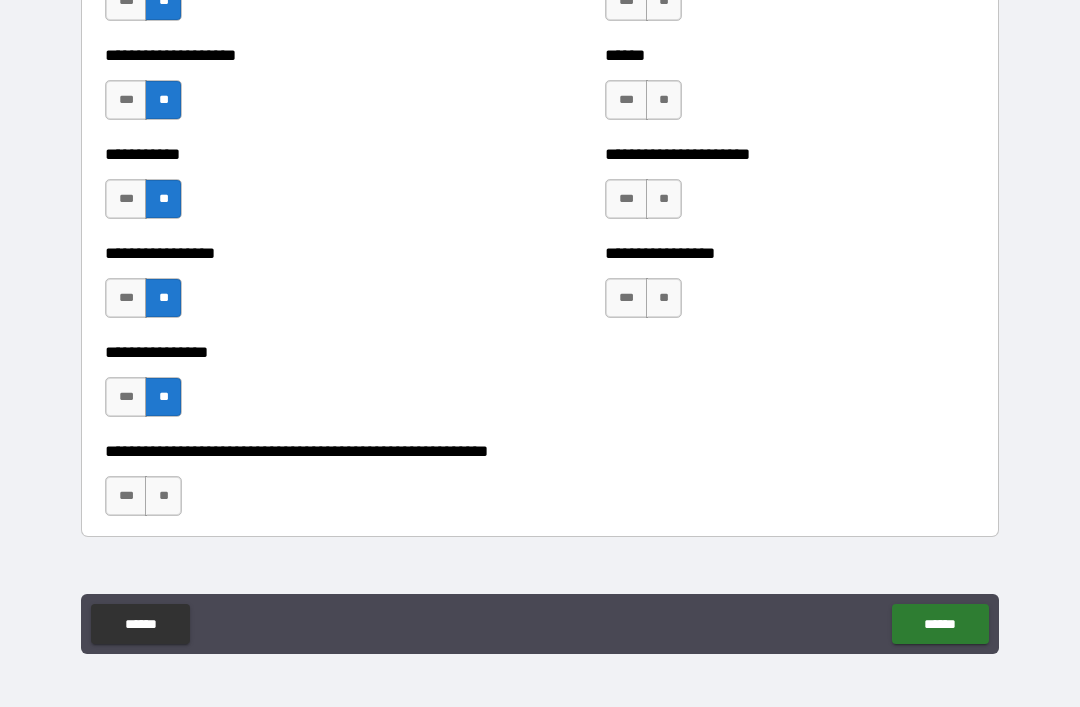 click on "**" at bounding box center [163, 496] 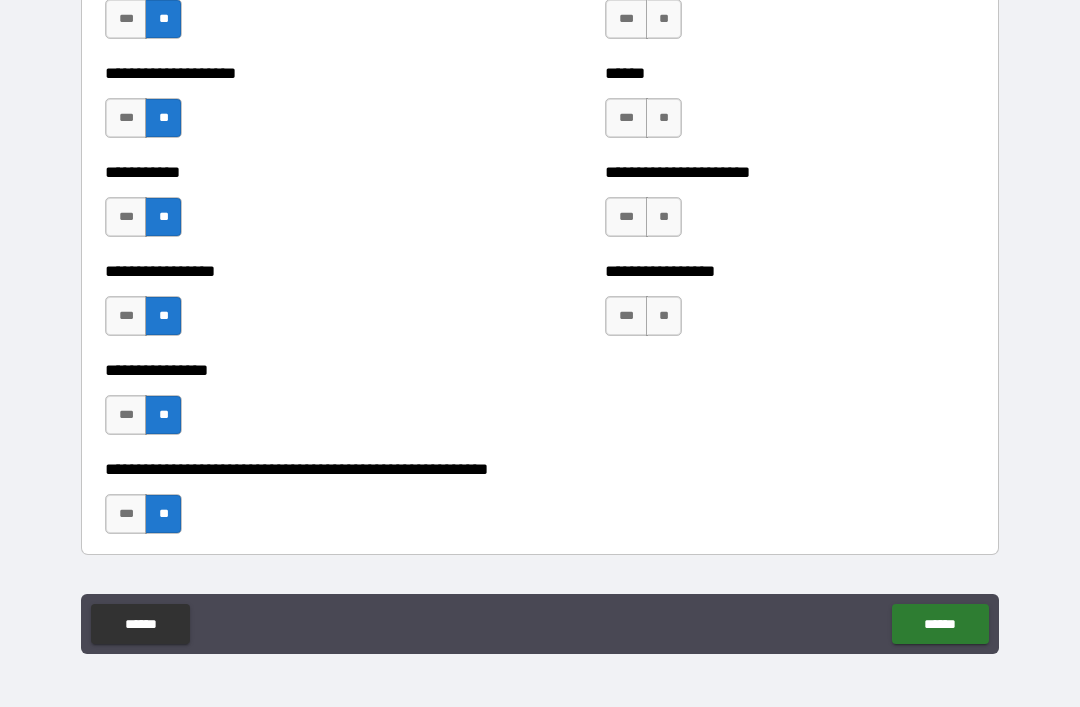 click on "**" at bounding box center [664, 316] 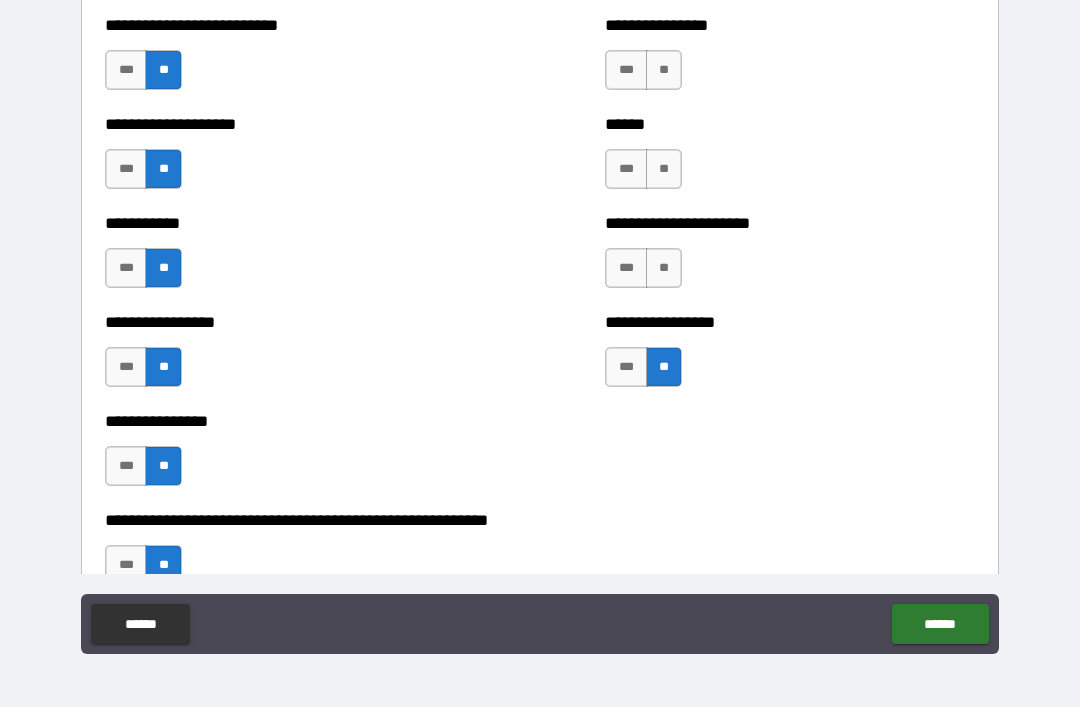 scroll, scrollTop: 5712, scrollLeft: 0, axis: vertical 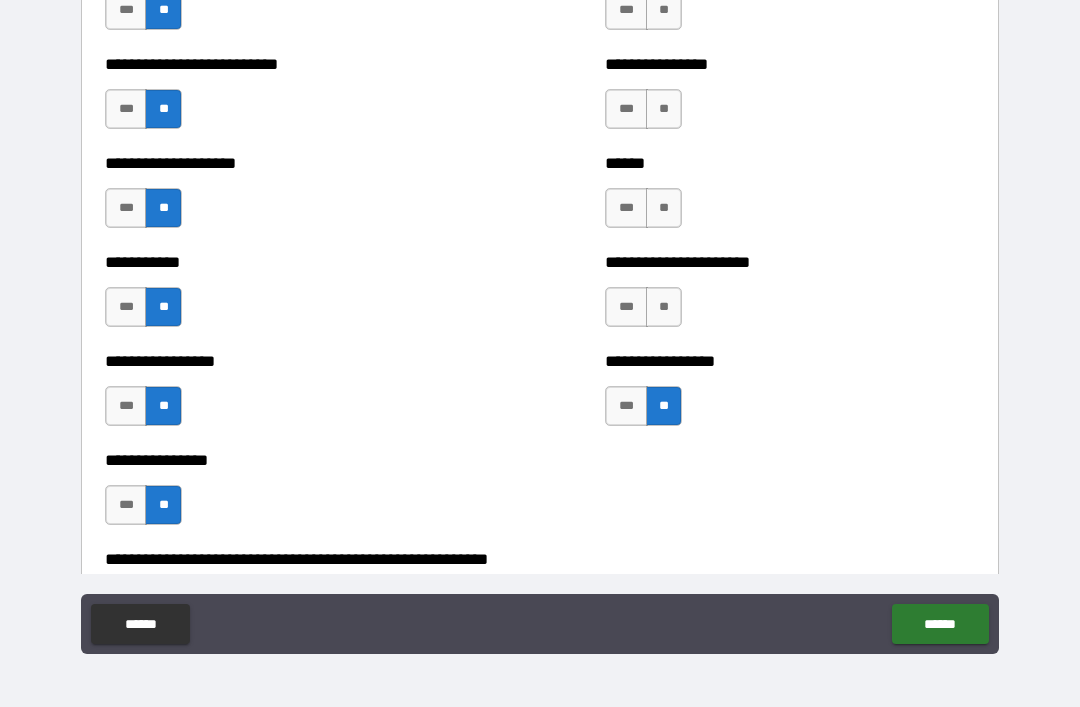 click on "**" at bounding box center [664, 307] 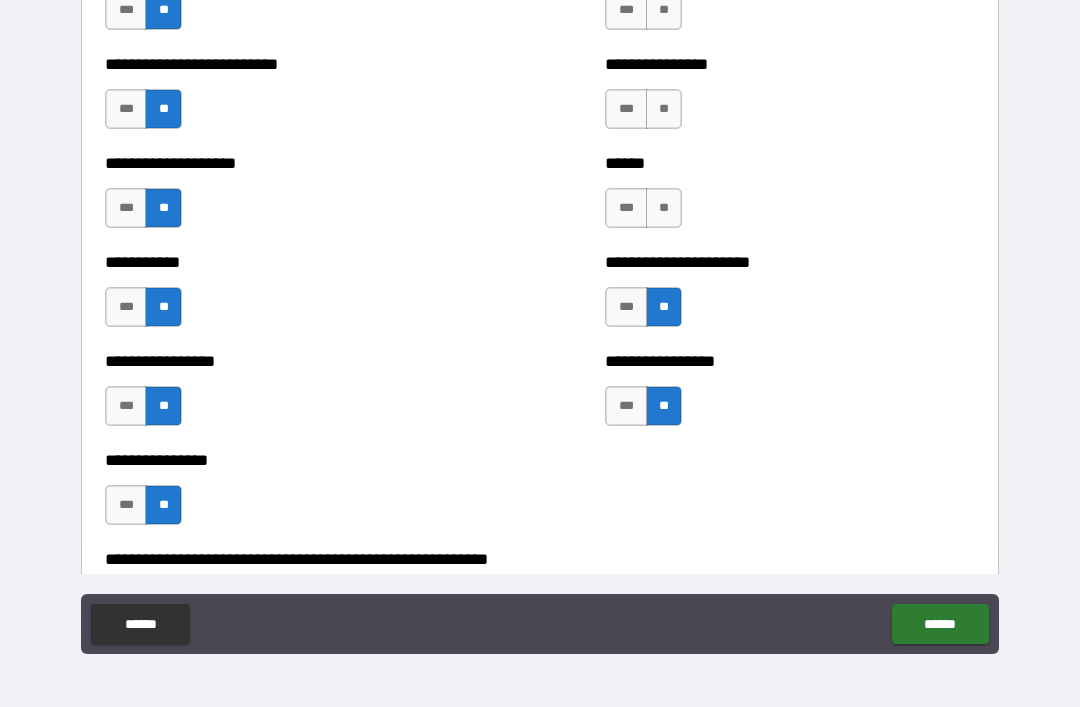 click on "**" at bounding box center (664, 208) 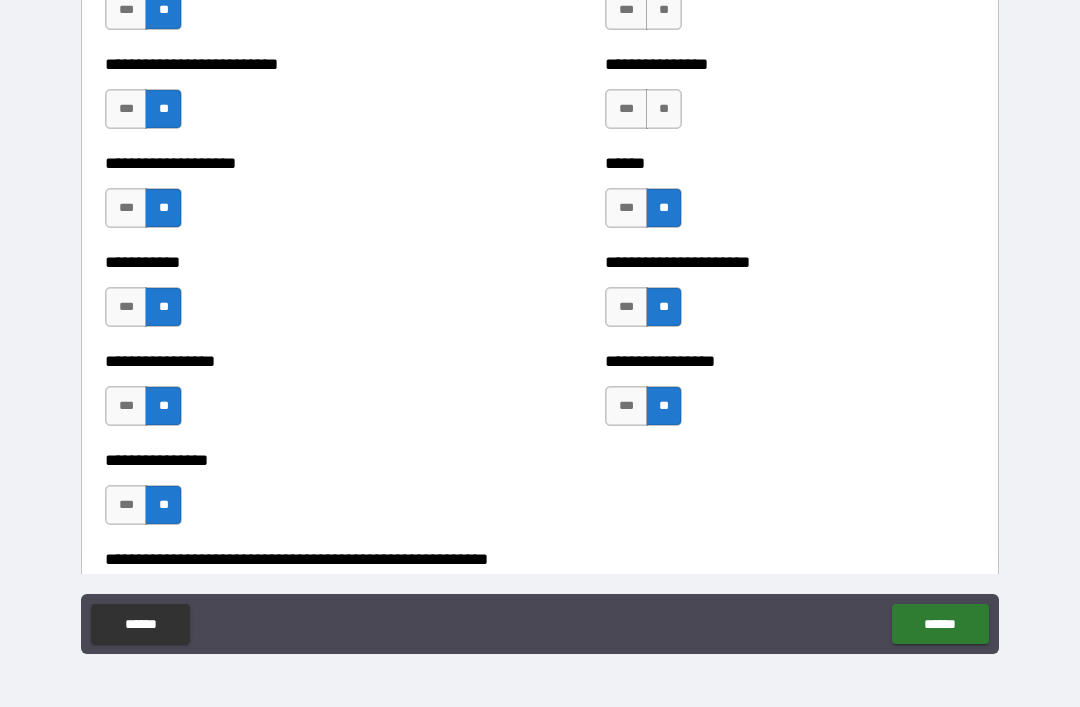 click on "**" at bounding box center (664, 109) 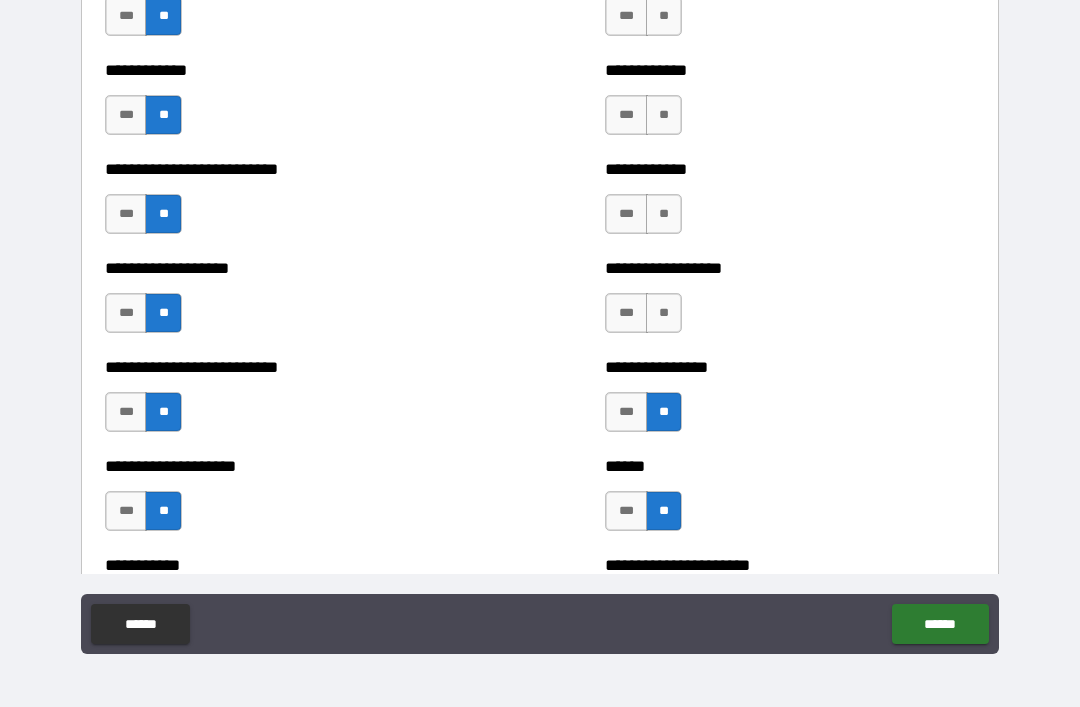scroll, scrollTop: 5401, scrollLeft: 0, axis: vertical 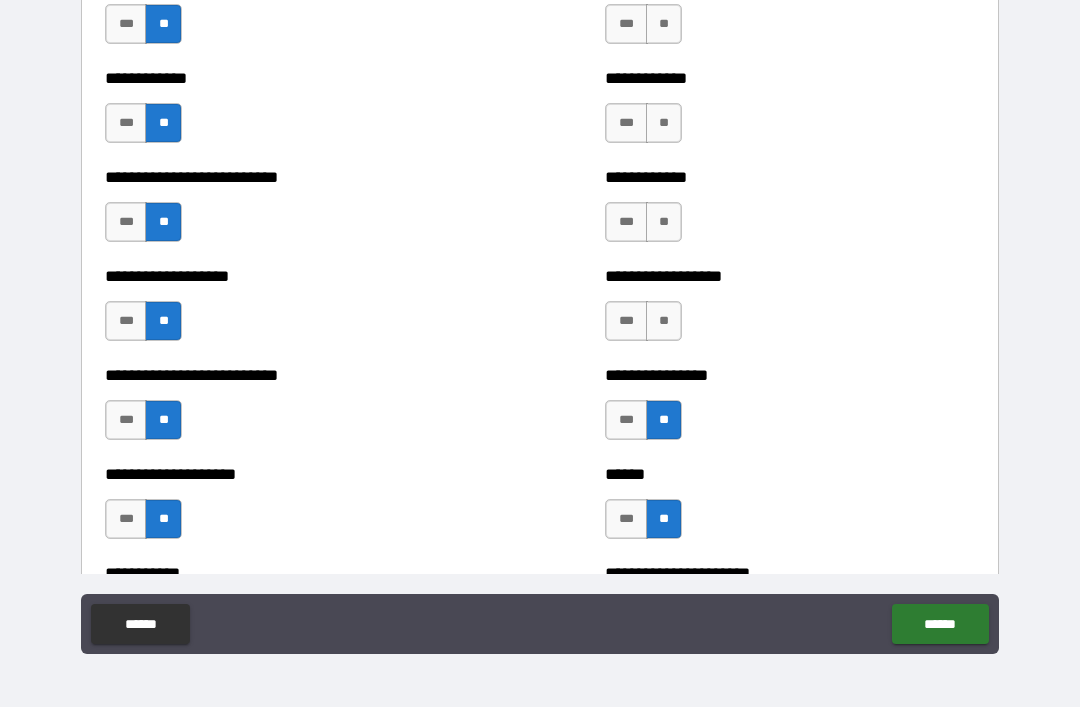 click on "**" at bounding box center [664, 321] 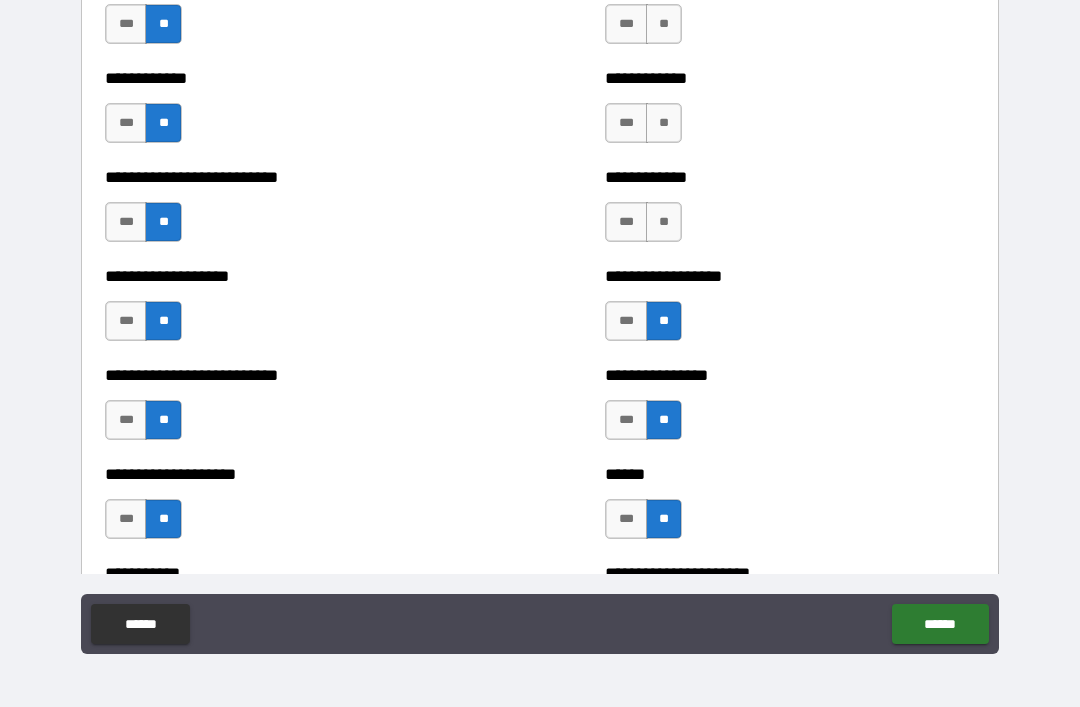 click on "**" at bounding box center (664, 222) 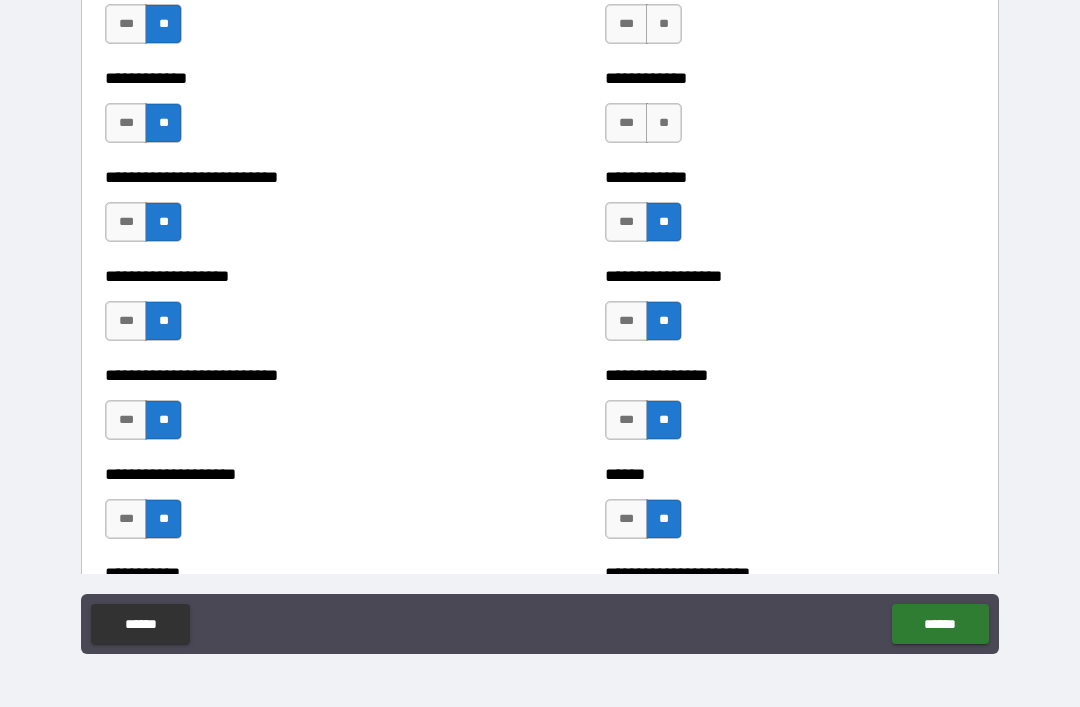 click on "**" at bounding box center (664, 123) 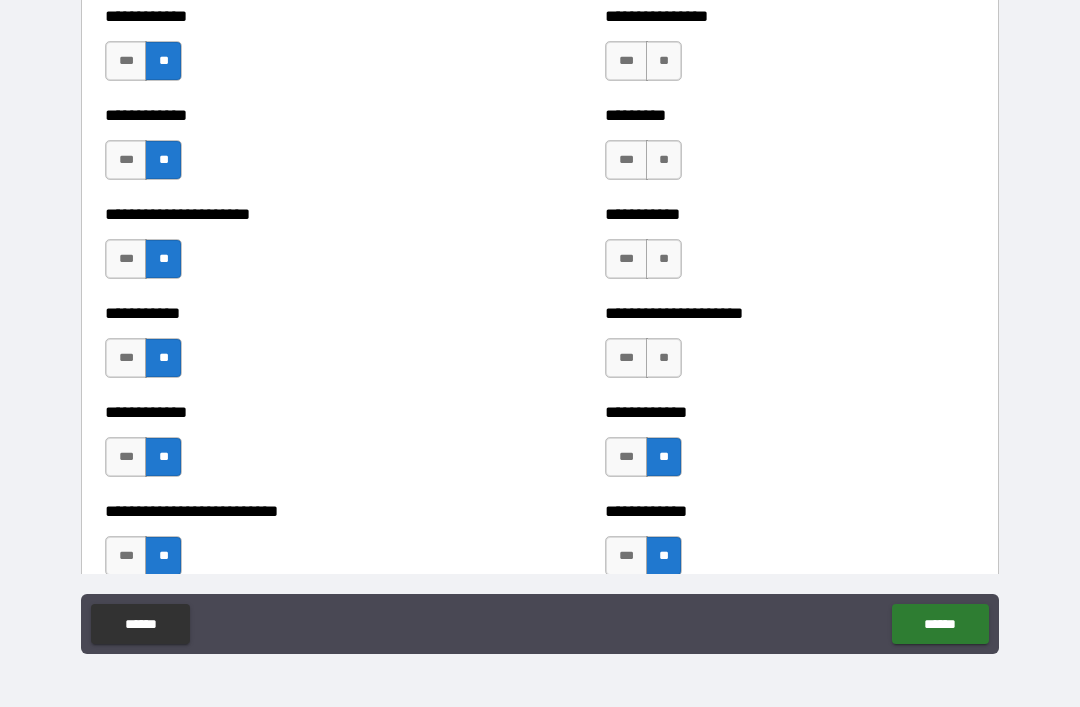 scroll, scrollTop: 5066, scrollLeft: 0, axis: vertical 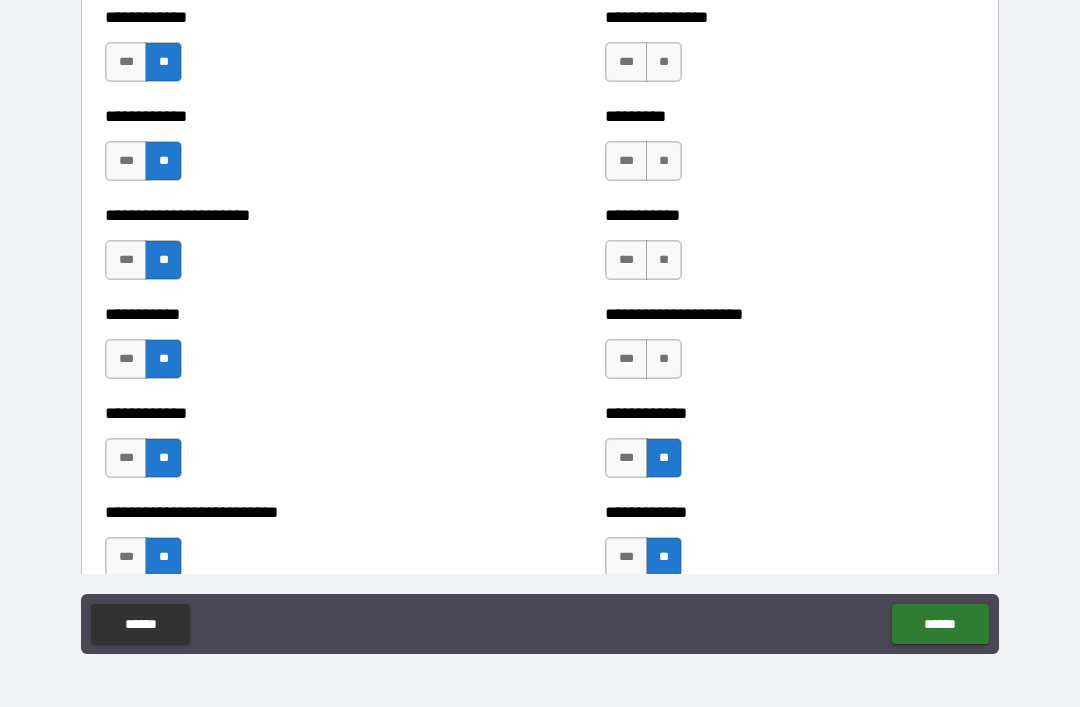 click on "**" at bounding box center (664, 359) 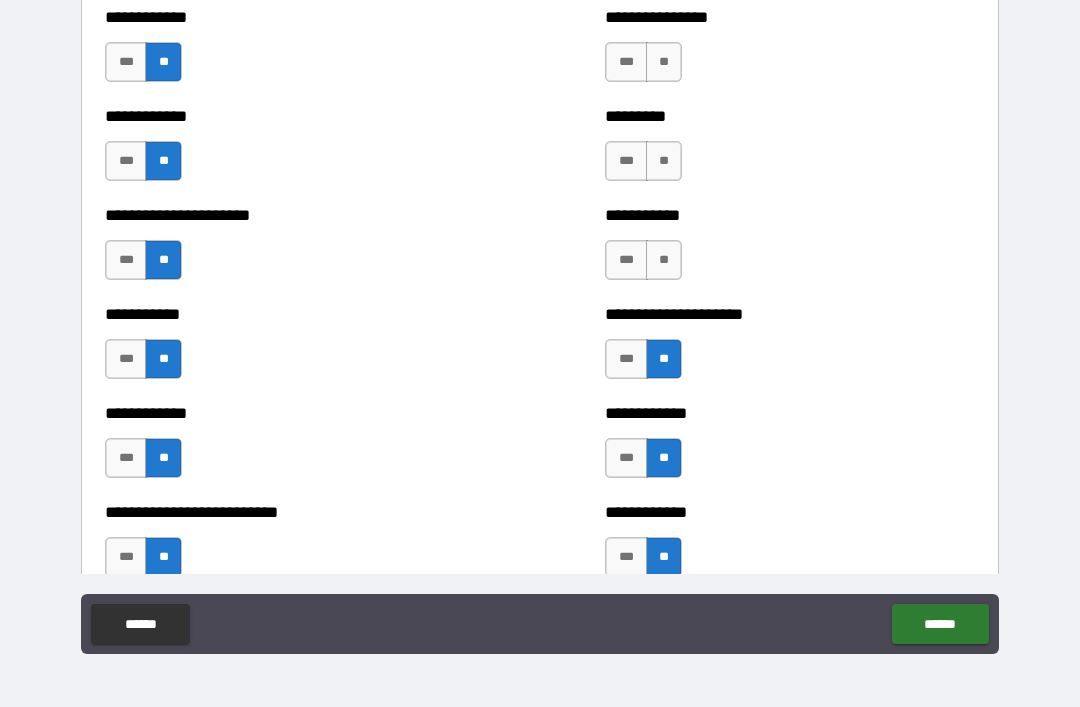 click on "**" at bounding box center (664, 260) 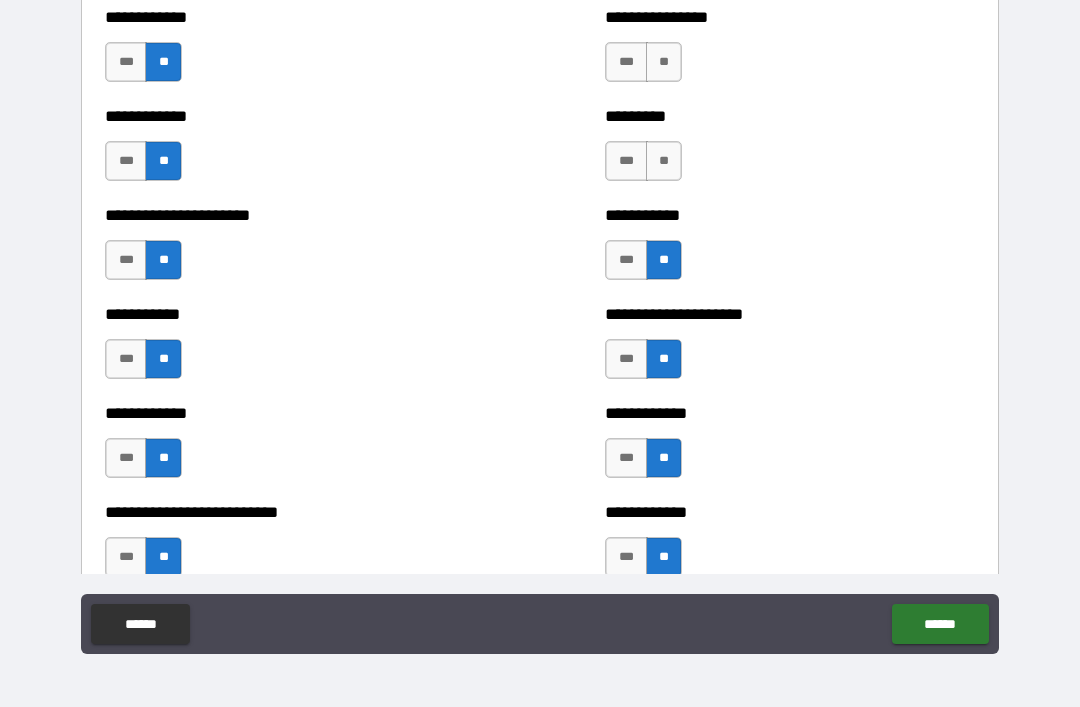 click on "**" at bounding box center [664, 161] 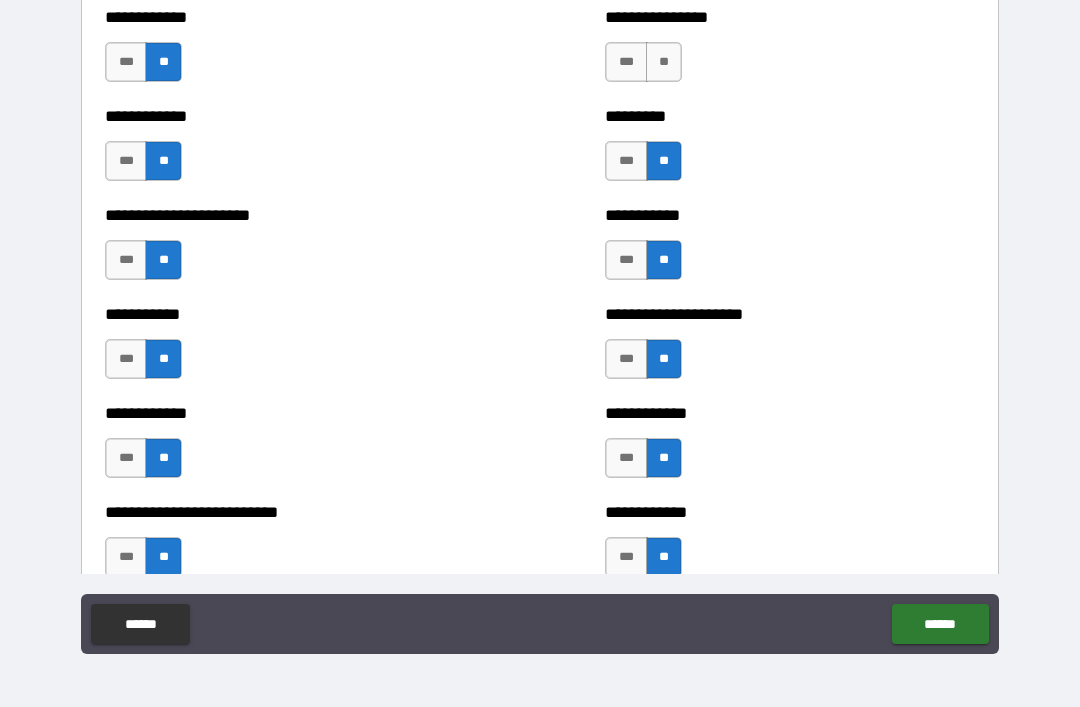 click on "**" at bounding box center (664, 62) 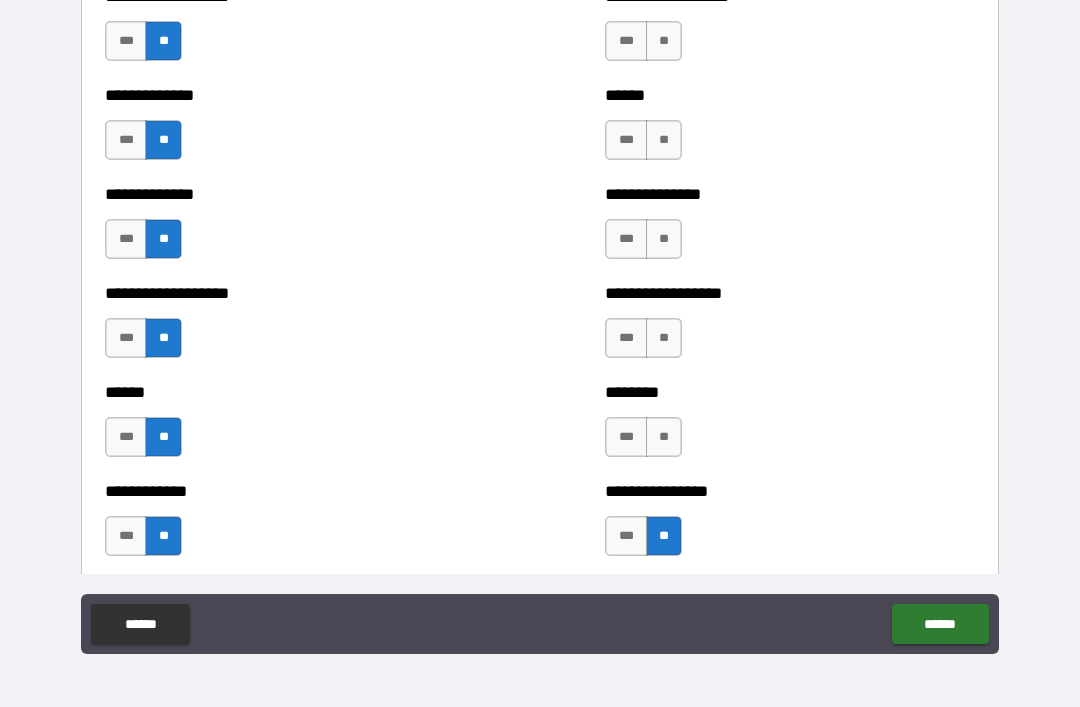 scroll, scrollTop: 4591, scrollLeft: 0, axis: vertical 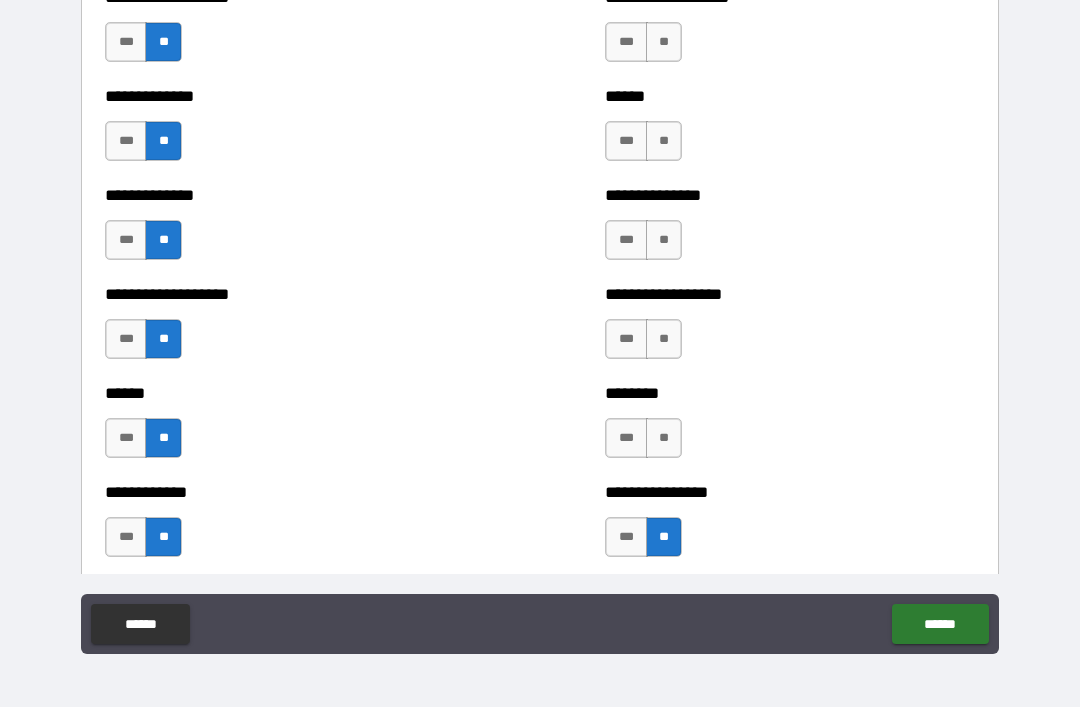 click on "**" at bounding box center [664, 438] 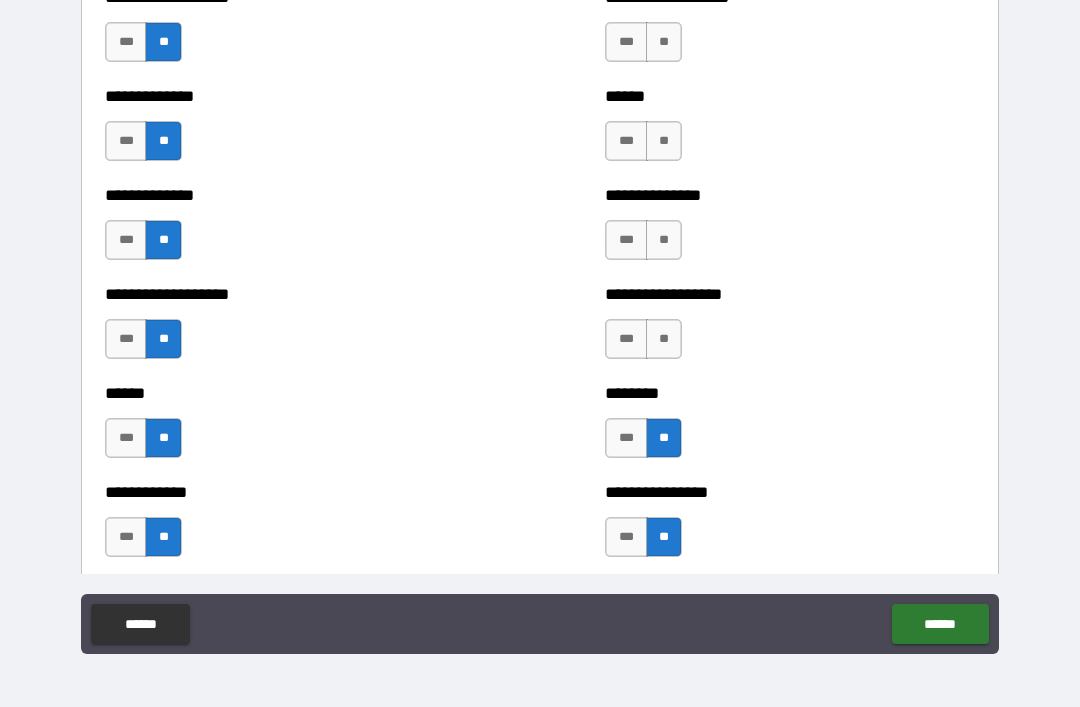 click on "**" at bounding box center (664, 339) 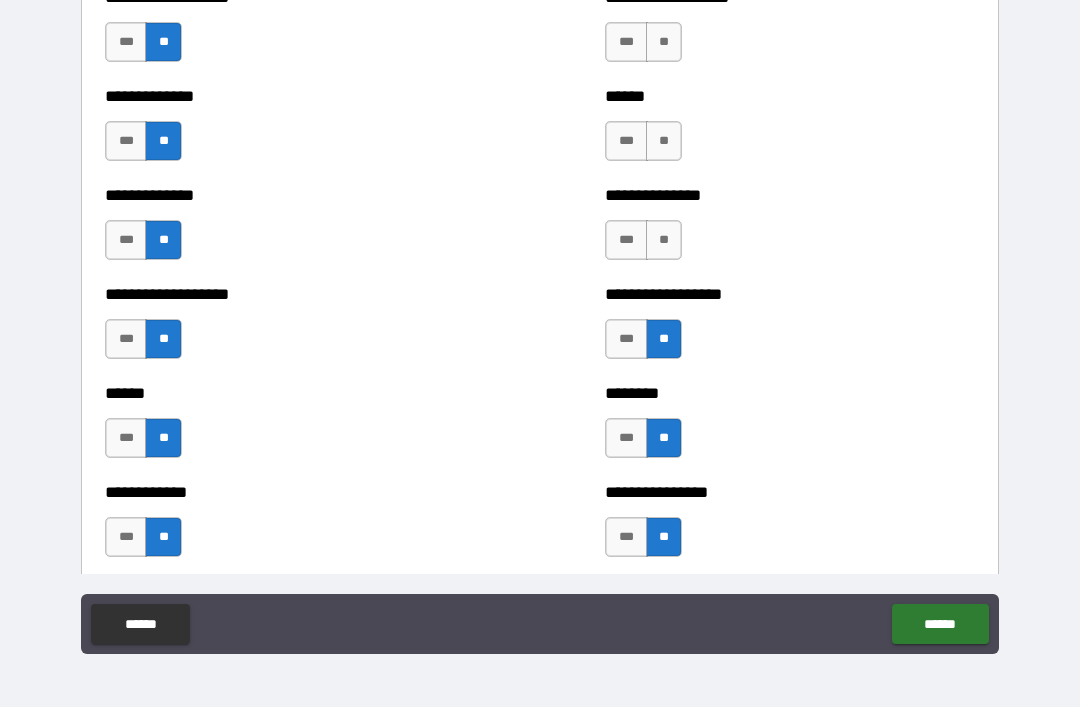 click on "**" at bounding box center [664, 240] 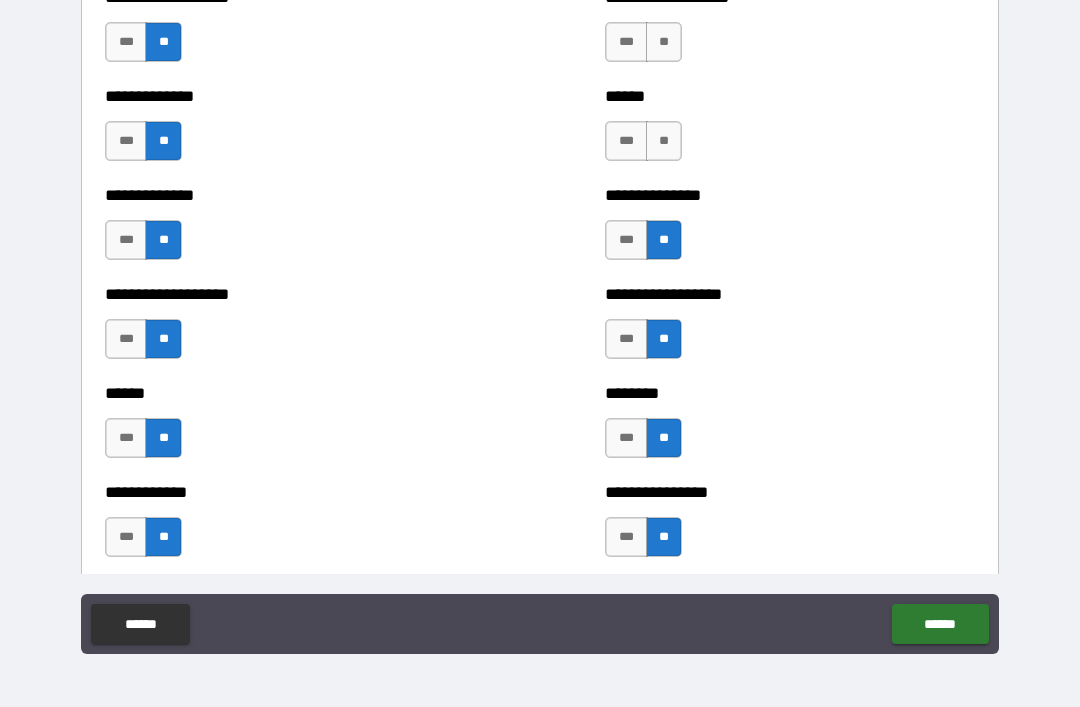click on "**" at bounding box center [664, 141] 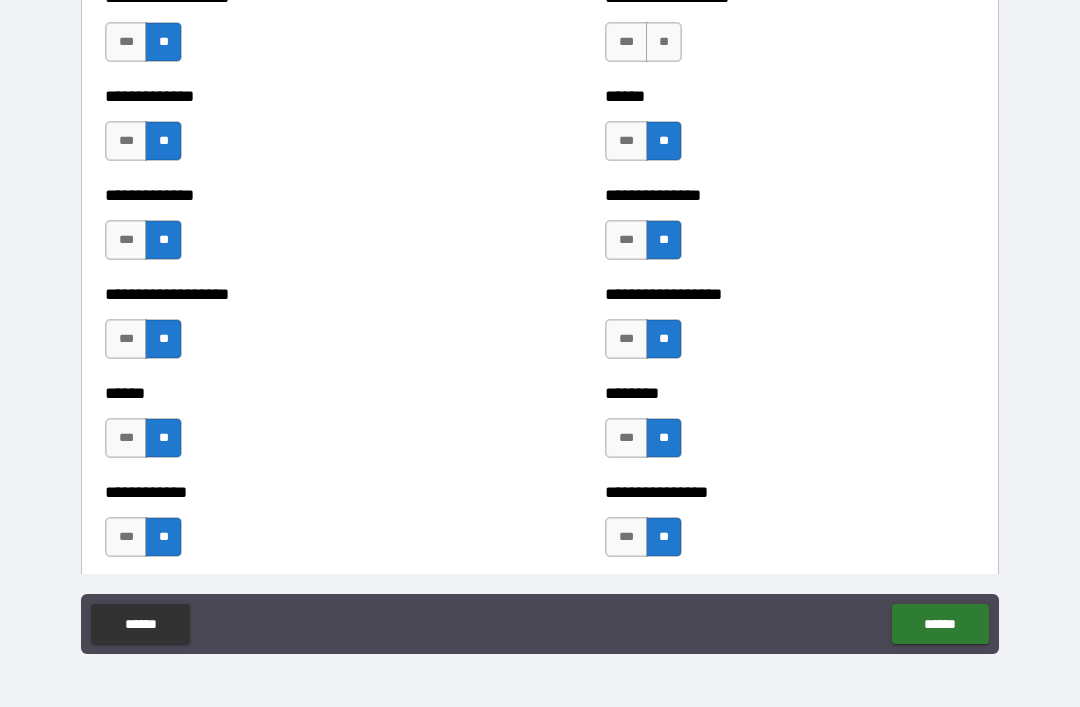 click on "**" at bounding box center [664, 42] 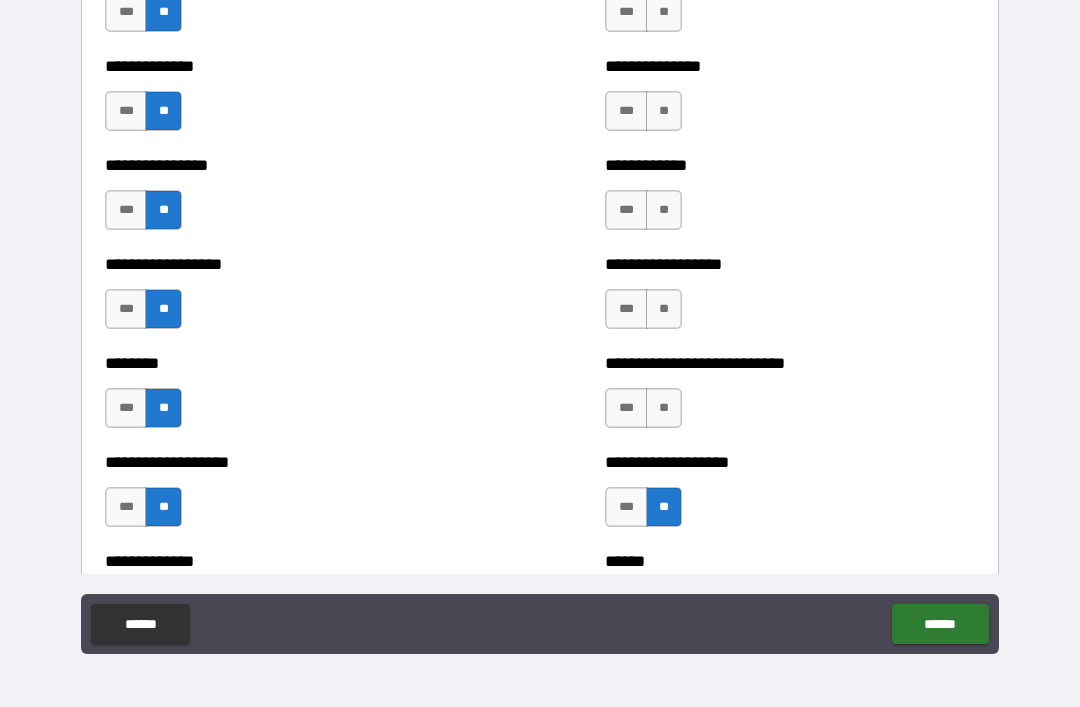 scroll, scrollTop: 4117, scrollLeft: 0, axis: vertical 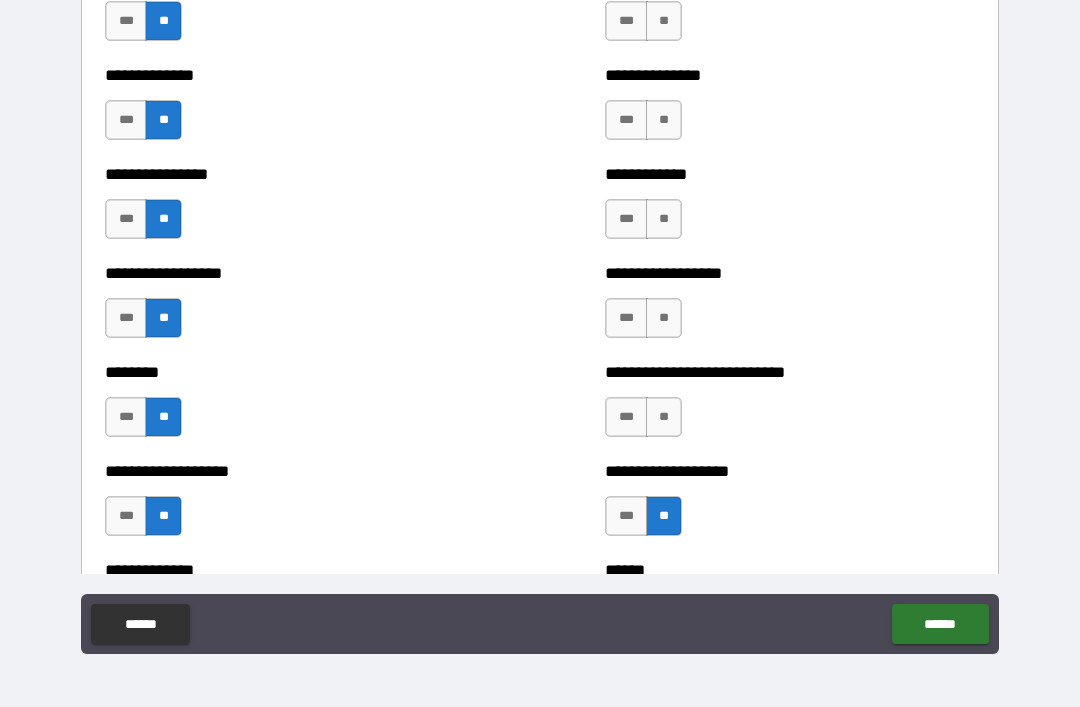 click on "**" at bounding box center (664, 417) 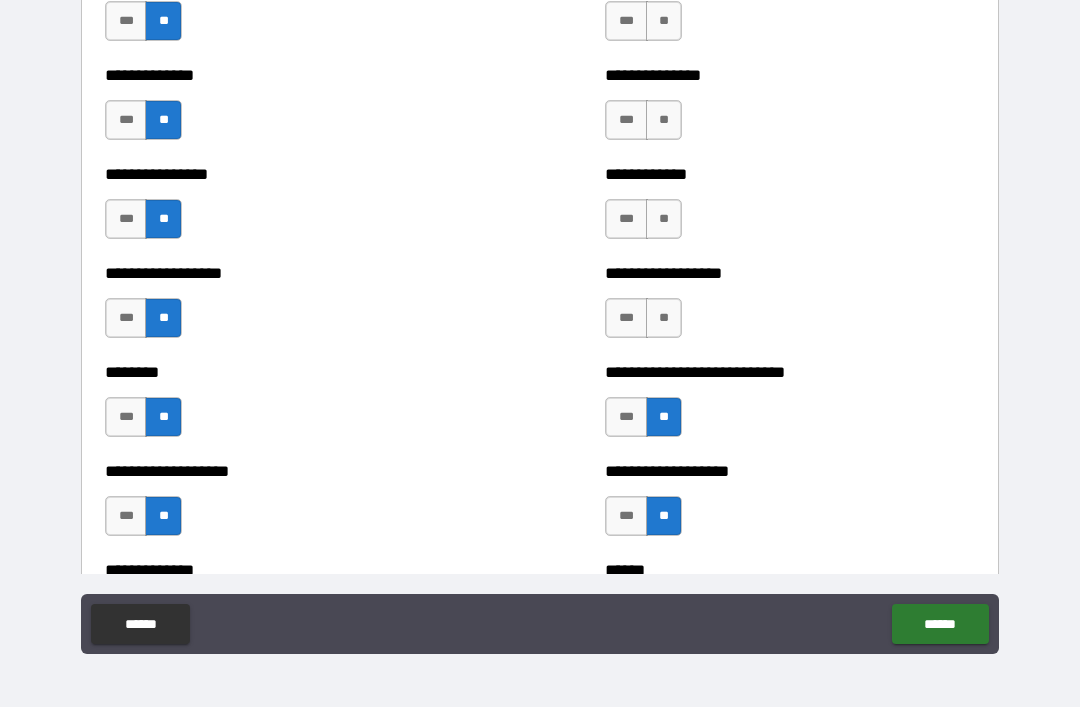 click on "**" at bounding box center [664, 318] 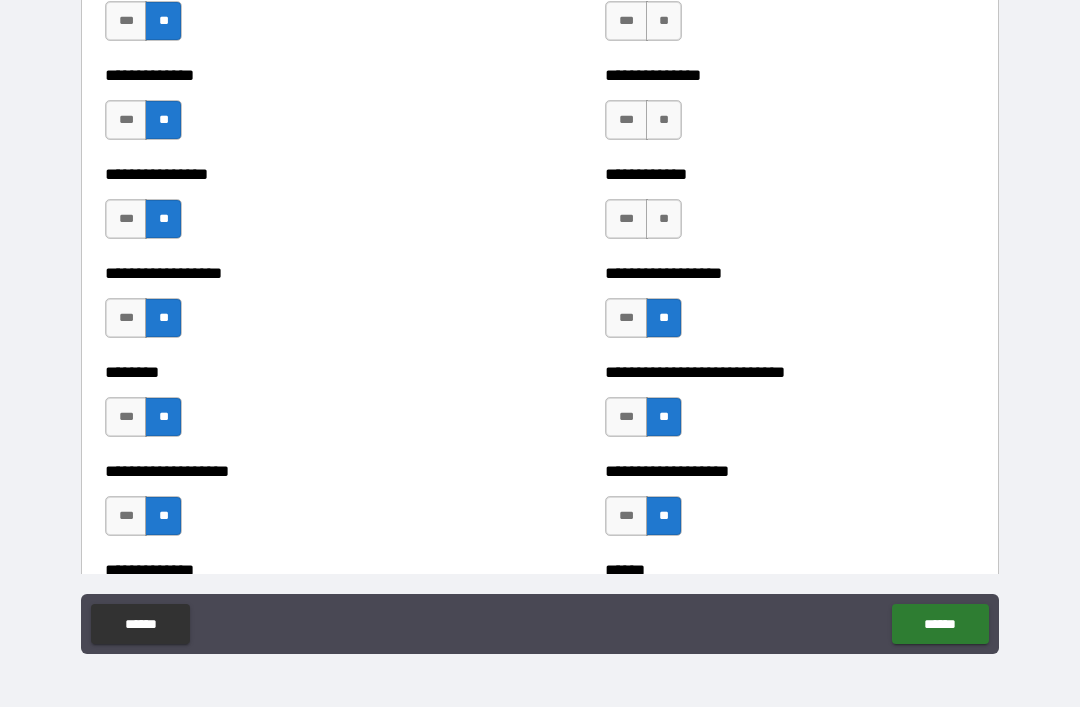click on "**" at bounding box center [664, 219] 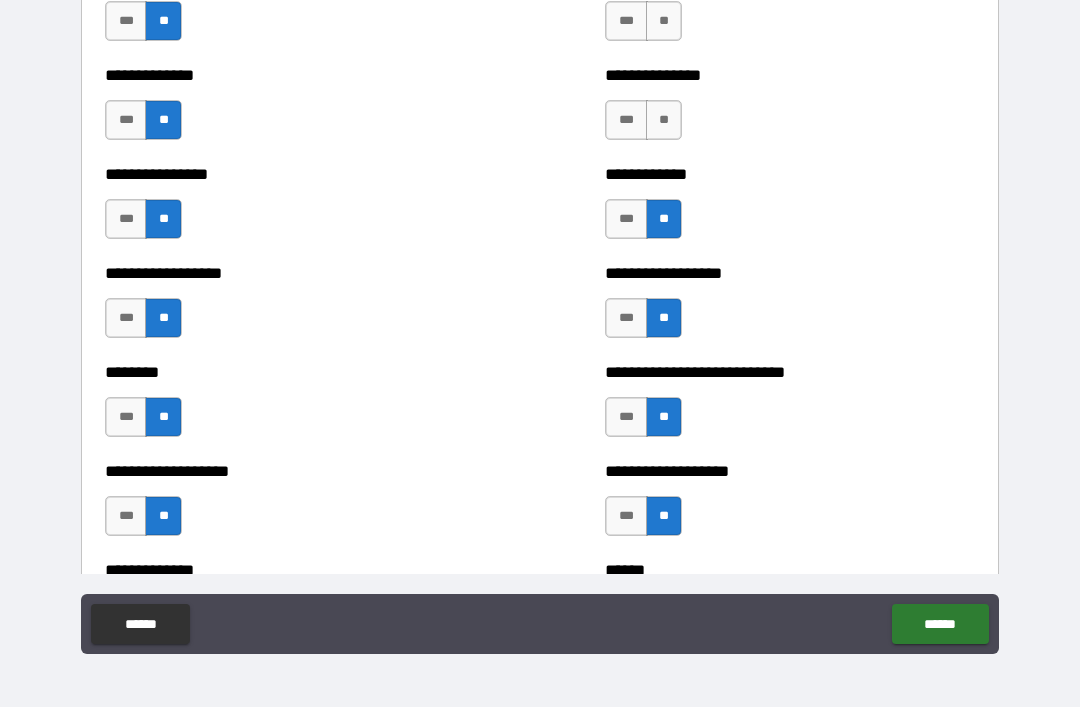 click on "**" at bounding box center [664, 120] 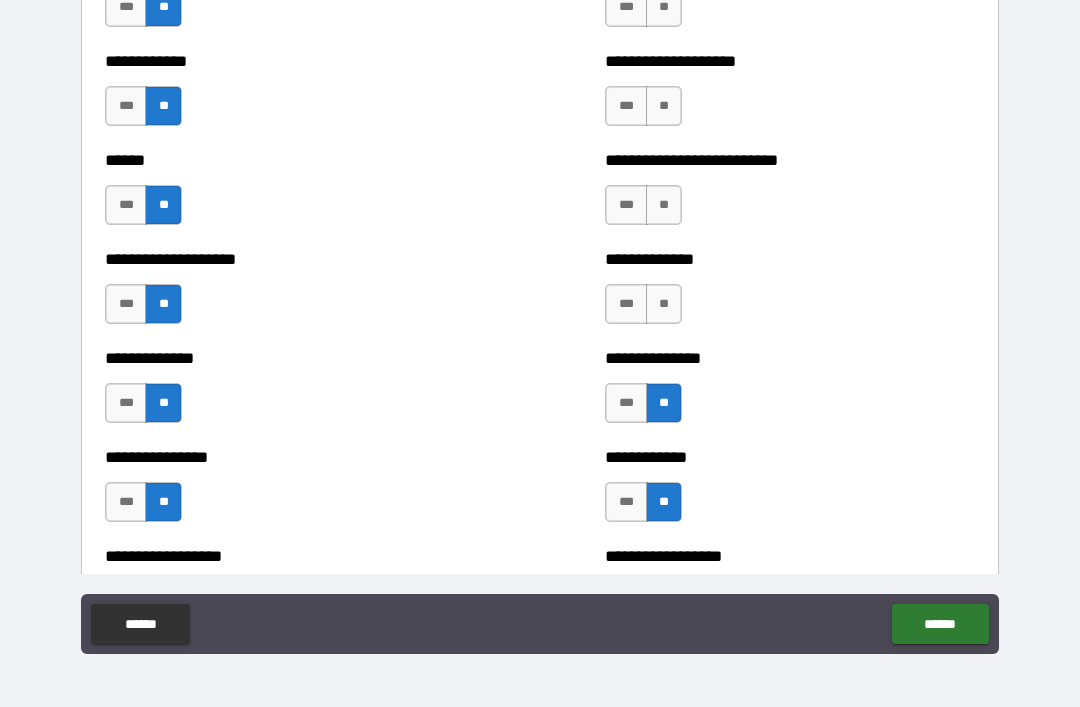 scroll, scrollTop: 3834, scrollLeft: 0, axis: vertical 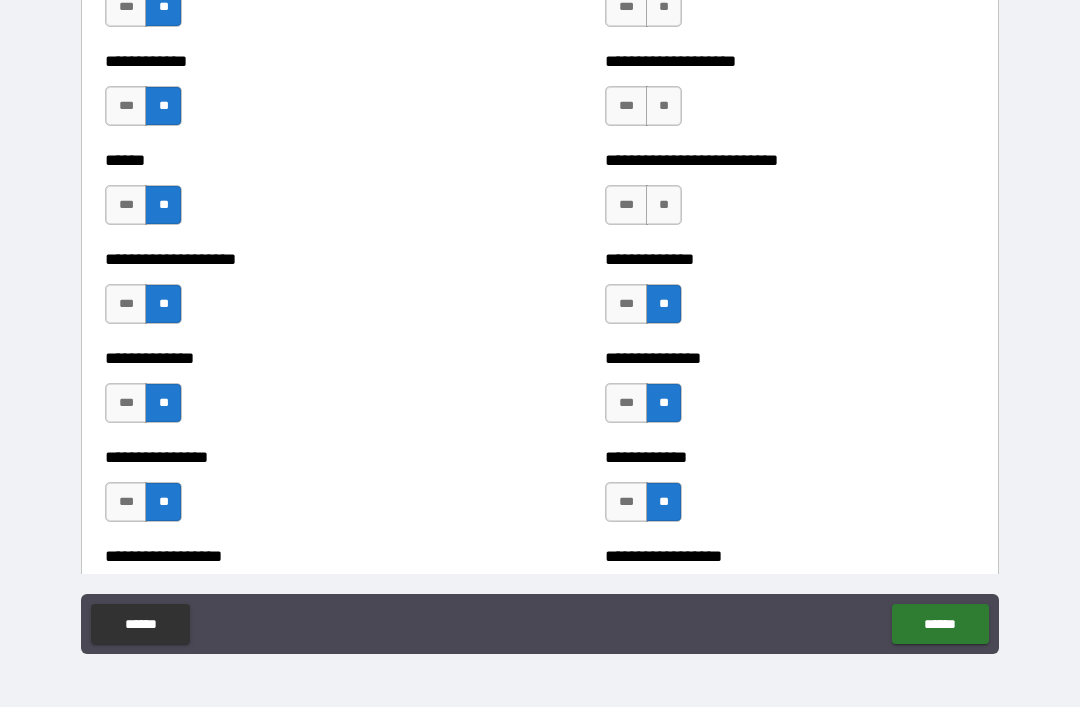 click on "**" at bounding box center (664, 205) 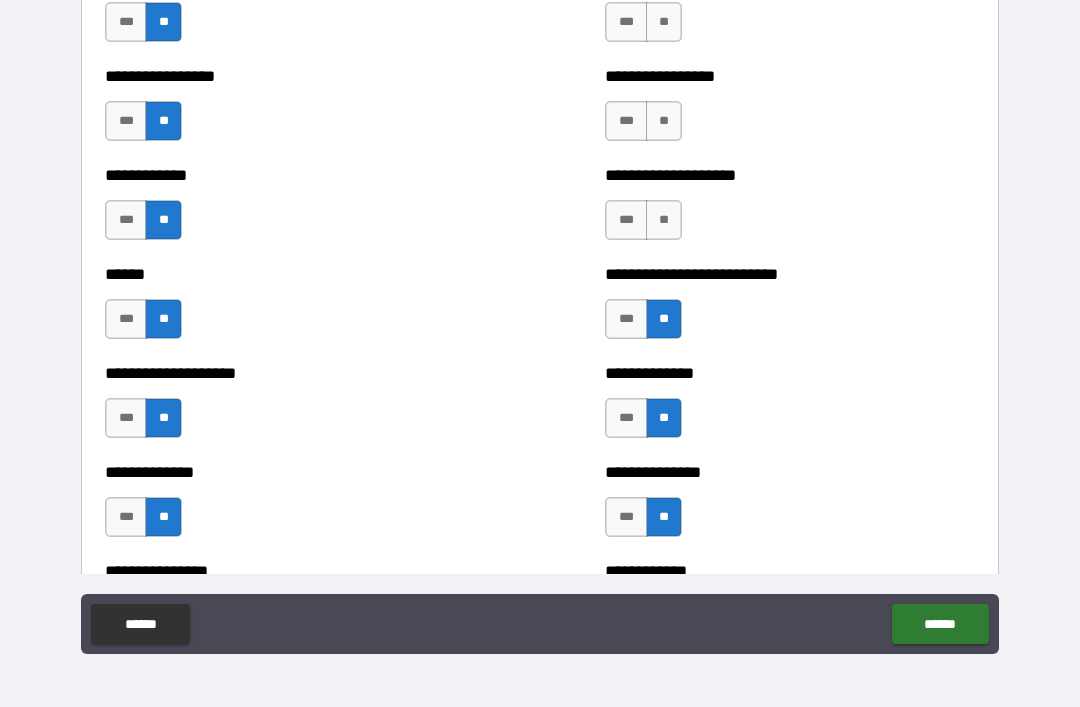 scroll, scrollTop: 3649, scrollLeft: 0, axis: vertical 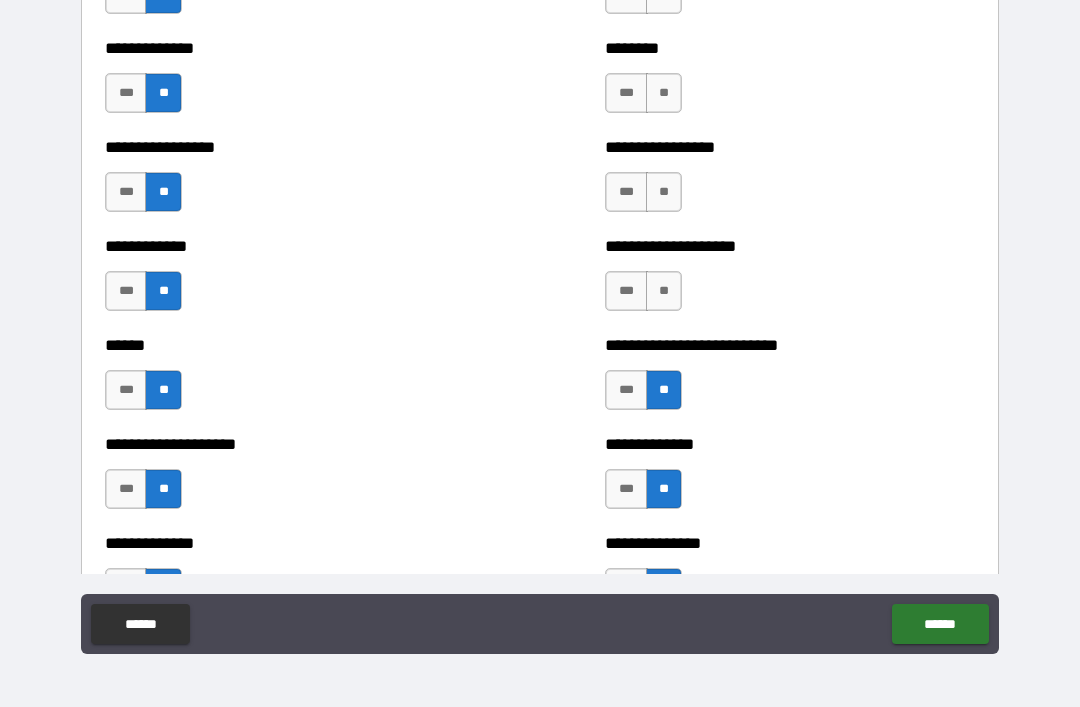 click on "**" at bounding box center [664, 291] 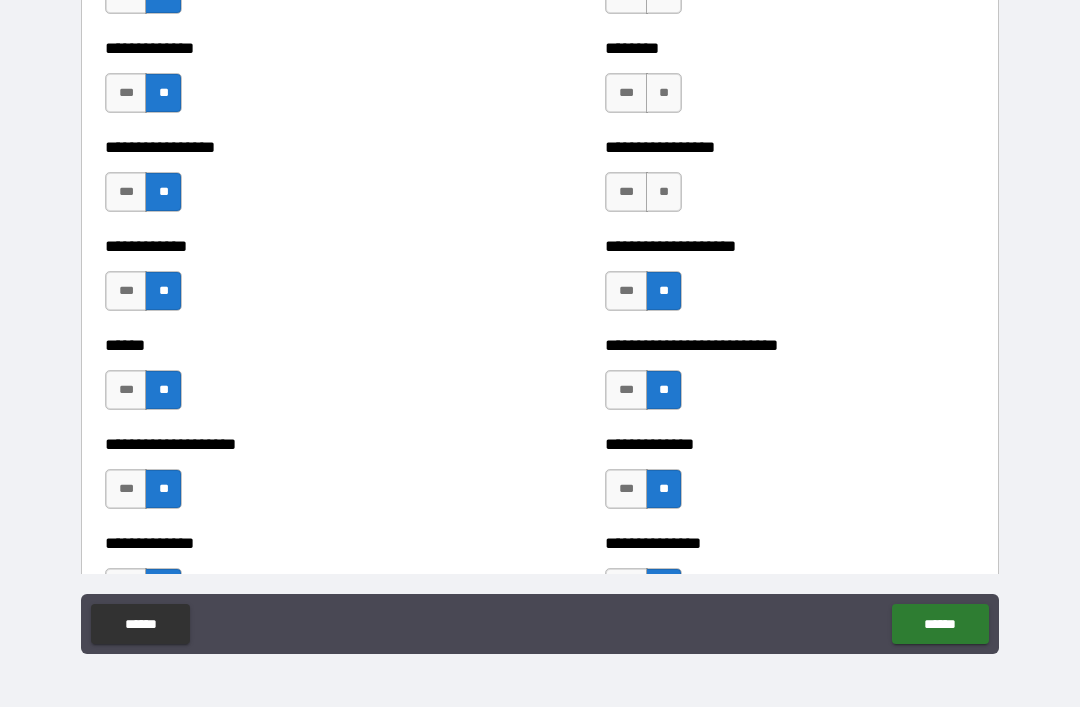 click on "**" at bounding box center (664, 192) 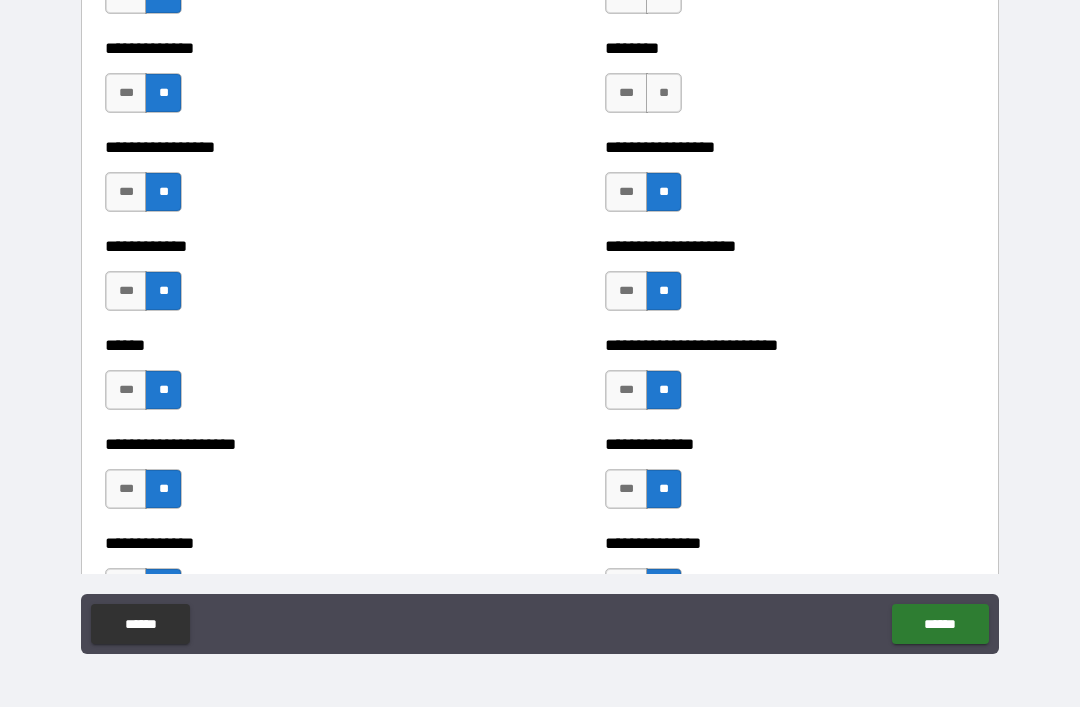 click on "**" at bounding box center (664, 93) 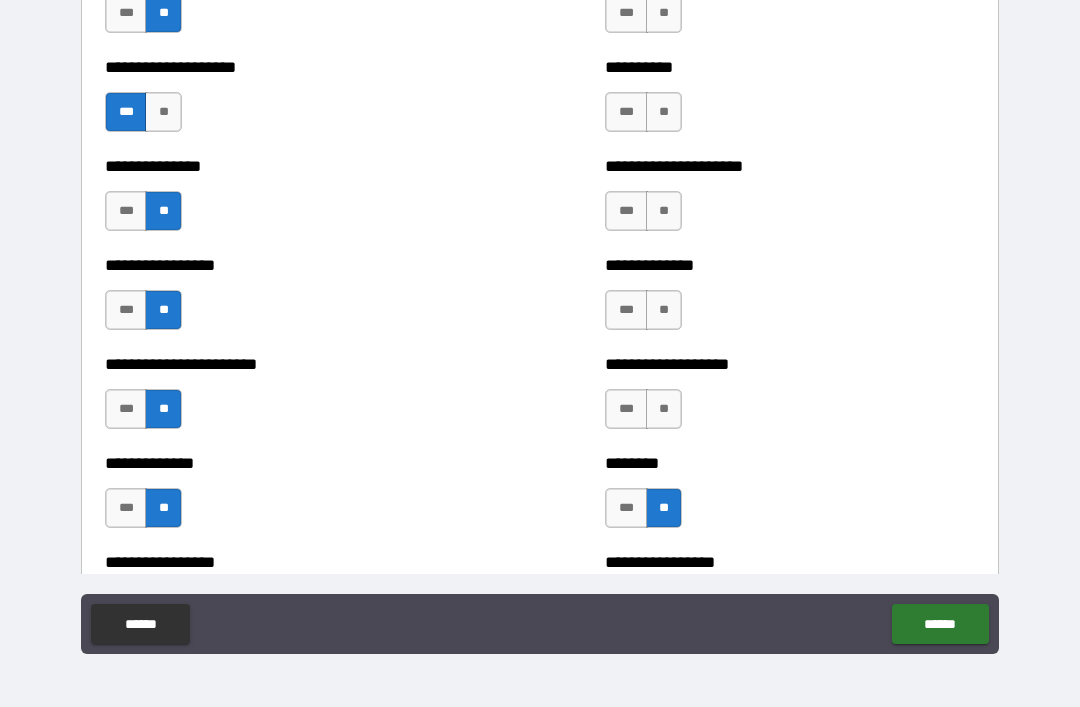 scroll, scrollTop: 3217, scrollLeft: 0, axis: vertical 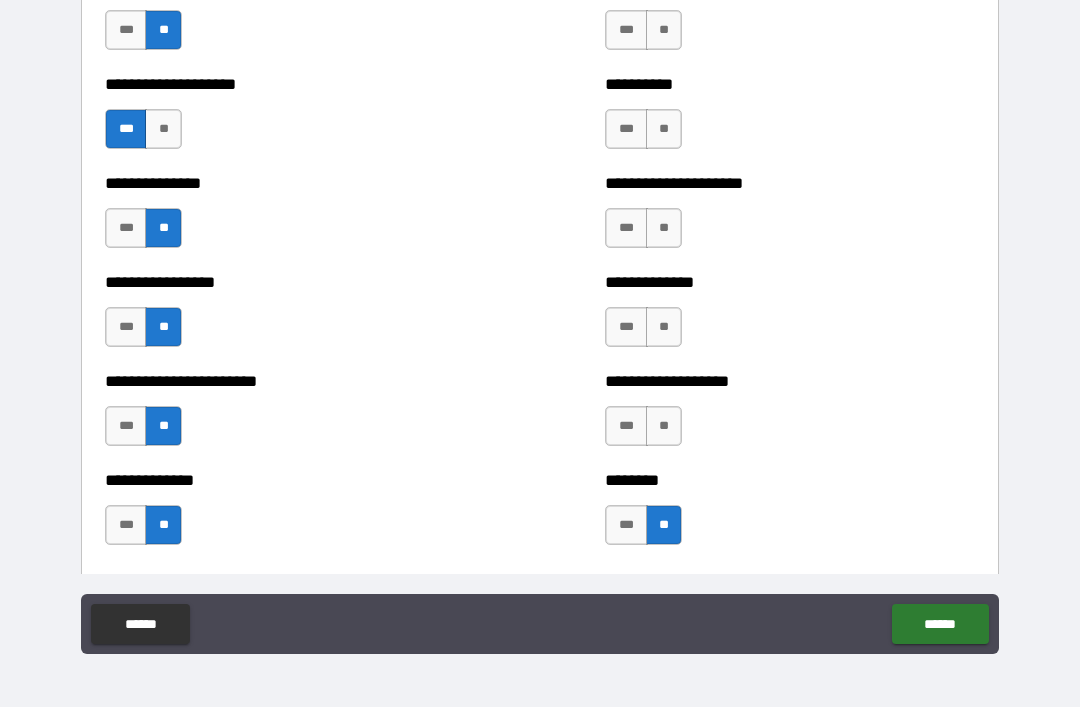 click on "**" at bounding box center (664, 426) 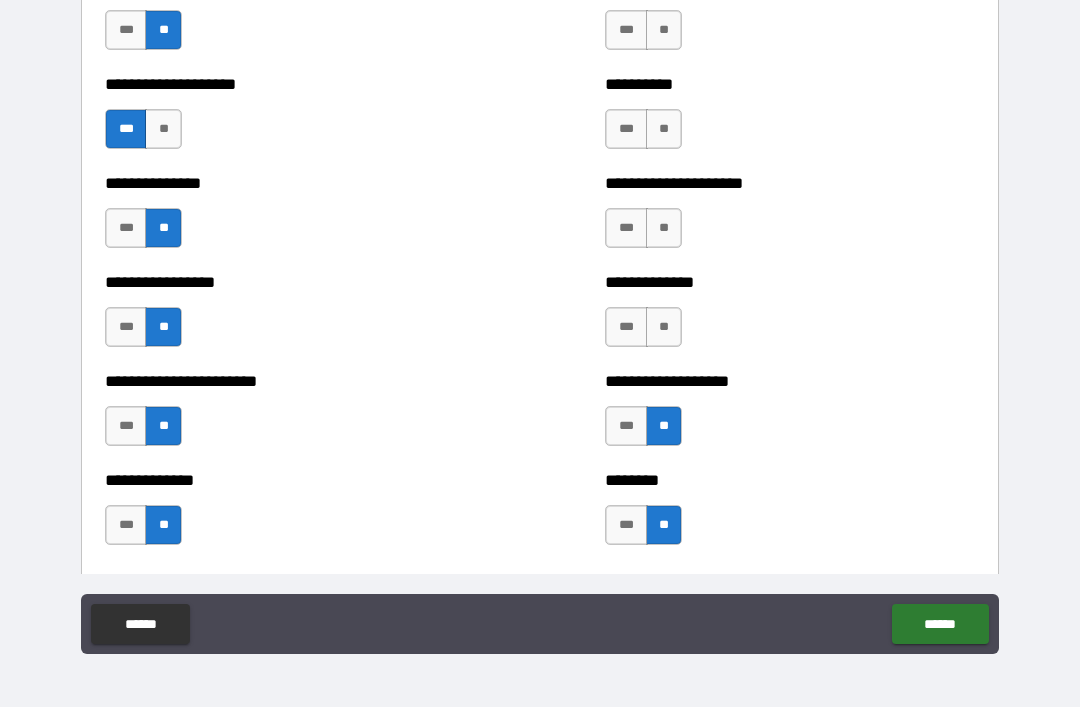 click on "**" at bounding box center [664, 327] 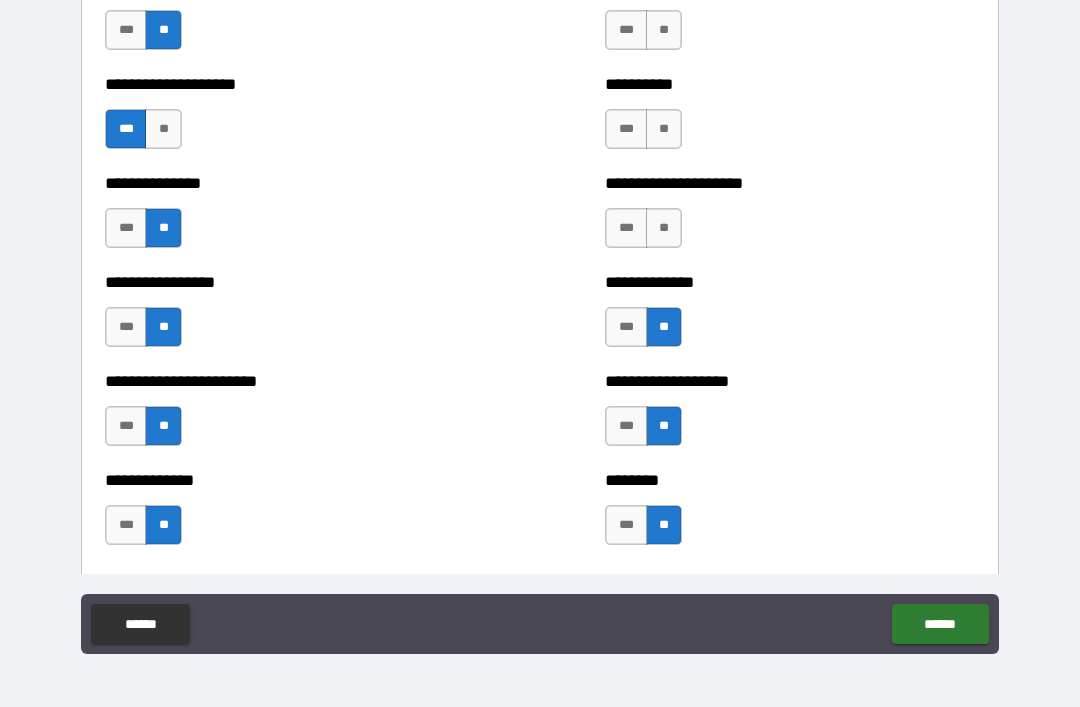 click on "**" at bounding box center (664, 228) 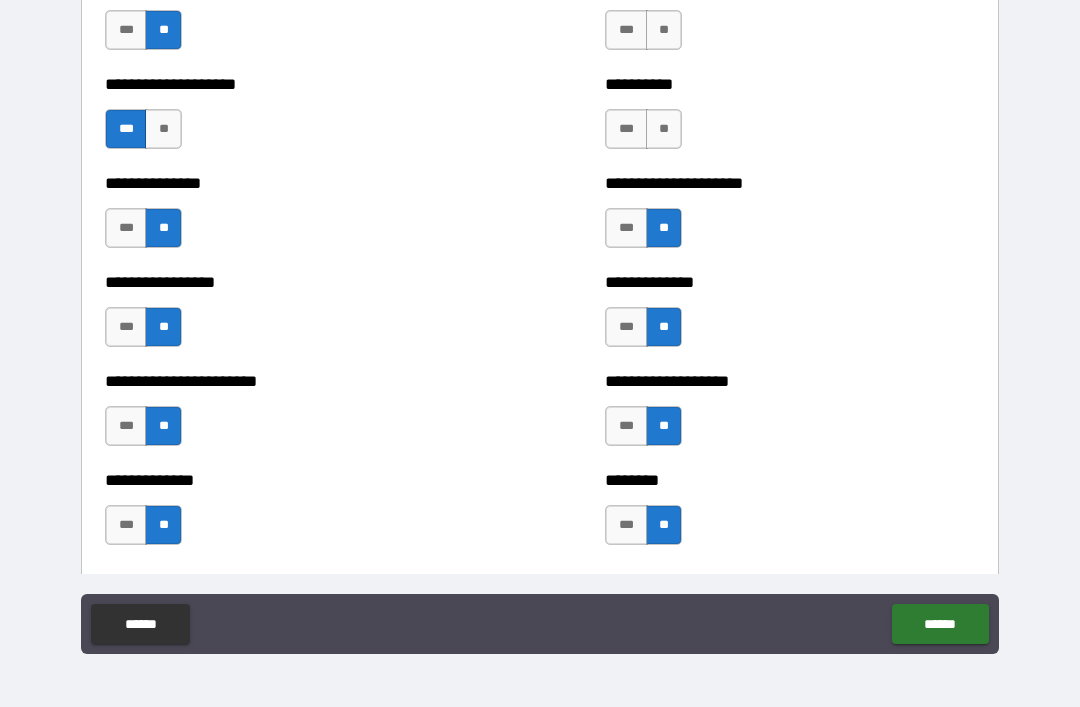 click on "**" at bounding box center [664, 129] 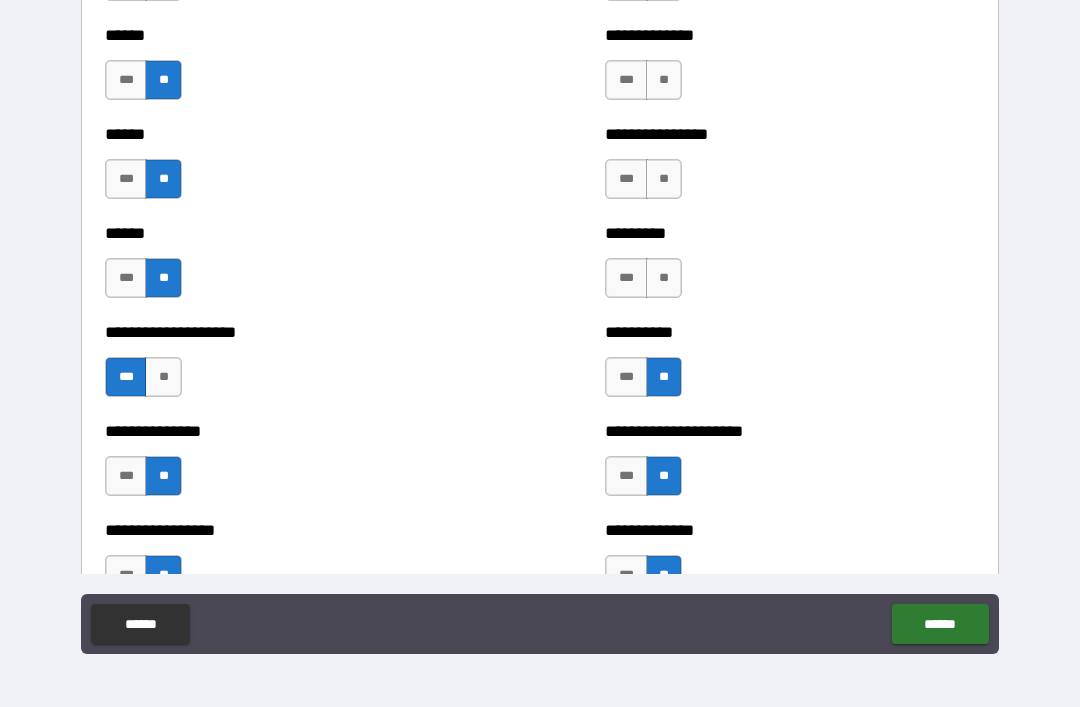 scroll, scrollTop: 2920, scrollLeft: 0, axis: vertical 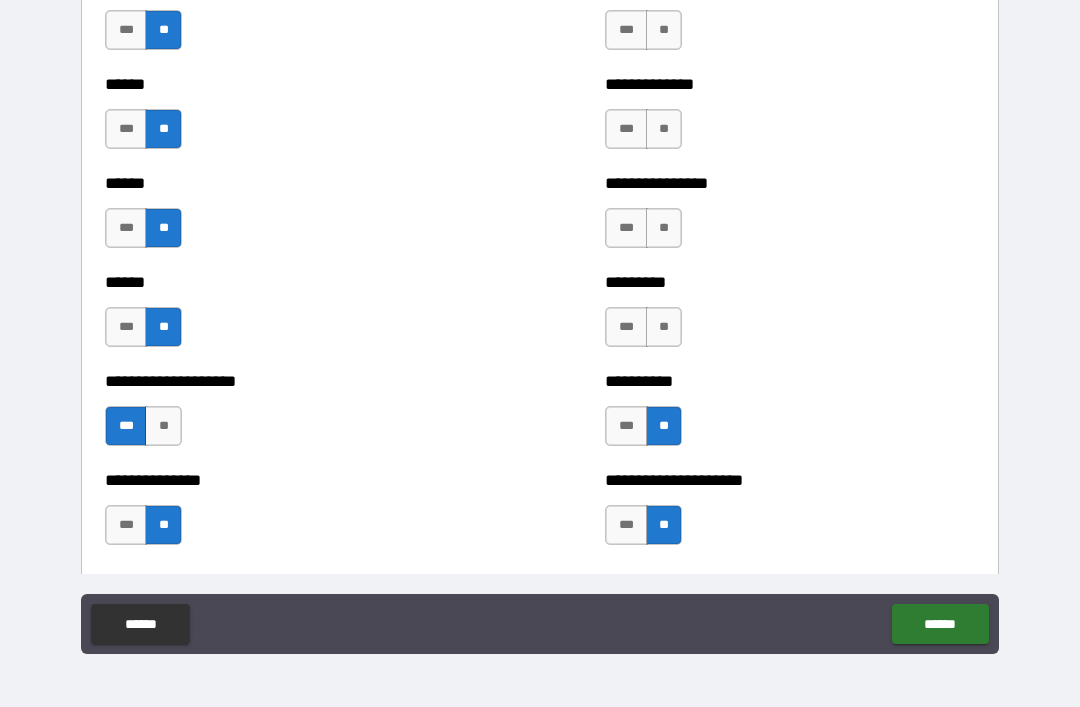 click on "**" at bounding box center [664, 327] 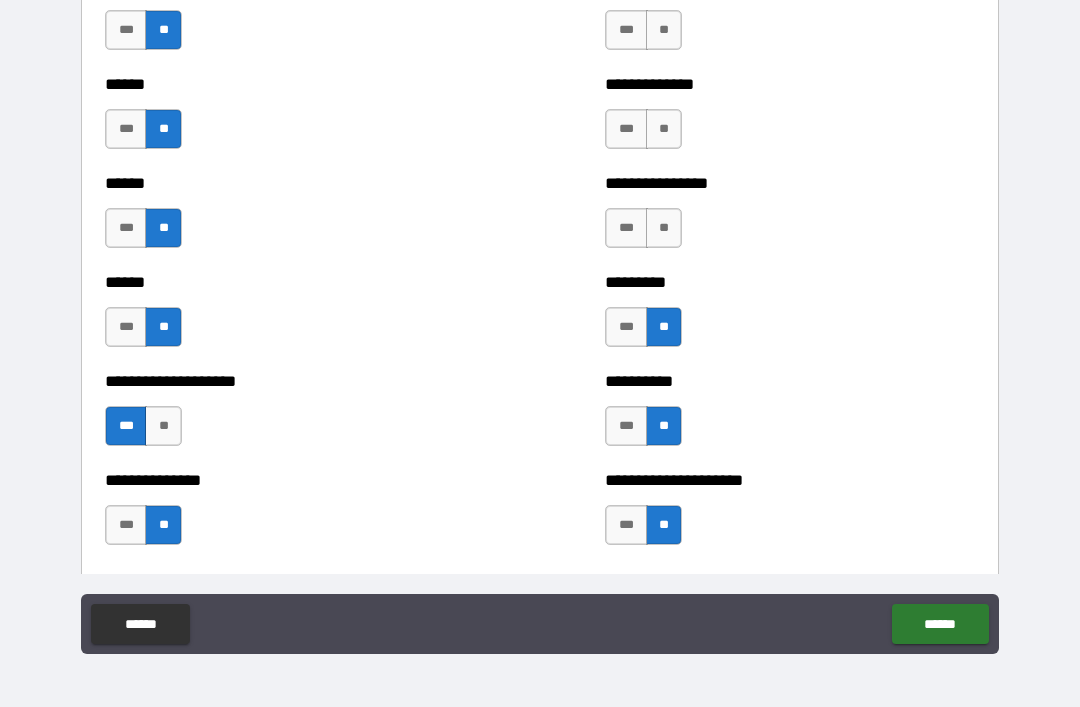 click on "**" at bounding box center (664, 228) 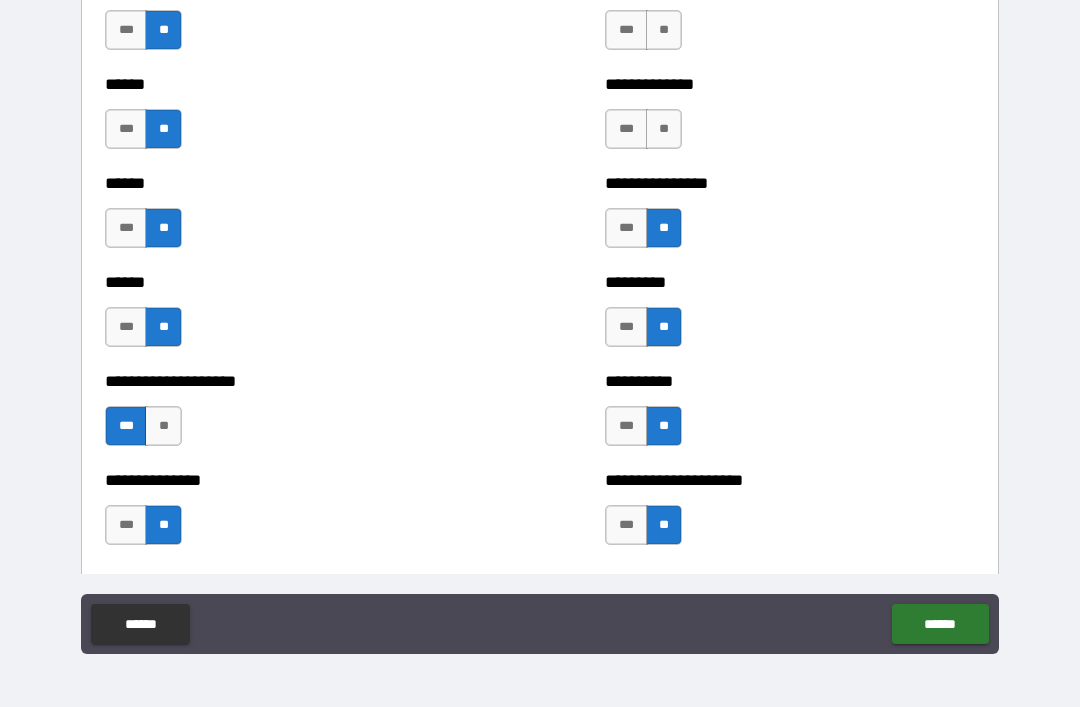 click on "**" at bounding box center (664, 129) 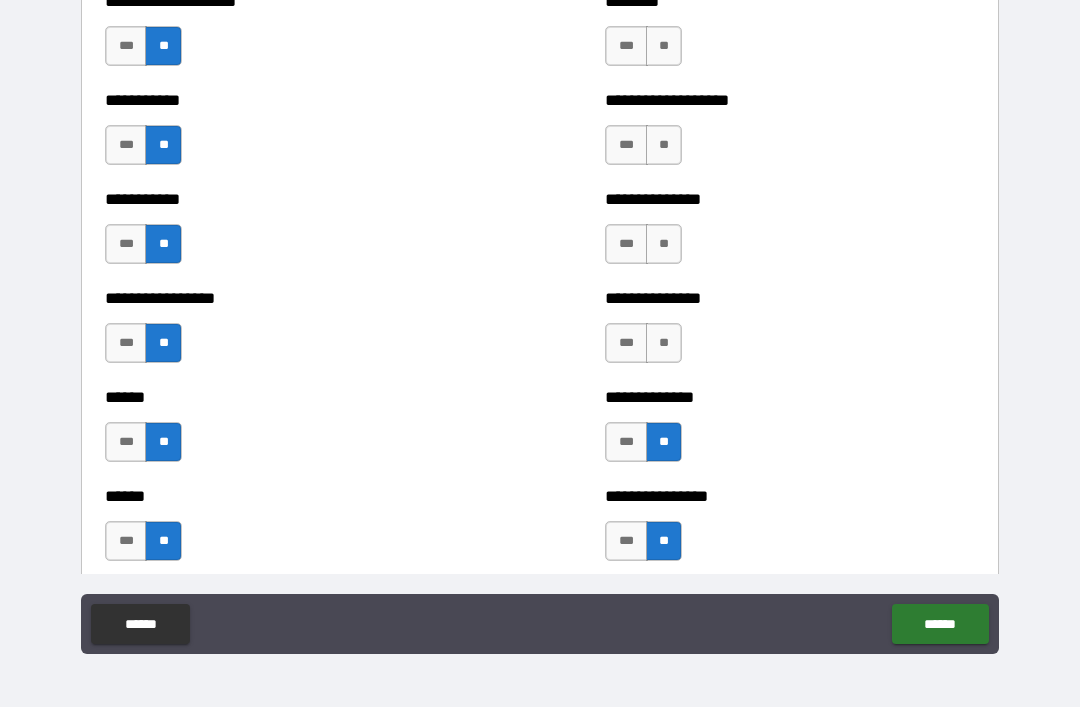 scroll, scrollTop: 2605, scrollLeft: 0, axis: vertical 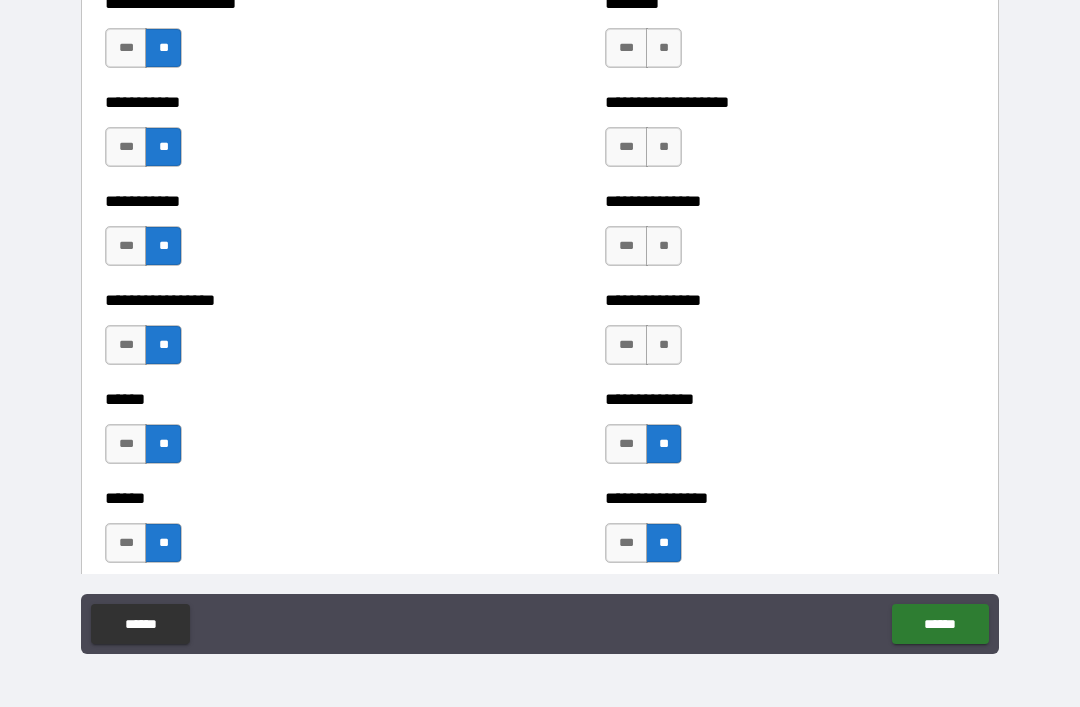 click on "**" at bounding box center [664, 345] 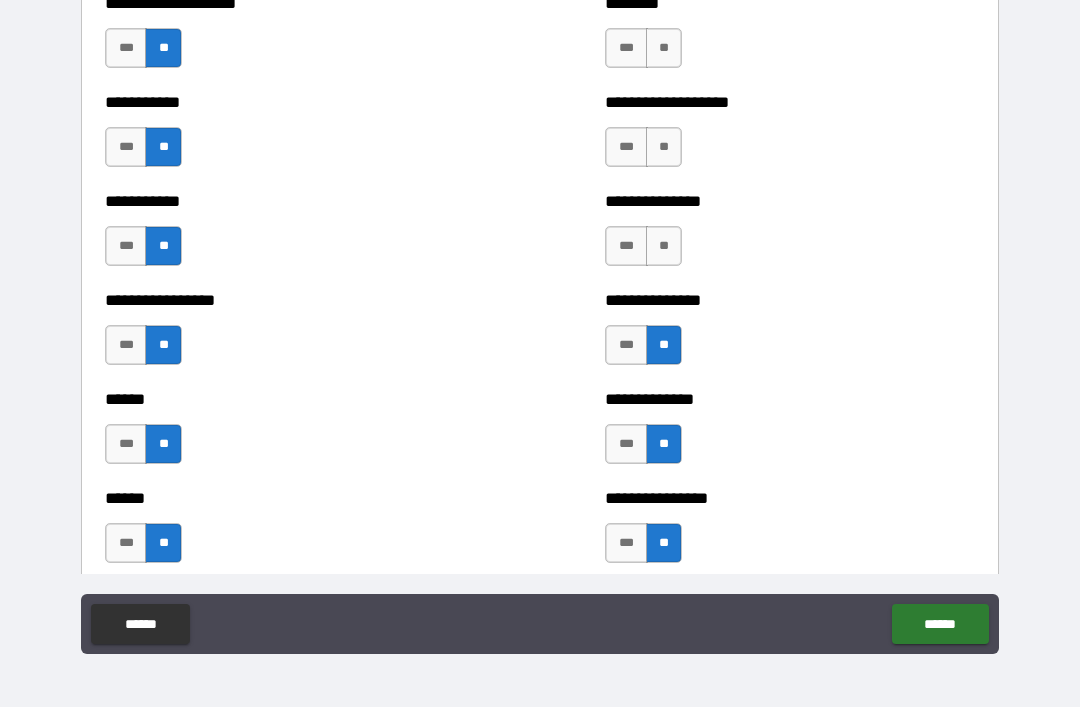 click on "**" at bounding box center [664, 246] 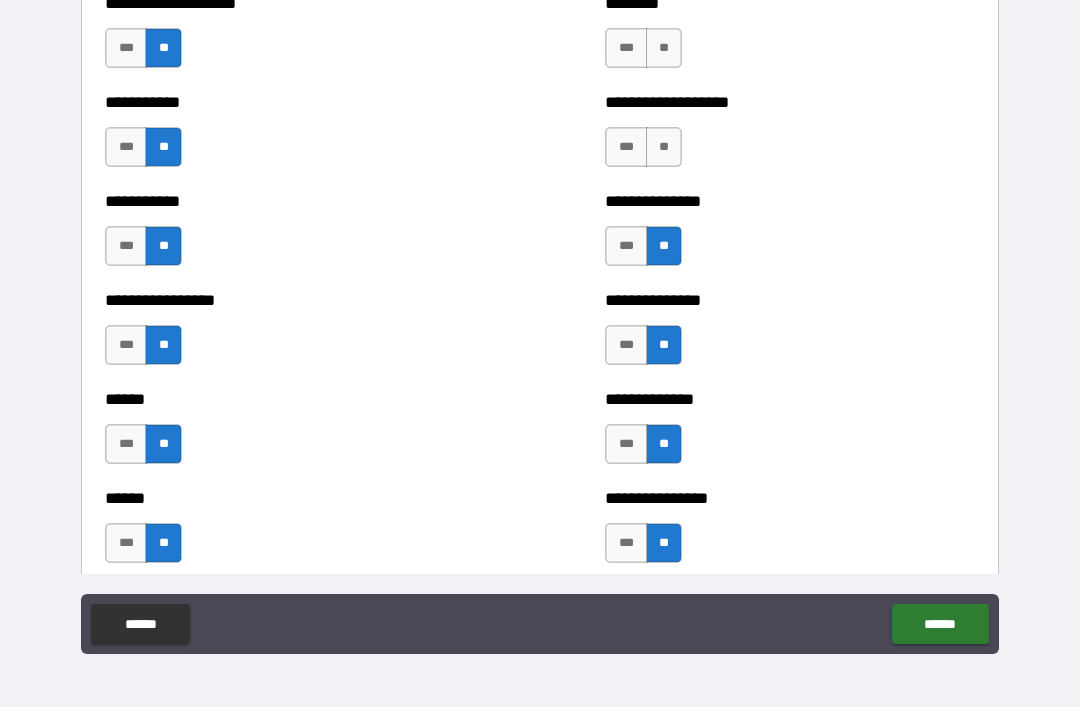 click on "**" at bounding box center (664, 147) 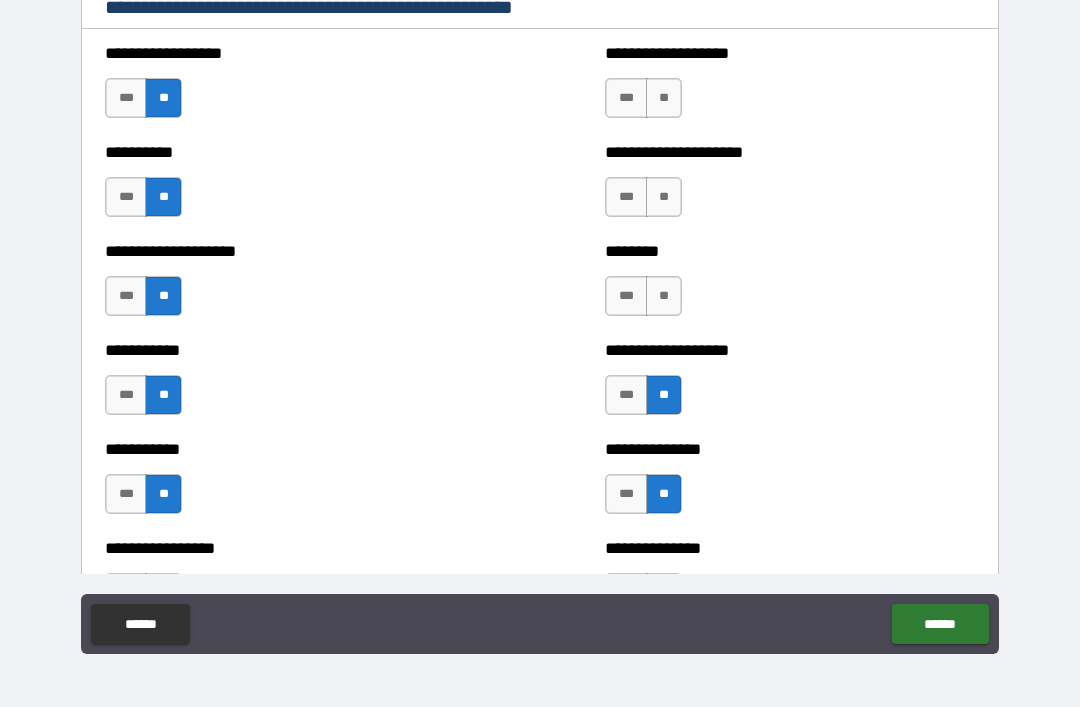 scroll, scrollTop: 2349, scrollLeft: 0, axis: vertical 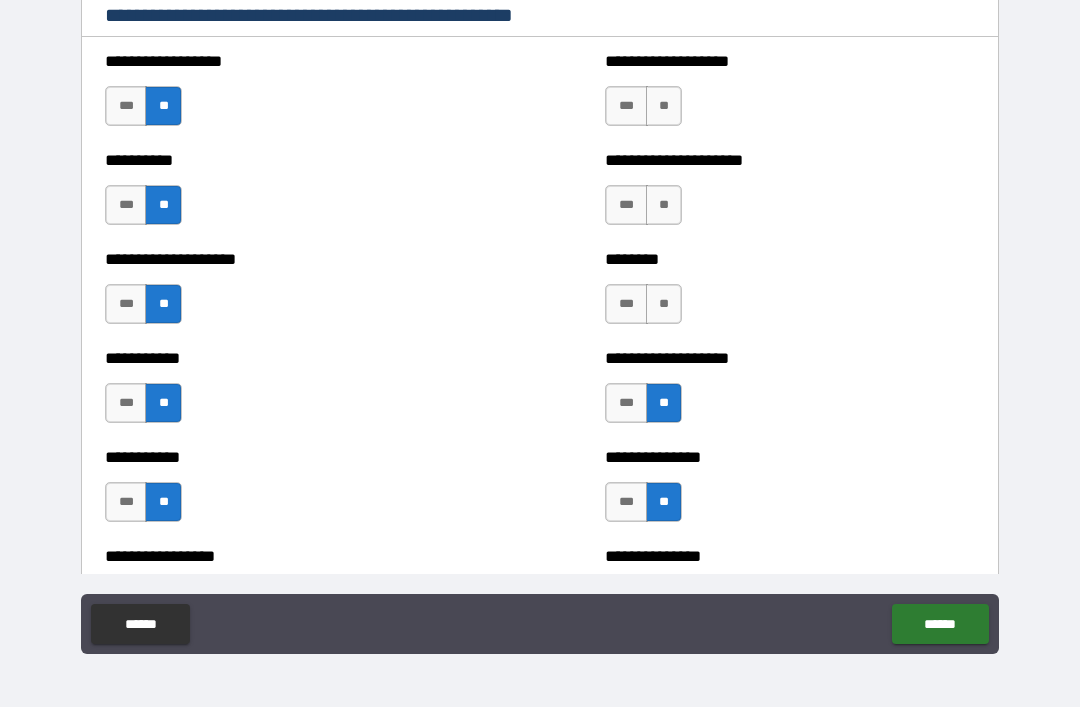 click on "**" at bounding box center (664, 304) 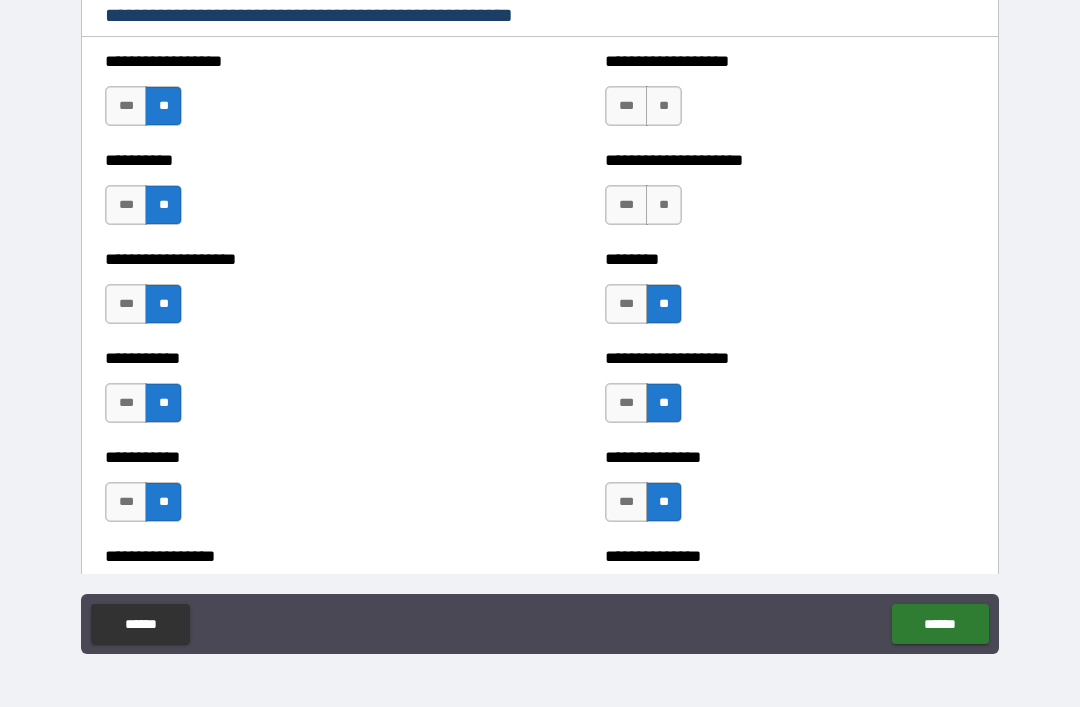 click on "**" at bounding box center (664, 205) 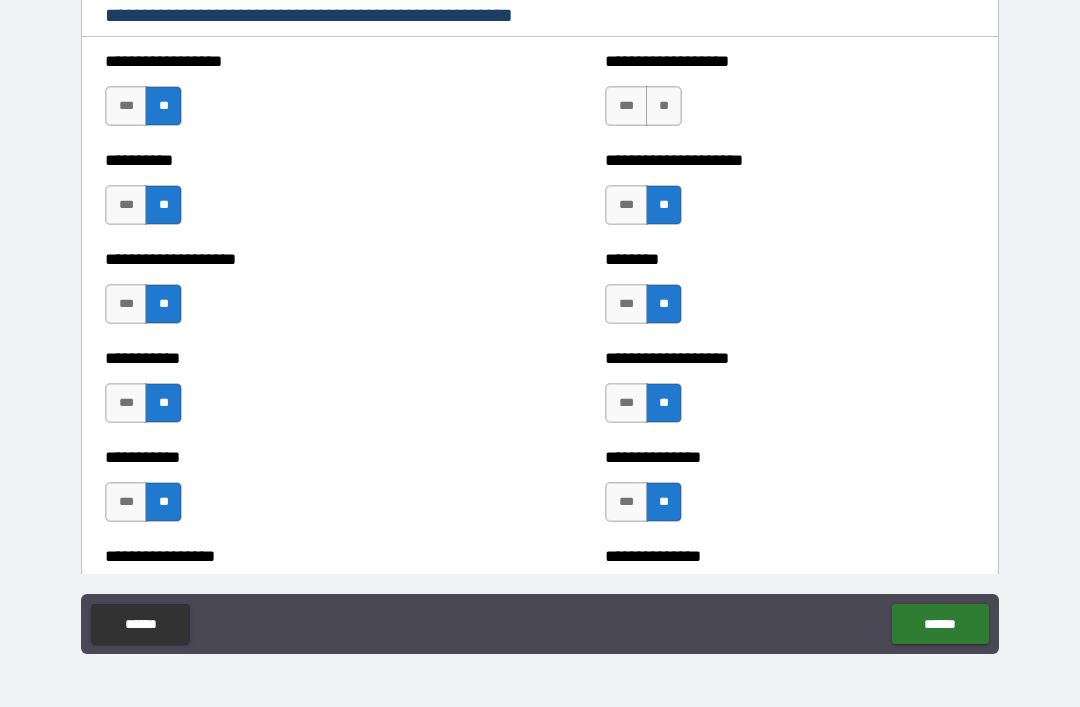 click on "**" at bounding box center [664, 106] 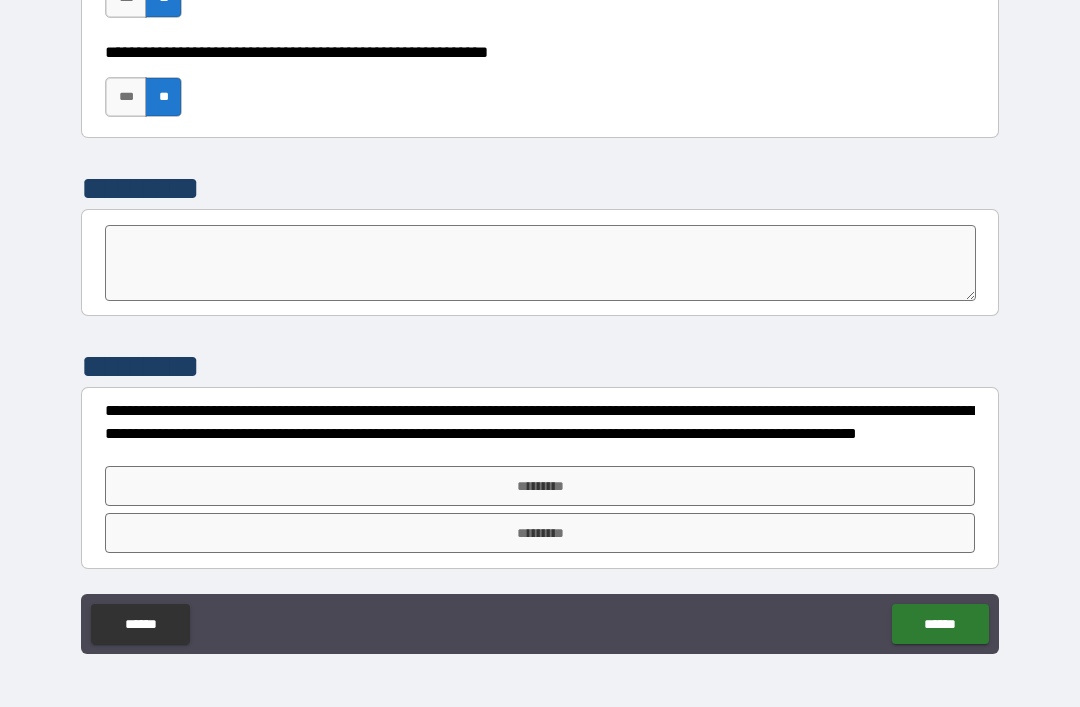 scroll, scrollTop: 6219, scrollLeft: 0, axis: vertical 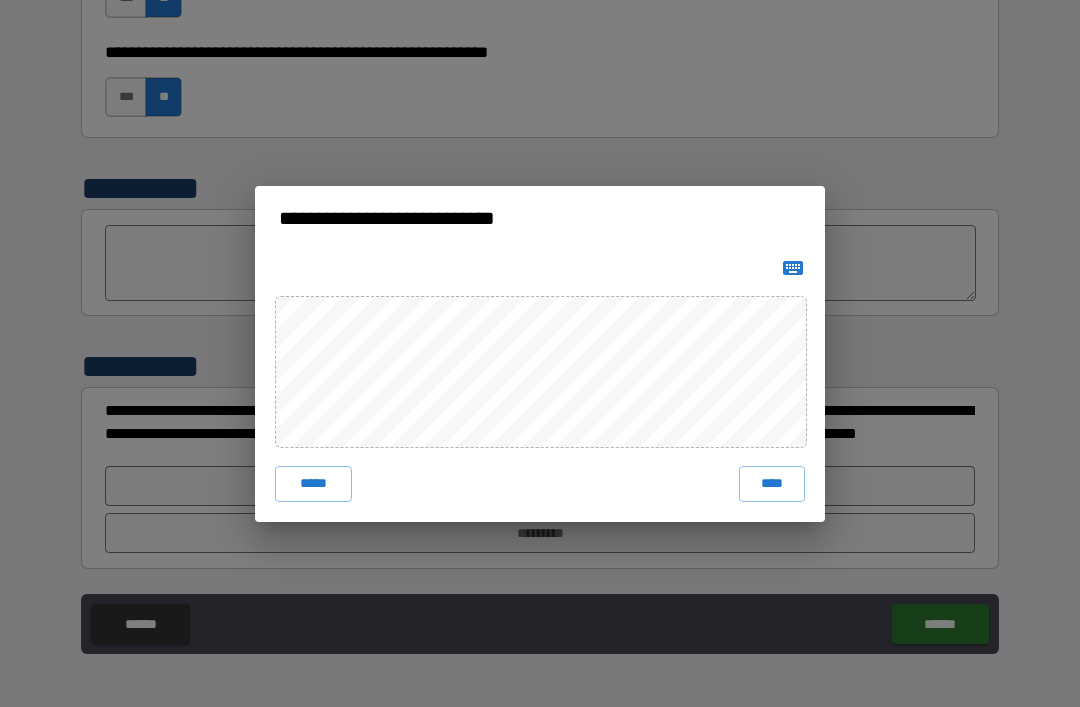 click on "****" at bounding box center [772, 484] 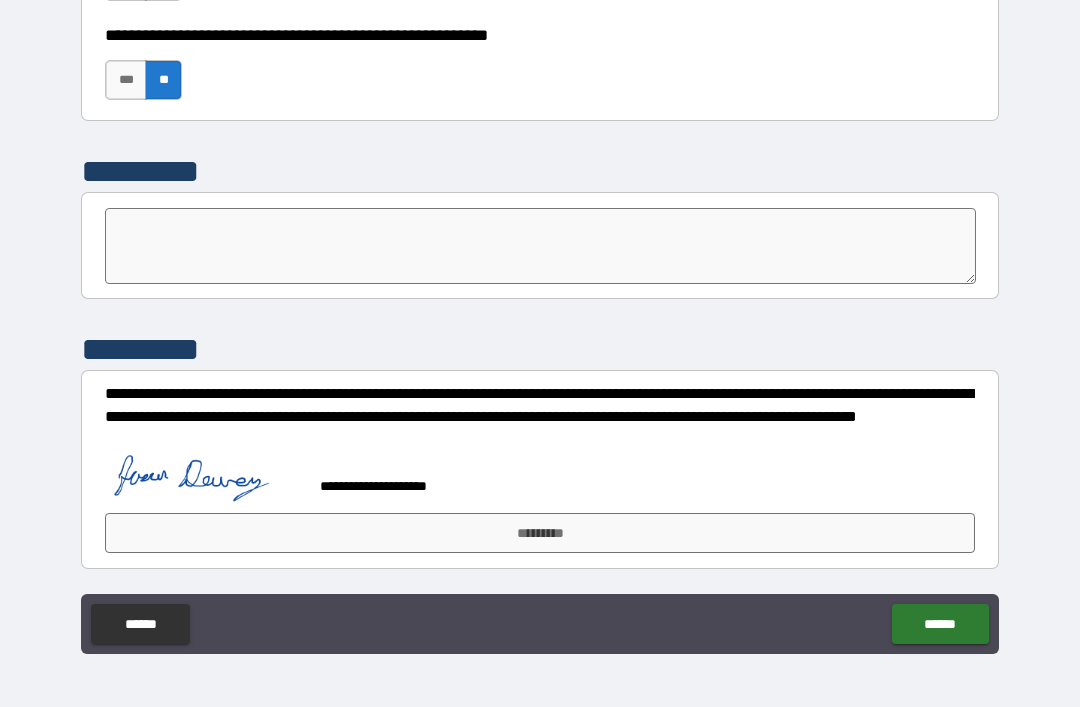 scroll, scrollTop: 6236, scrollLeft: 0, axis: vertical 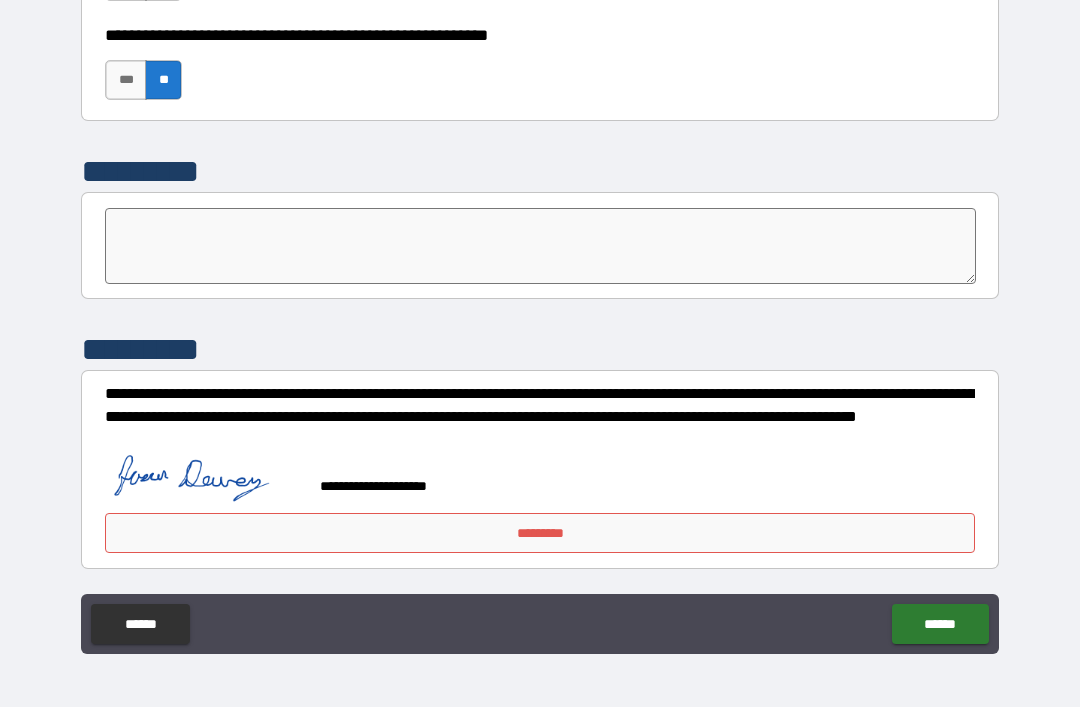 click on "******" at bounding box center [940, 624] 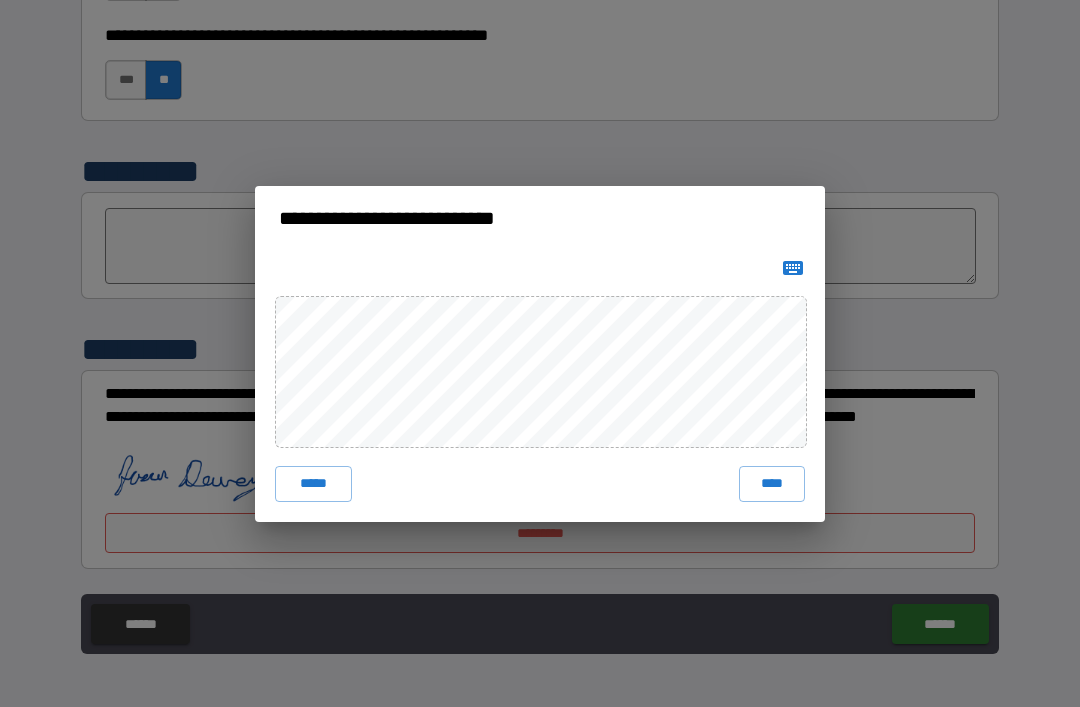 click 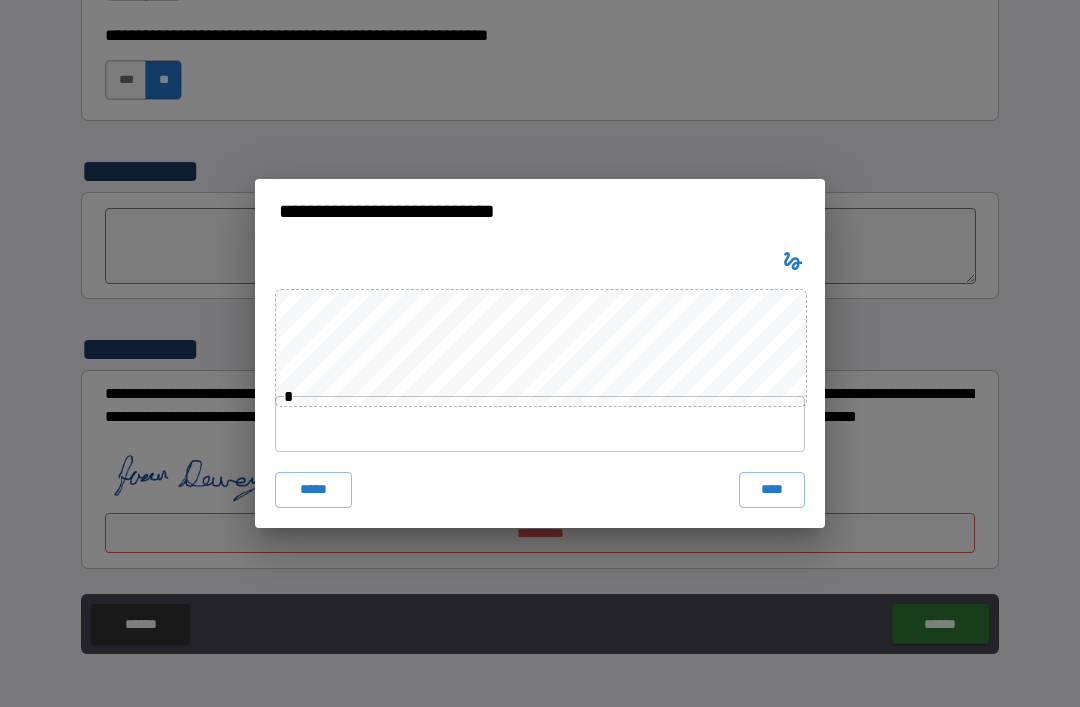 click at bounding box center (540, 424) 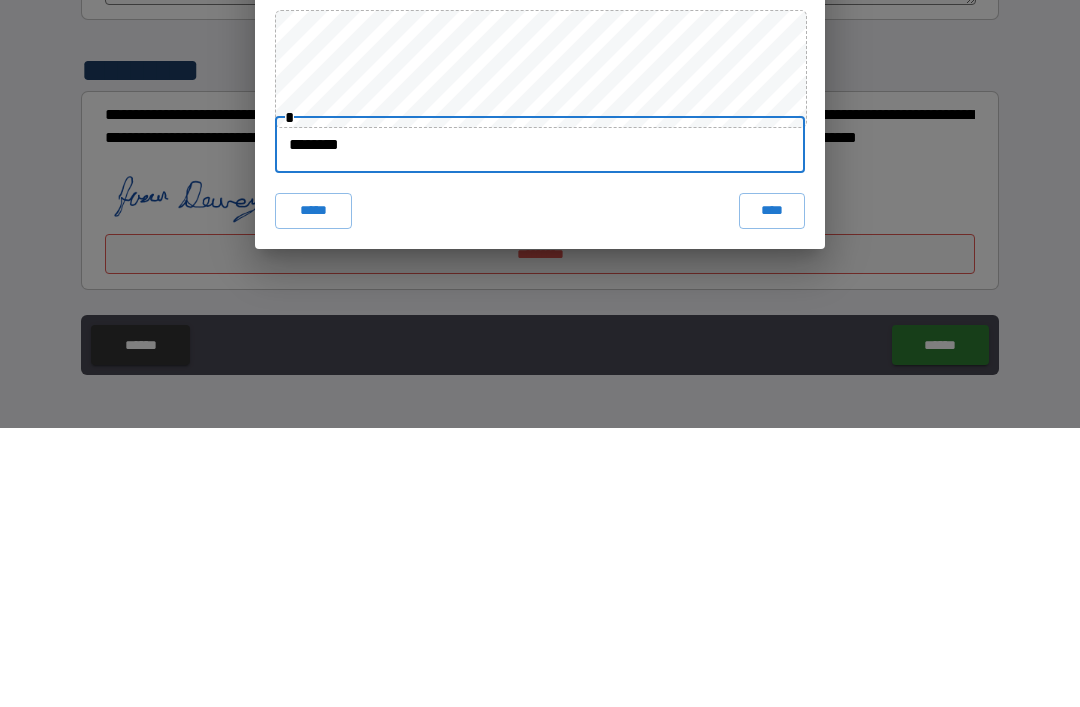 type on "*********" 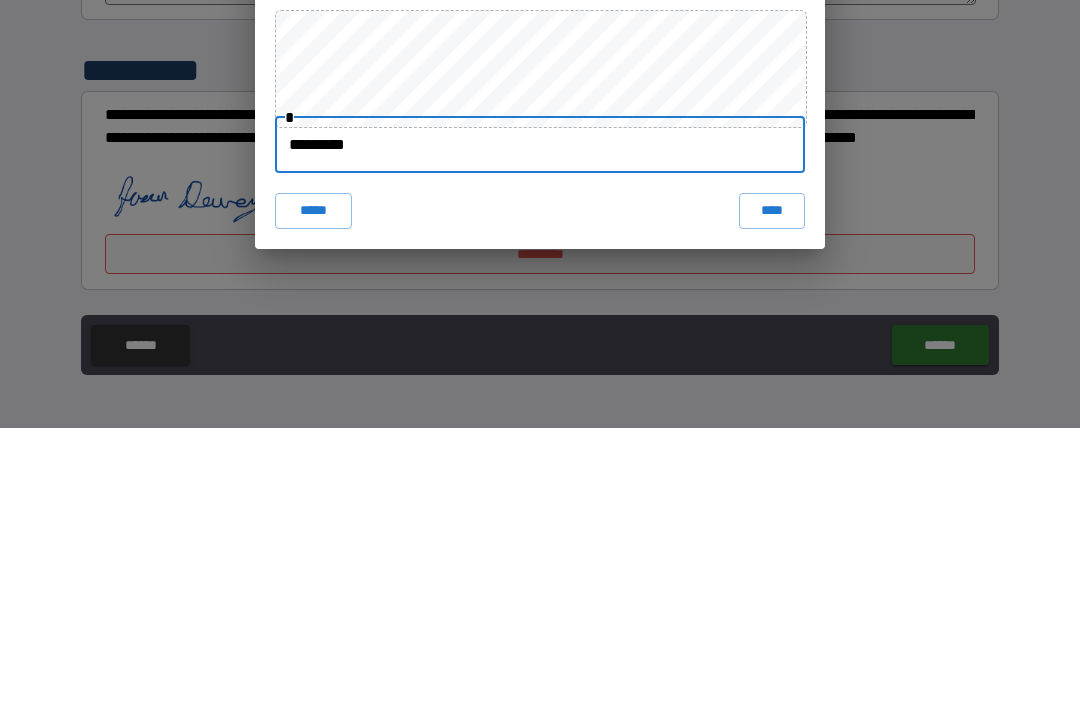 click on "****" at bounding box center (772, 490) 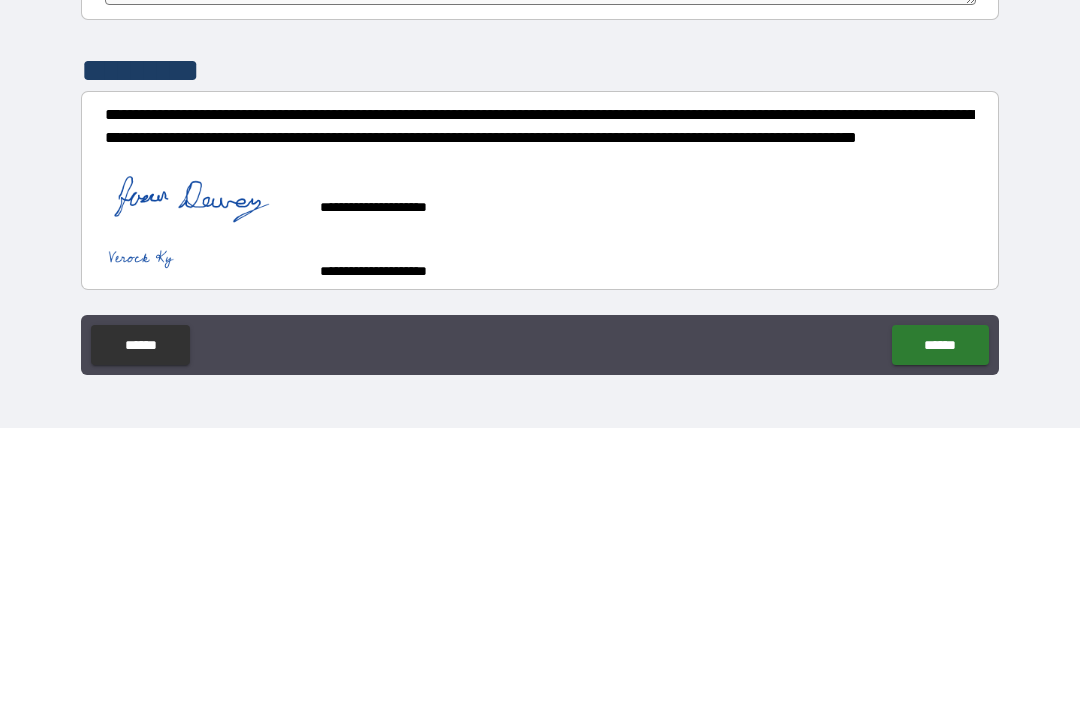 scroll, scrollTop: 6226, scrollLeft: 0, axis: vertical 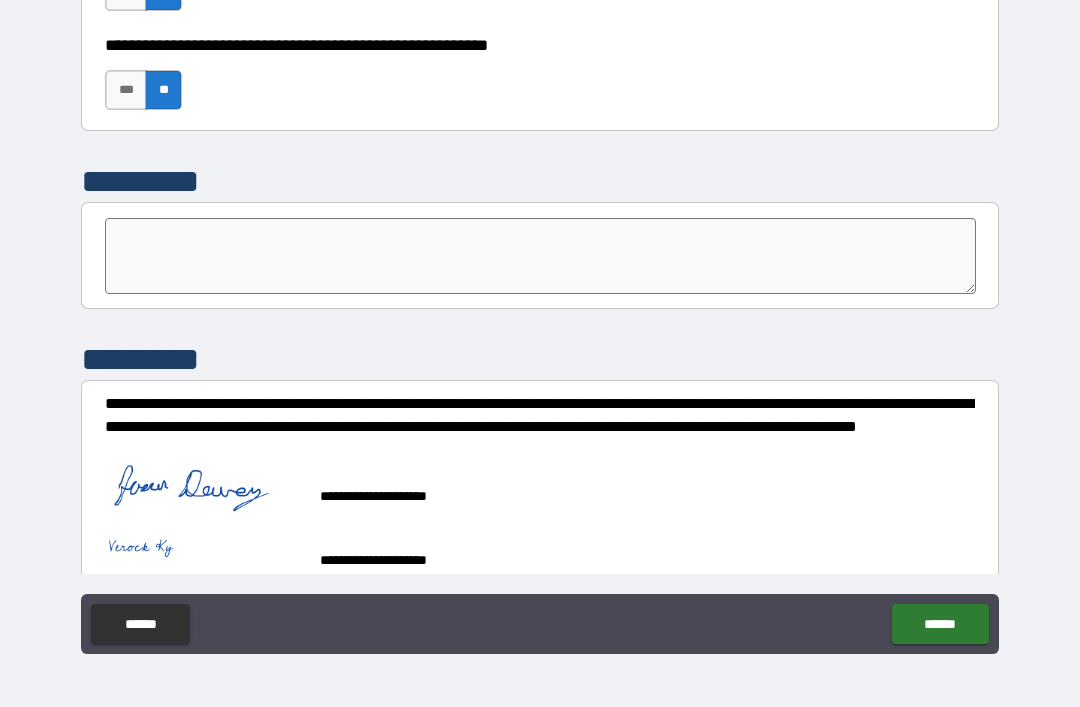 click on "******" at bounding box center [940, 624] 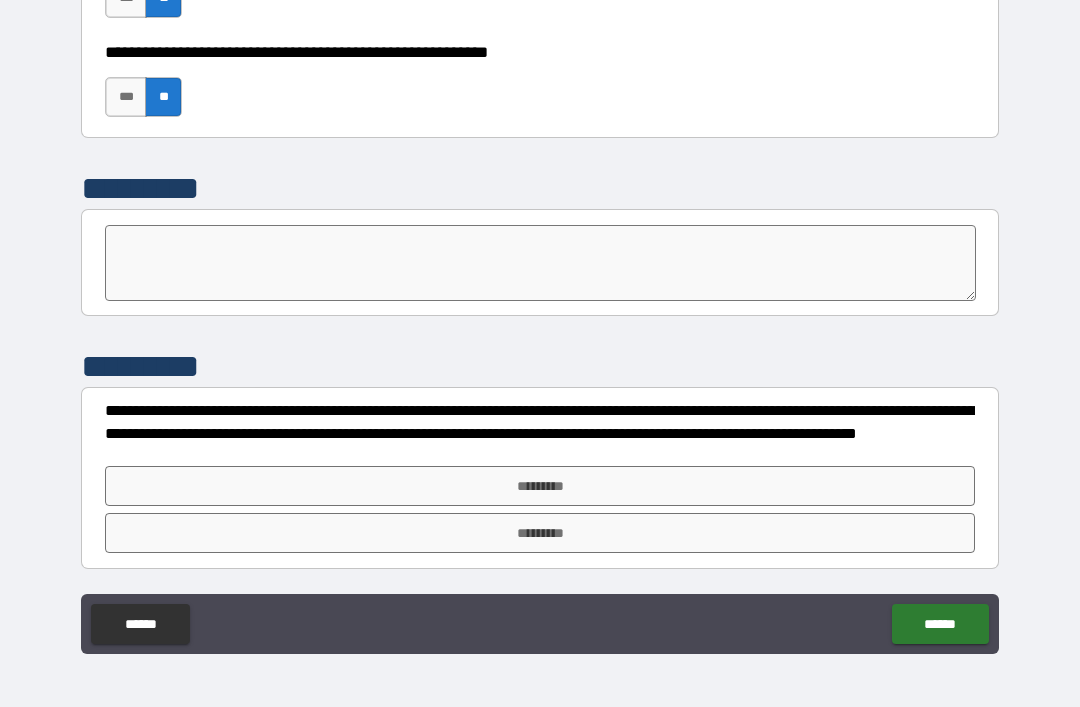 scroll, scrollTop: 6219, scrollLeft: 0, axis: vertical 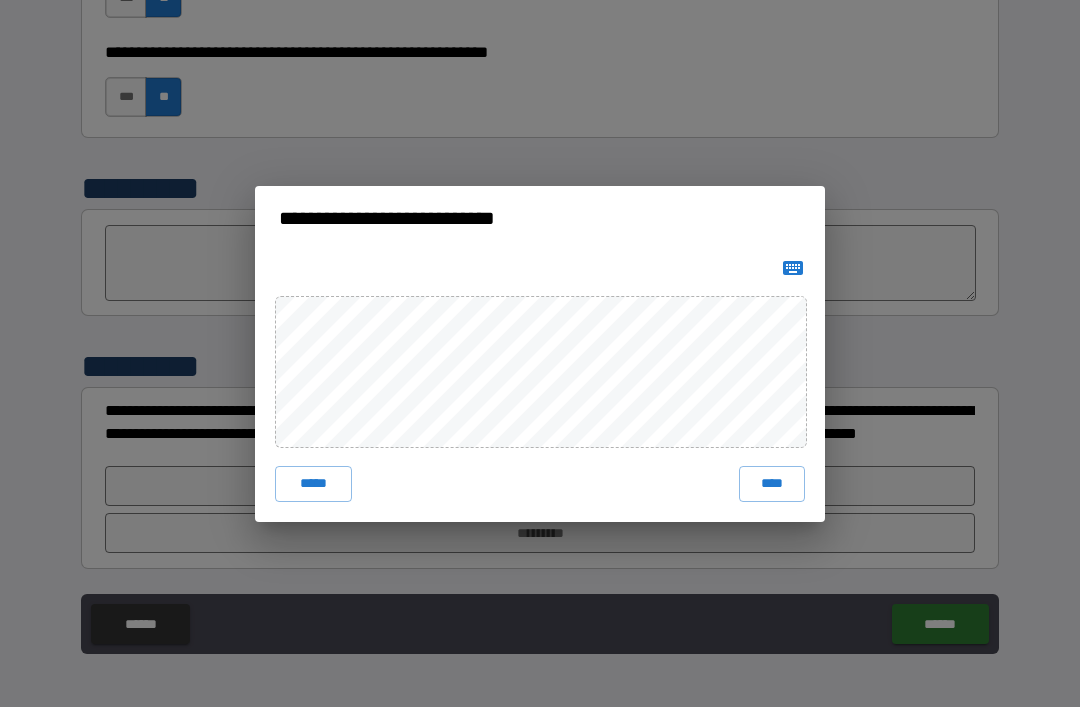 click on "****" at bounding box center (772, 484) 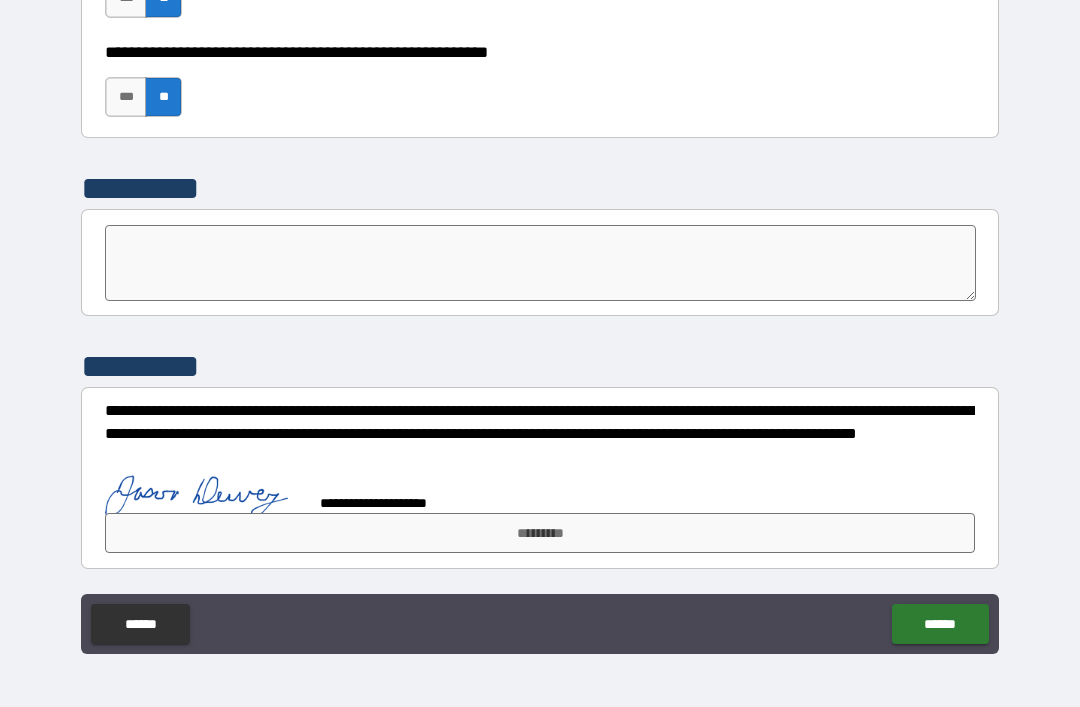 scroll, scrollTop: 6209, scrollLeft: 0, axis: vertical 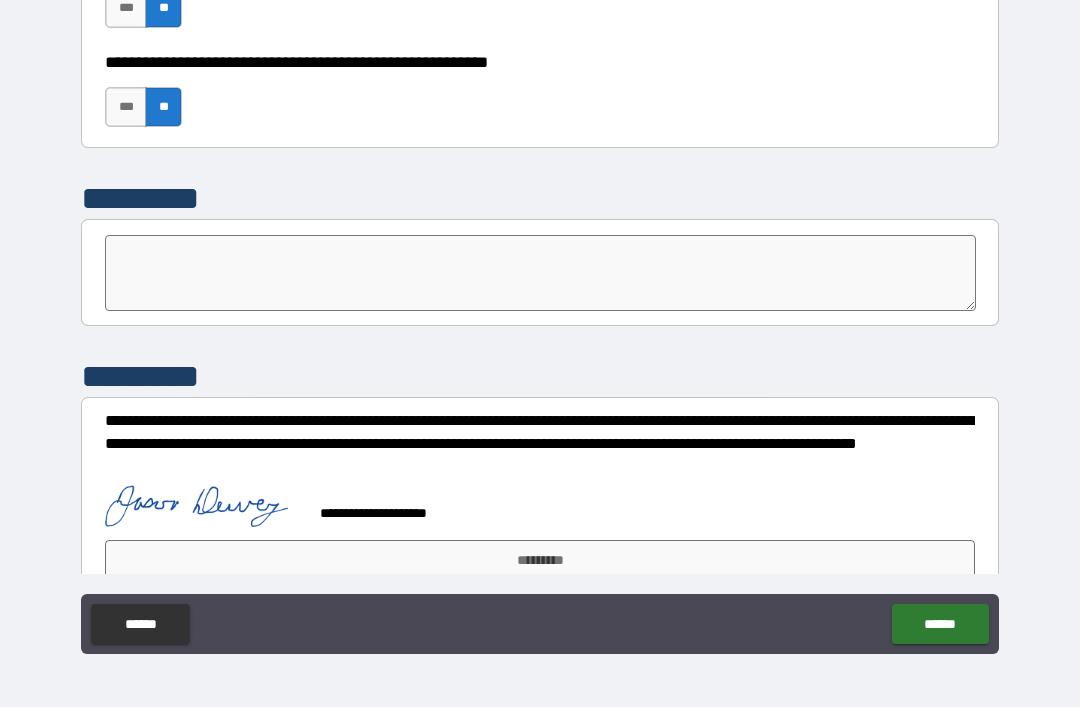 click on "******" at bounding box center (940, 624) 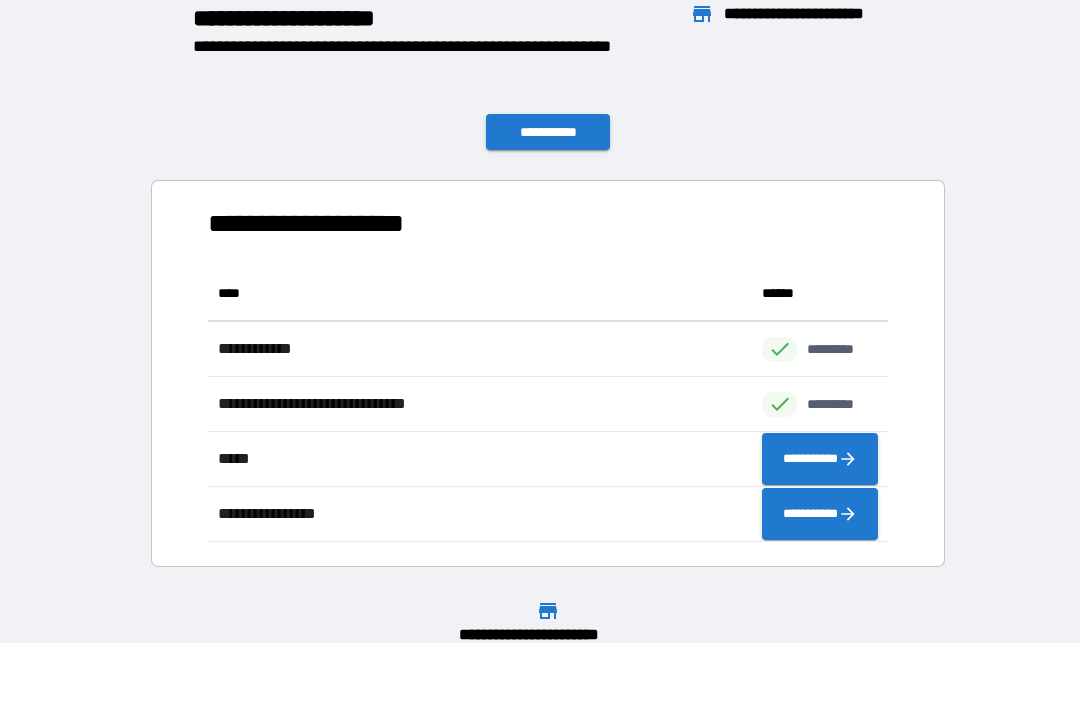 scroll, scrollTop: 276, scrollLeft: 680, axis: both 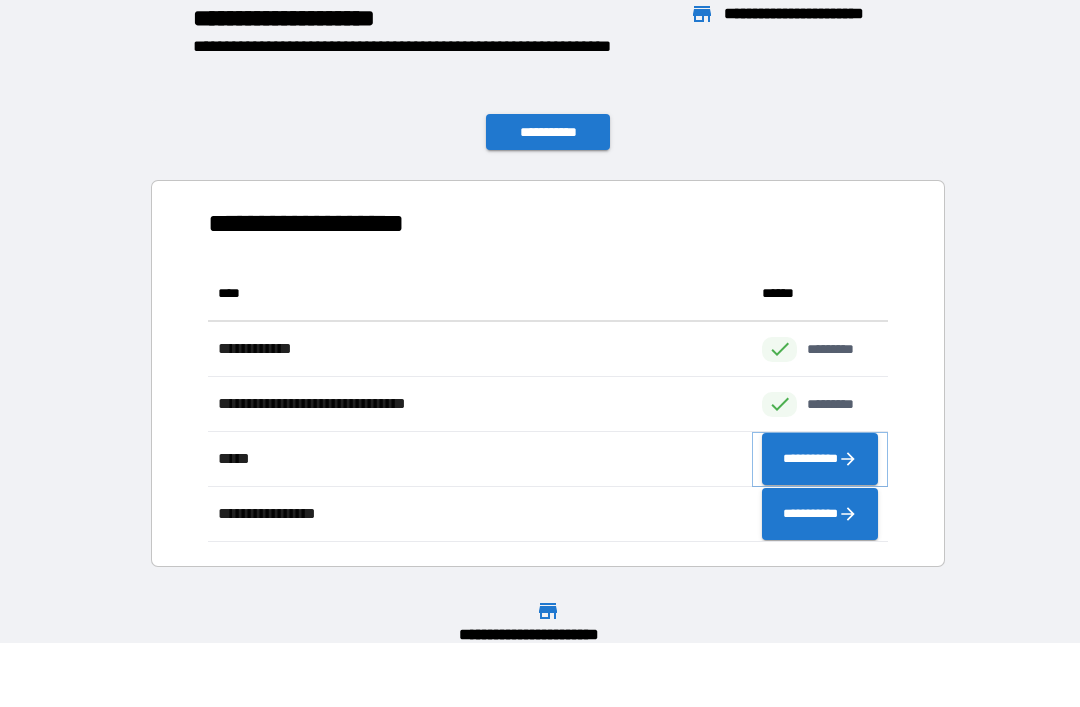 click on "**********" at bounding box center (820, 459) 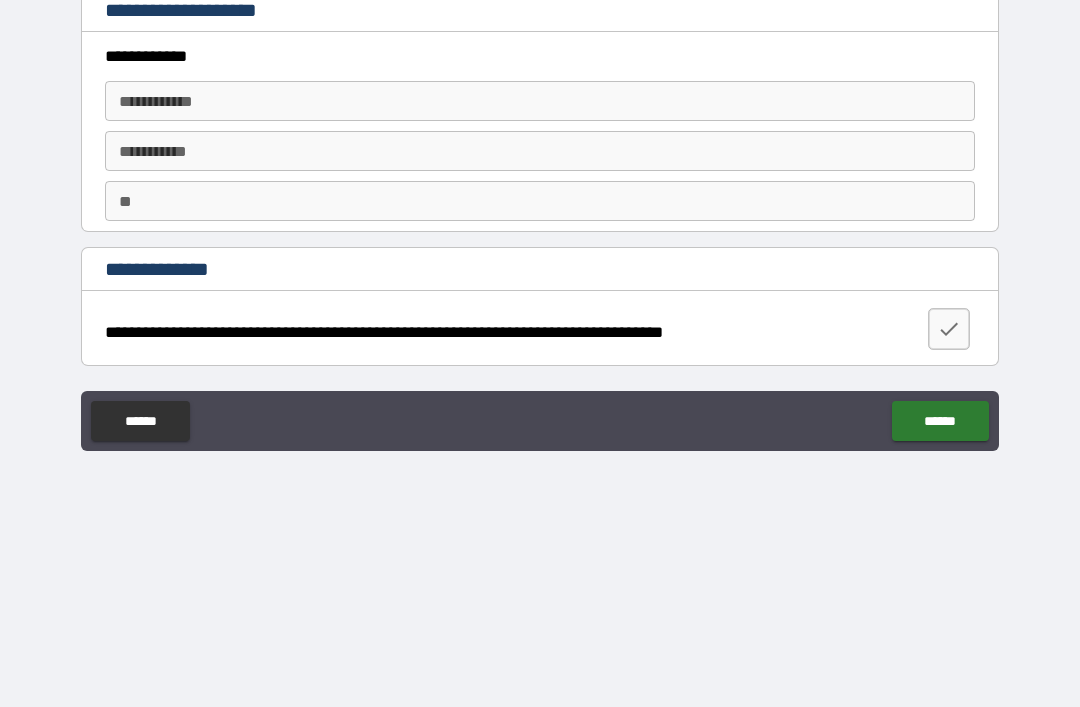 click on "**********" at bounding box center (540, 101) 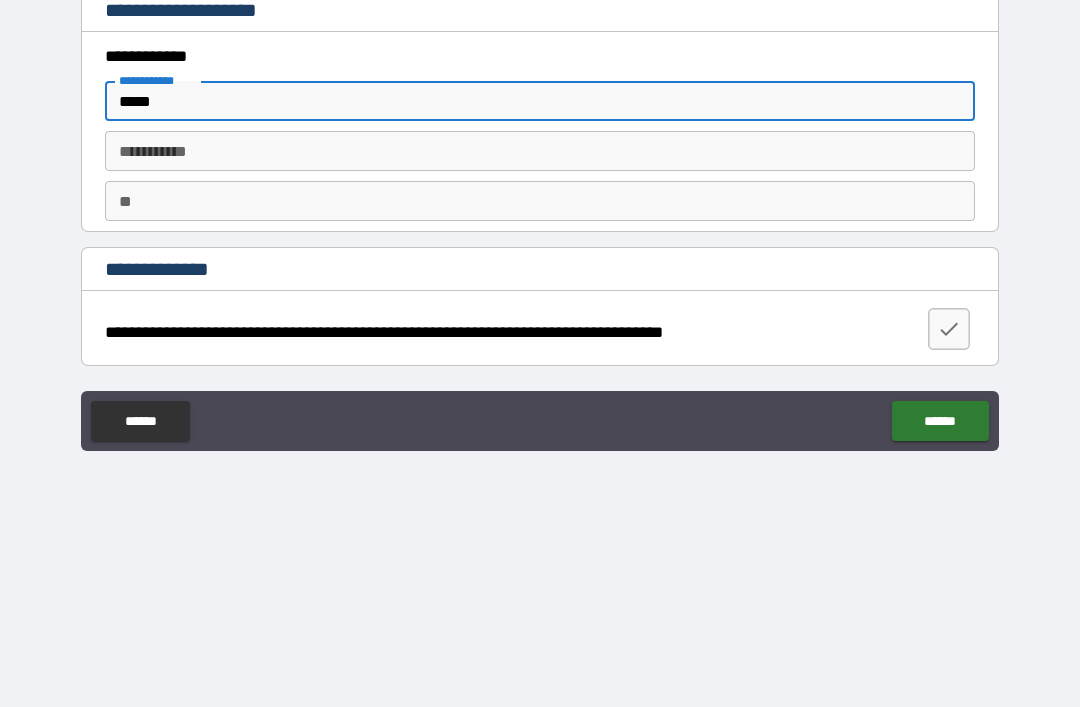 type on "*****" 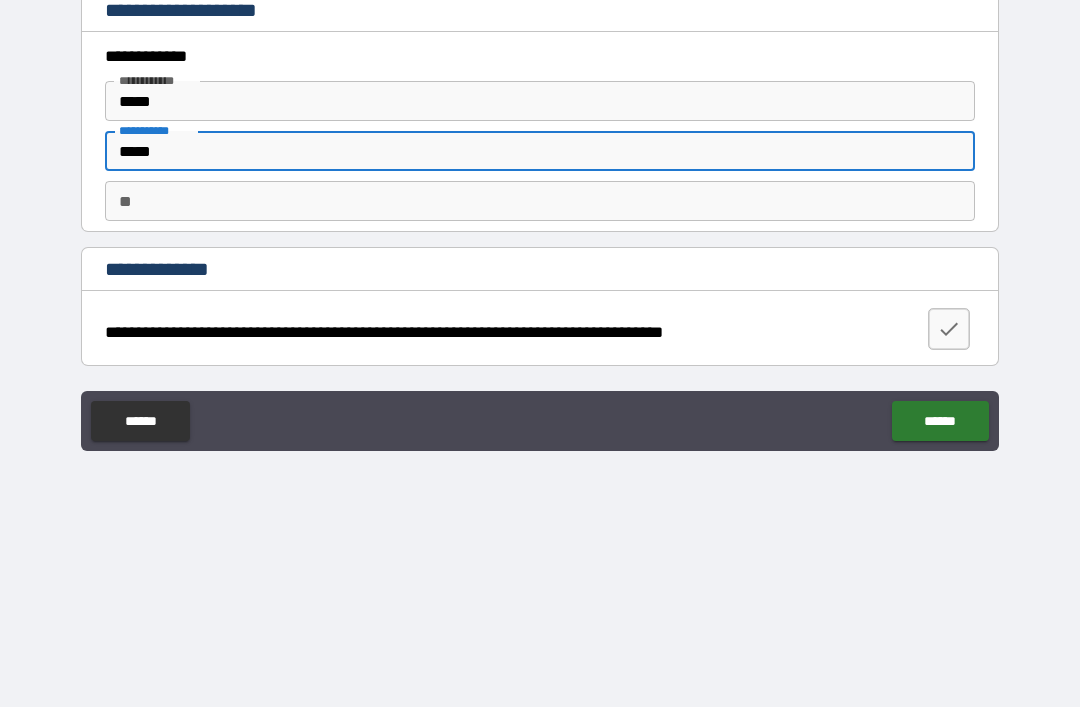 type on "*****" 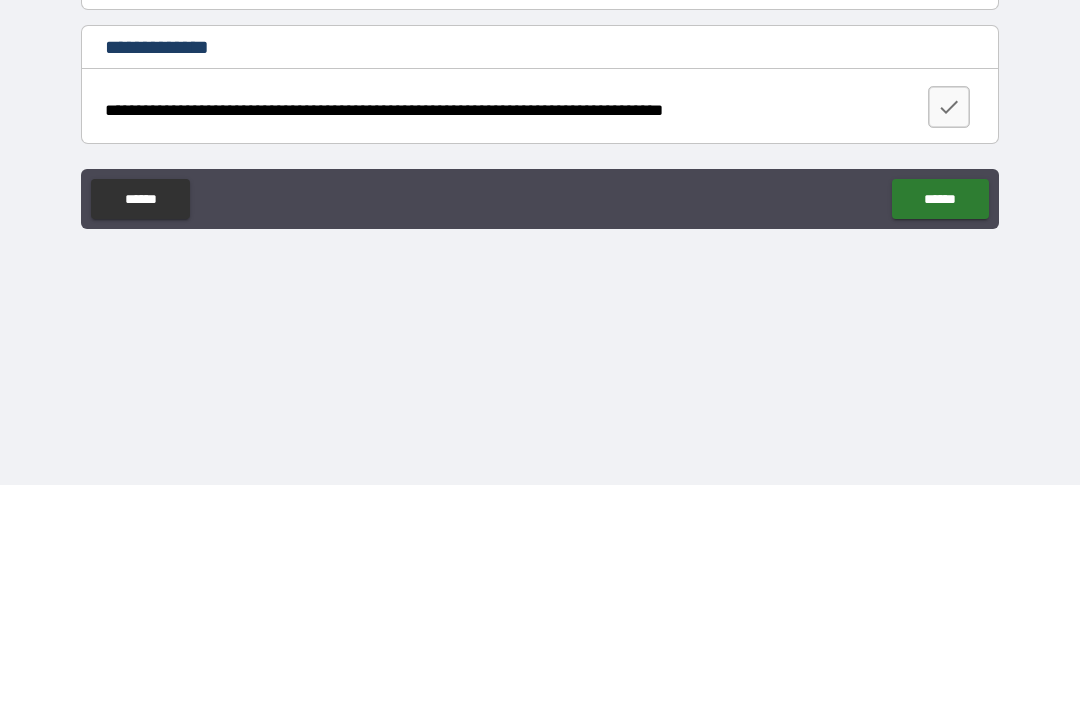 type on "****" 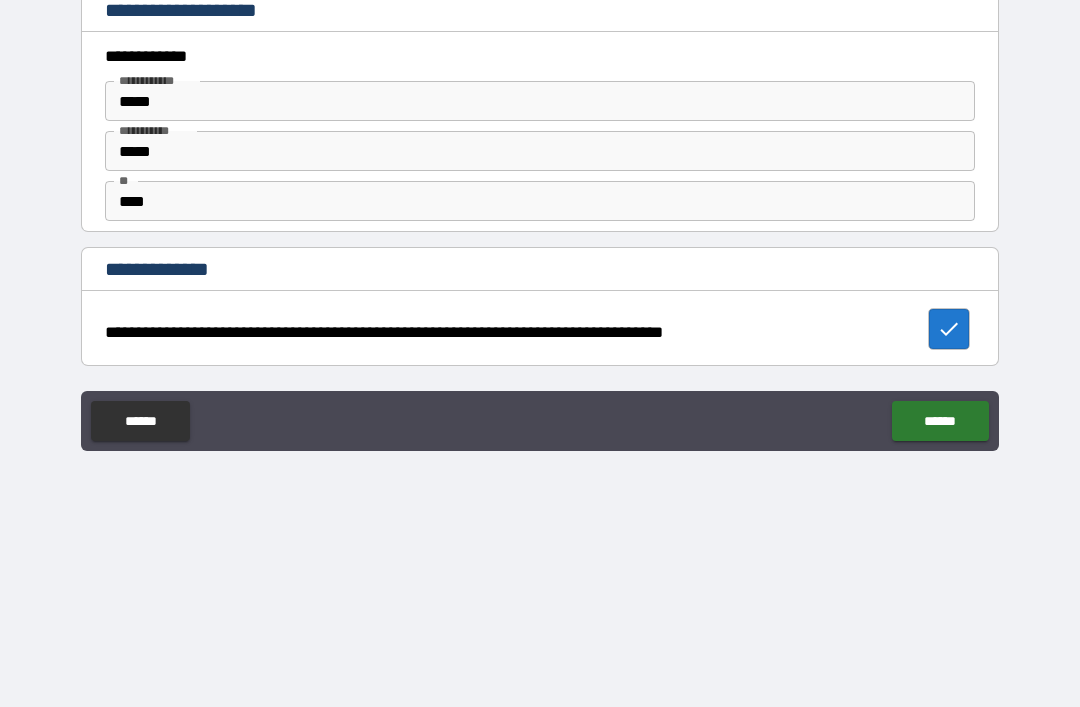 click on "******" at bounding box center [940, 421] 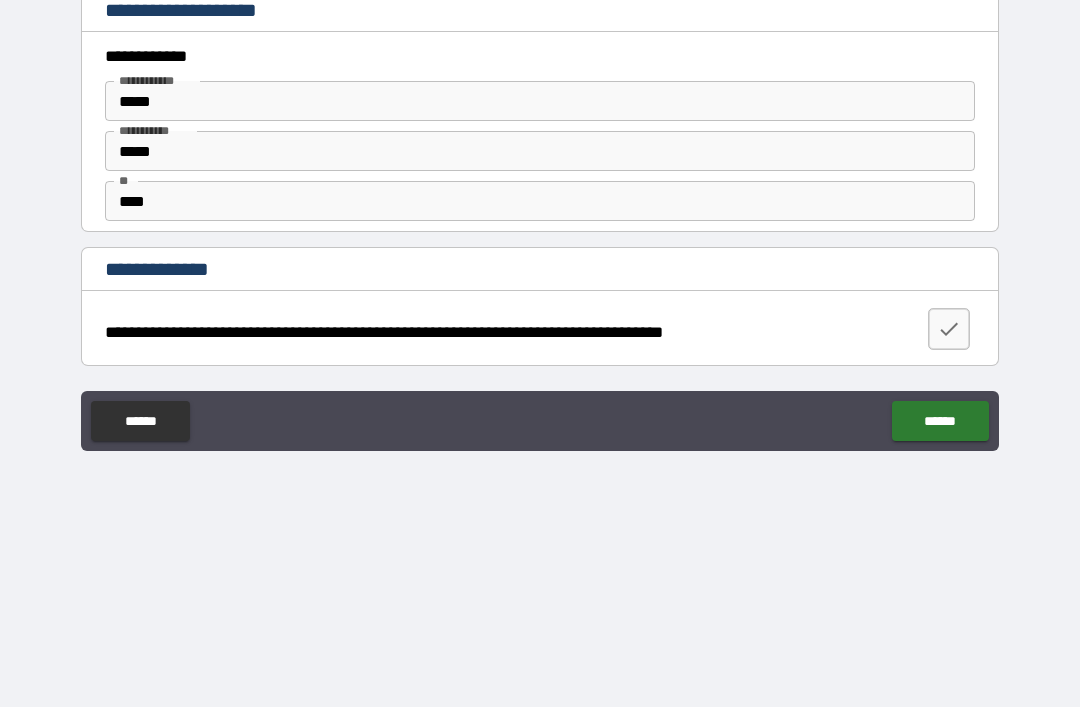 click on "******" at bounding box center (940, 421) 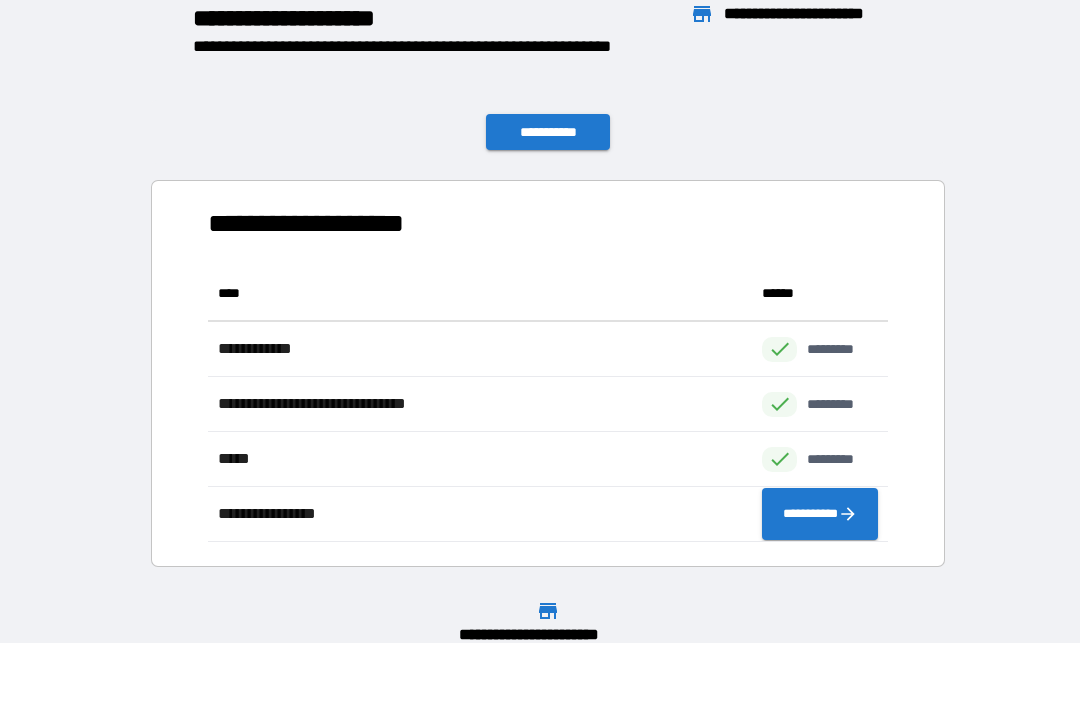 scroll, scrollTop: 276, scrollLeft: 680, axis: both 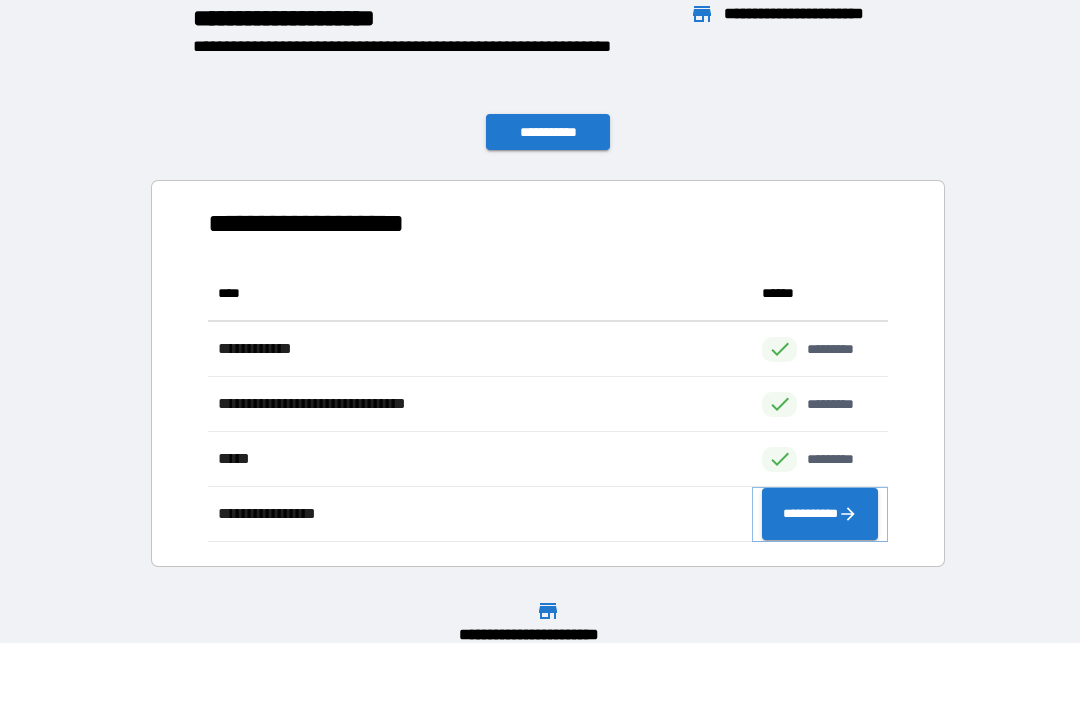 click on "**********" at bounding box center (820, 514) 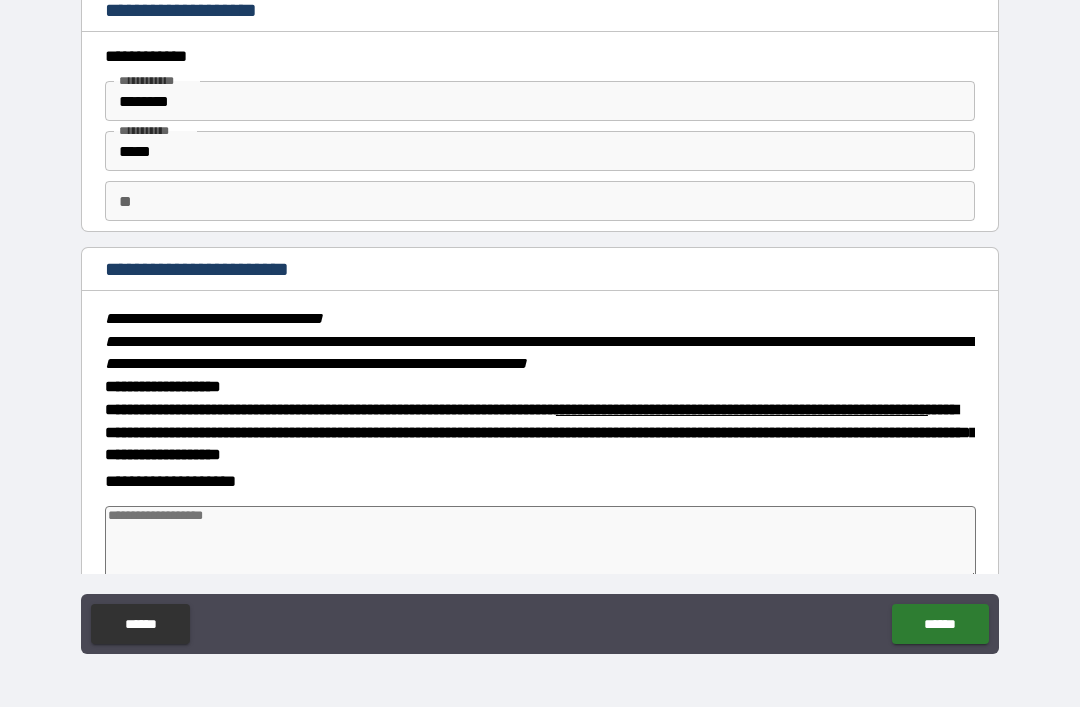 type on "*" 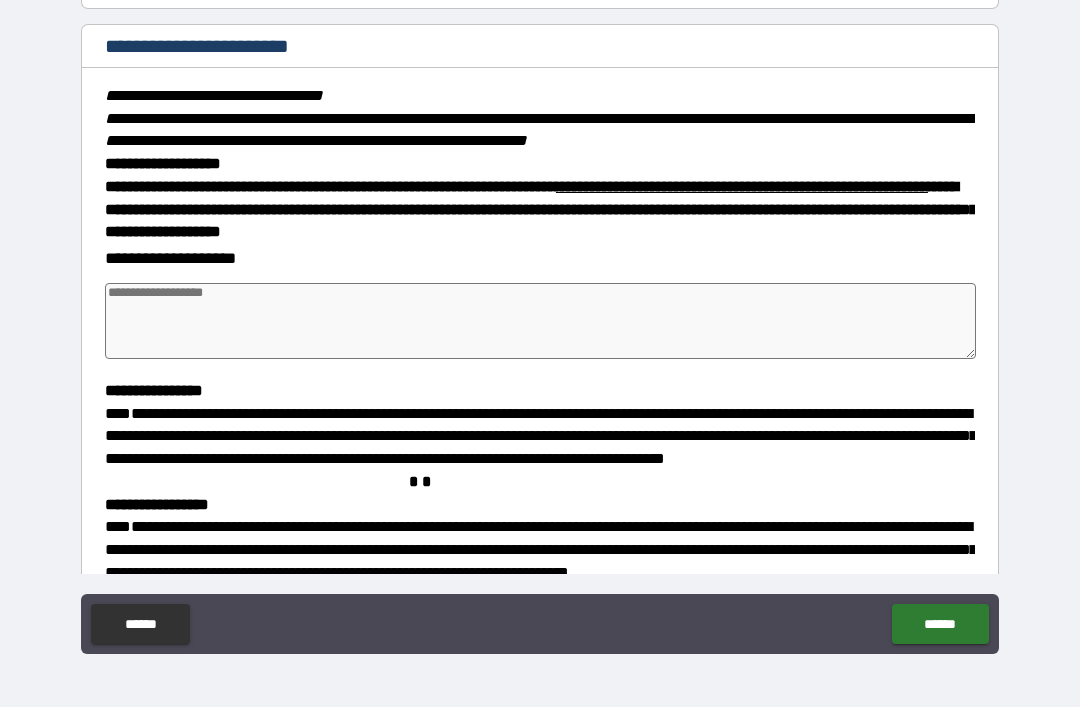 scroll, scrollTop: 226, scrollLeft: 0, axis: vertical 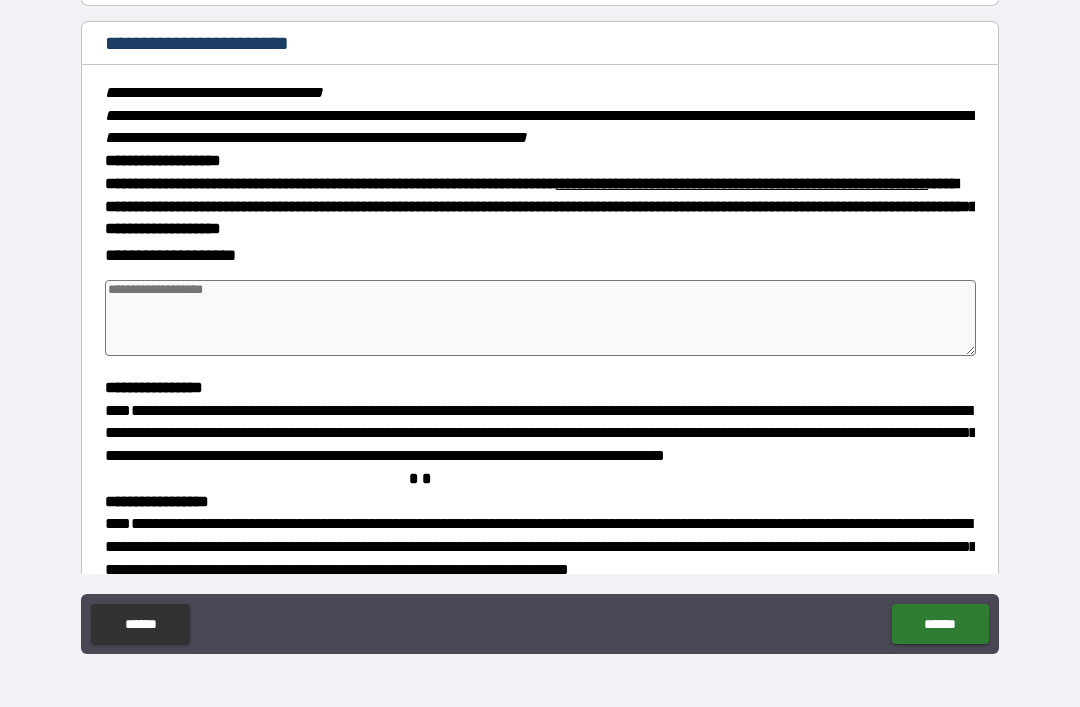 click at bounding box center [540, 318] 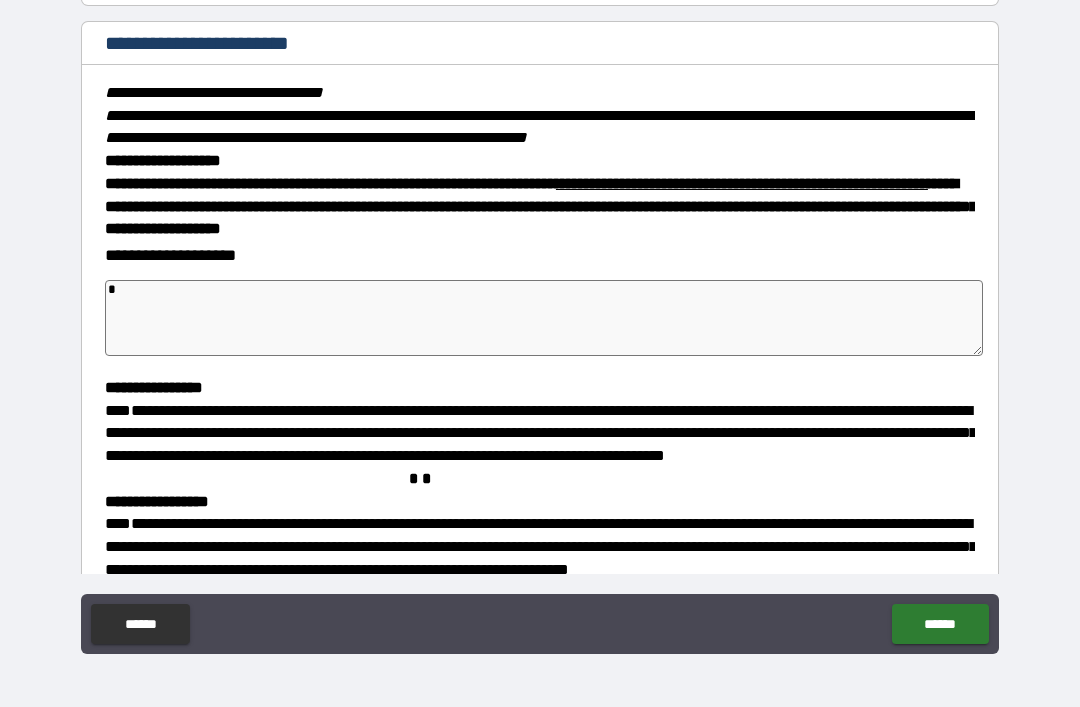 type on "*" 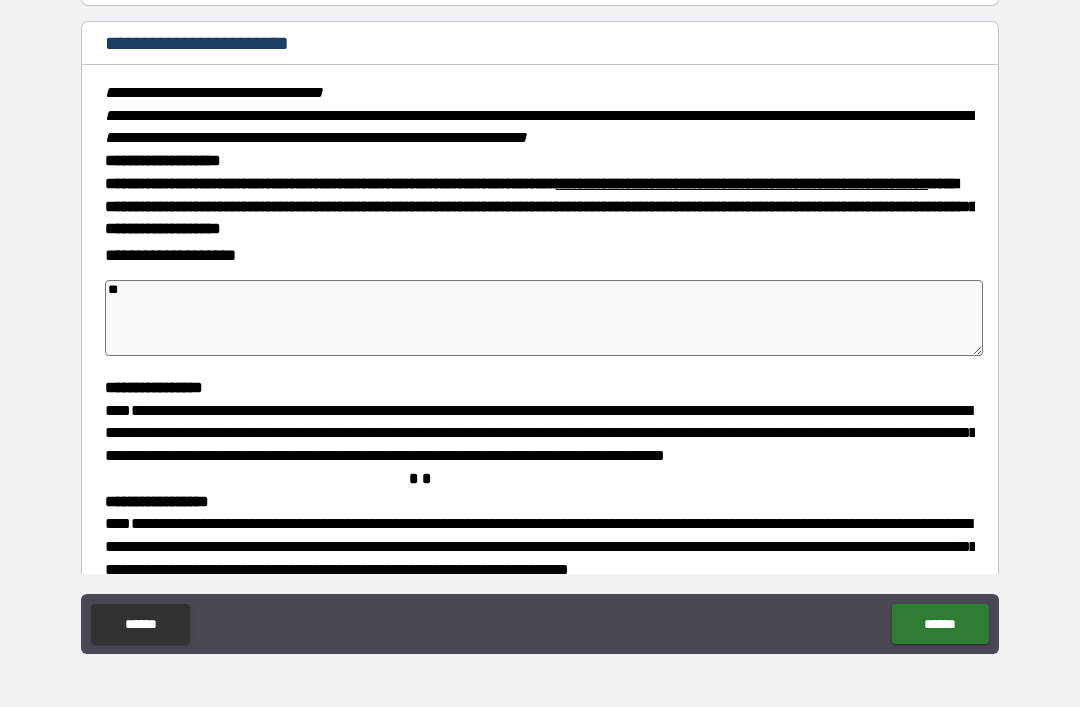 type on "*" 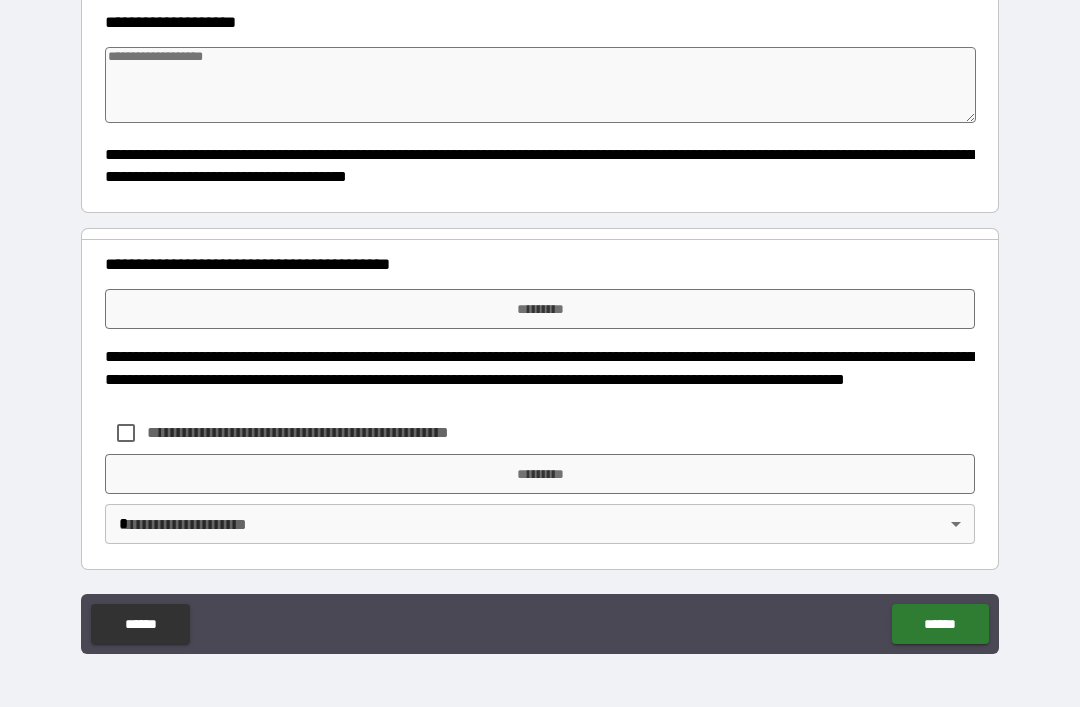 scroll, scrollTop: 1188, scrollLeft: 0, axis: vertical 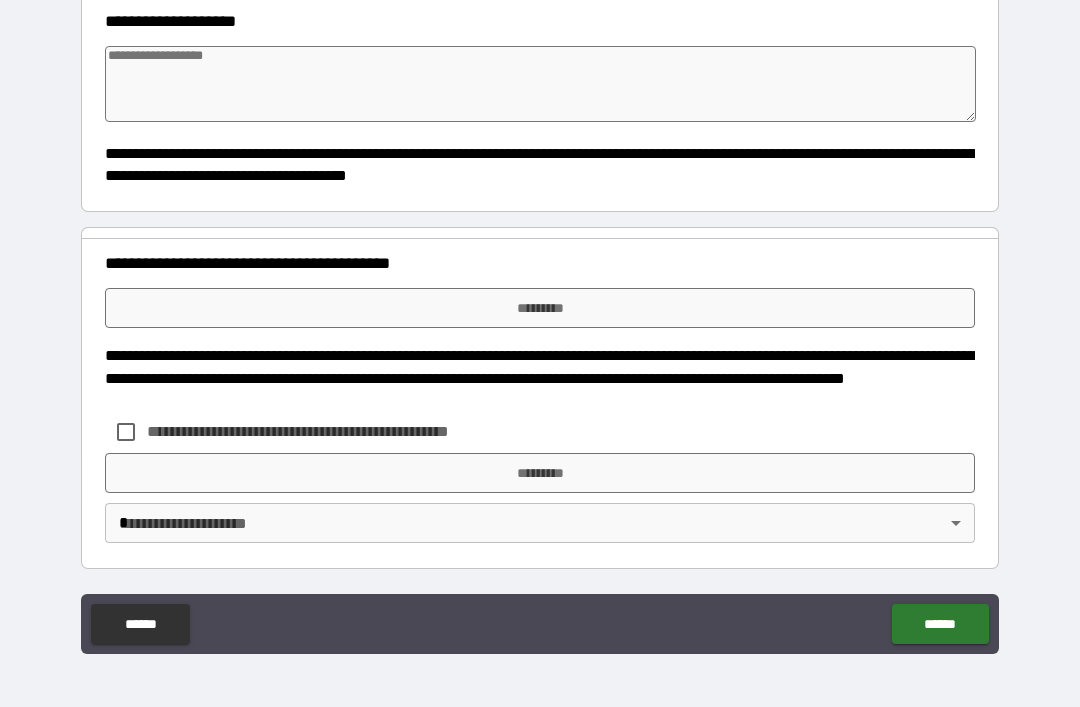 type on "**" 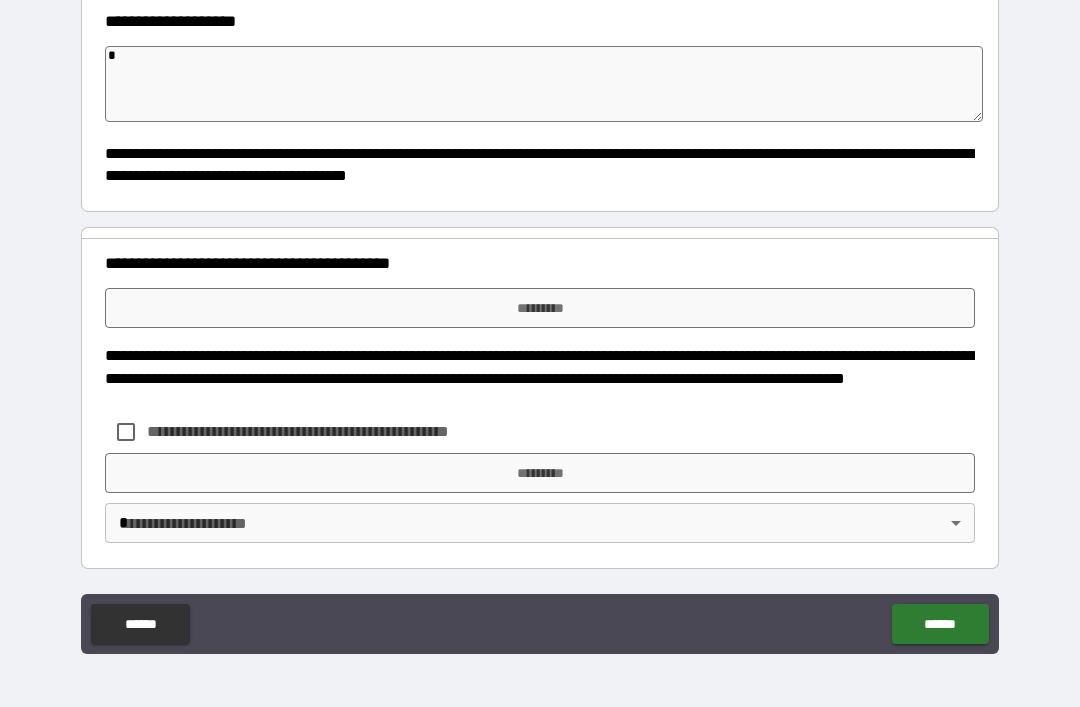 type on "*" 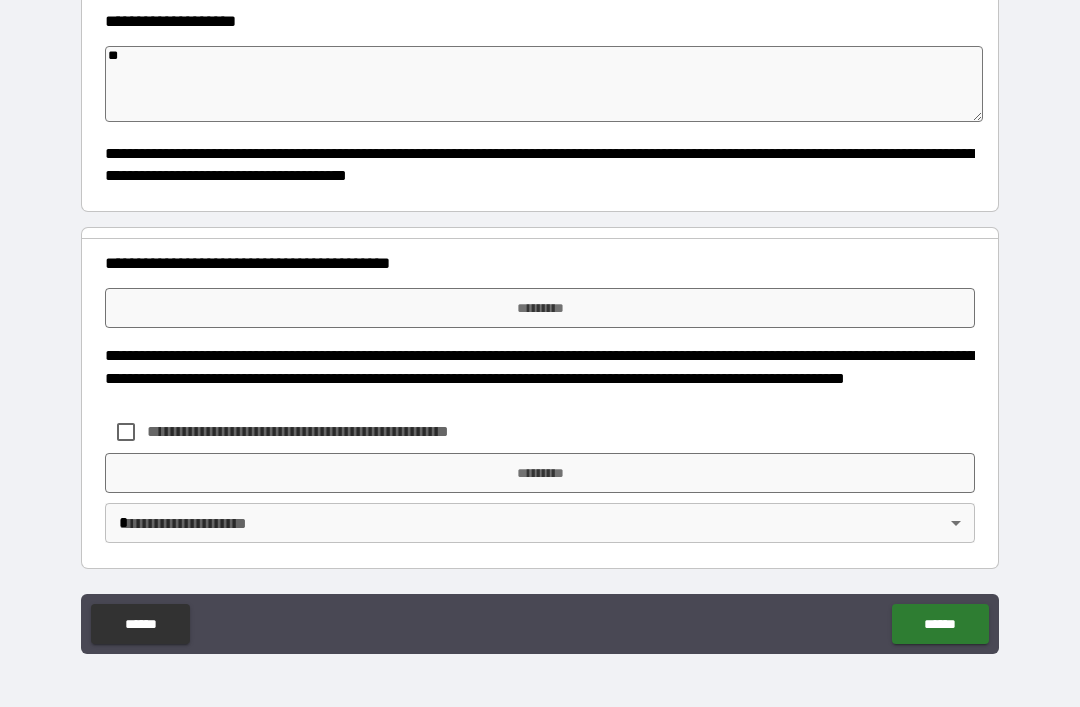type on "*" 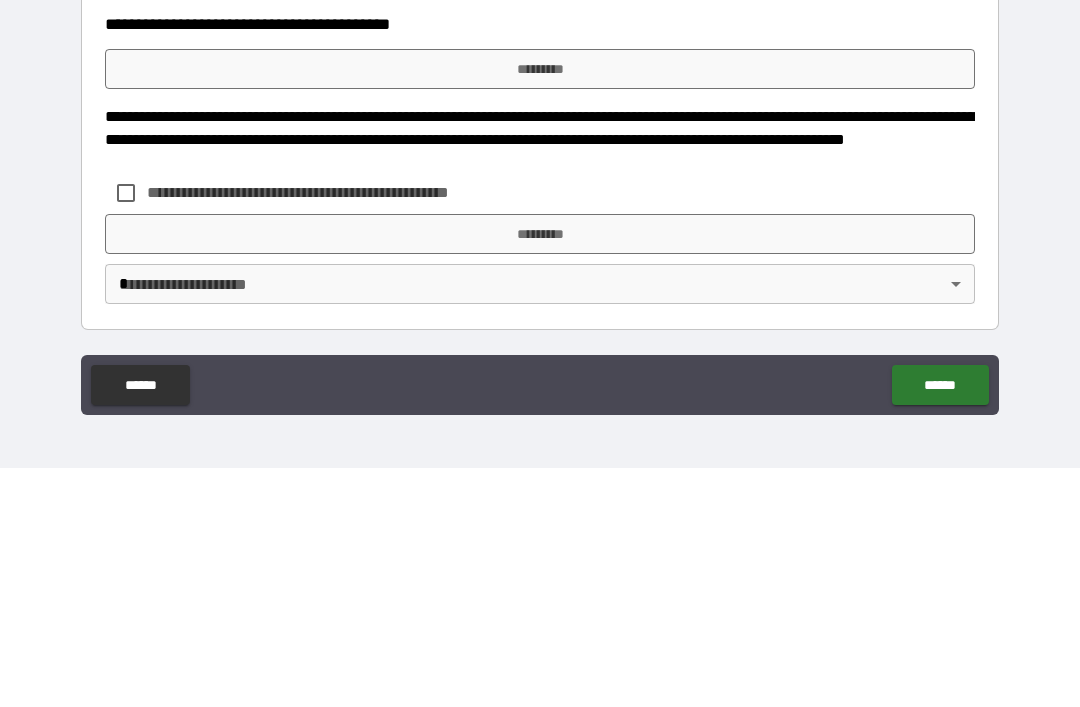 type on "**" 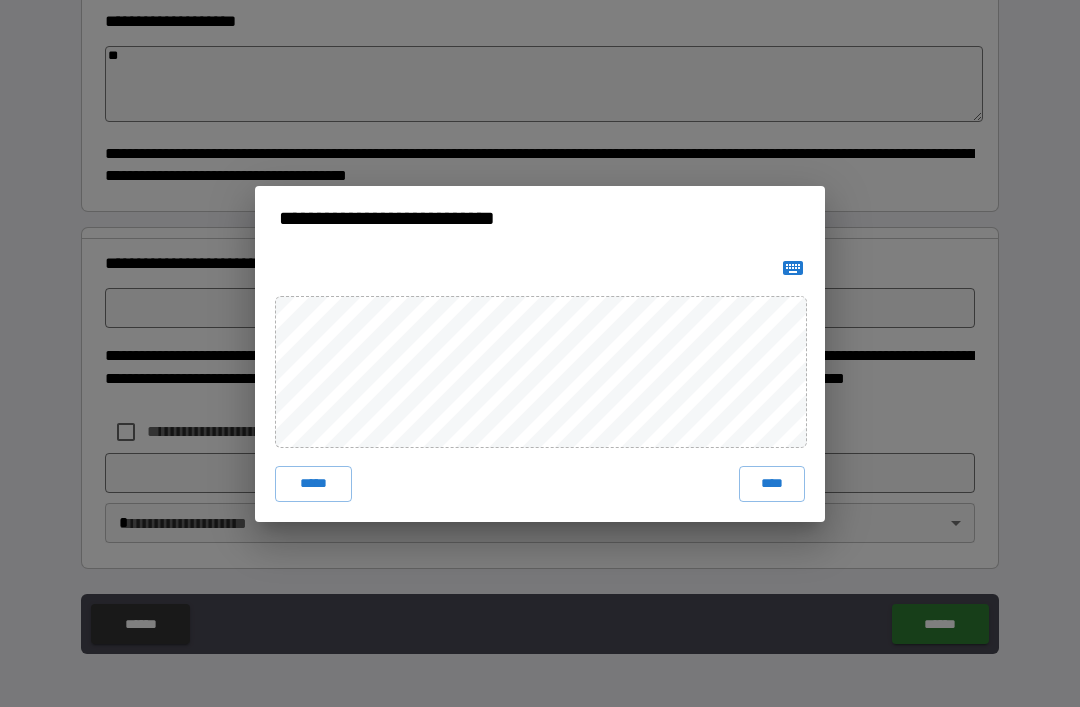 click on "****" at bounding box center [772, 484] 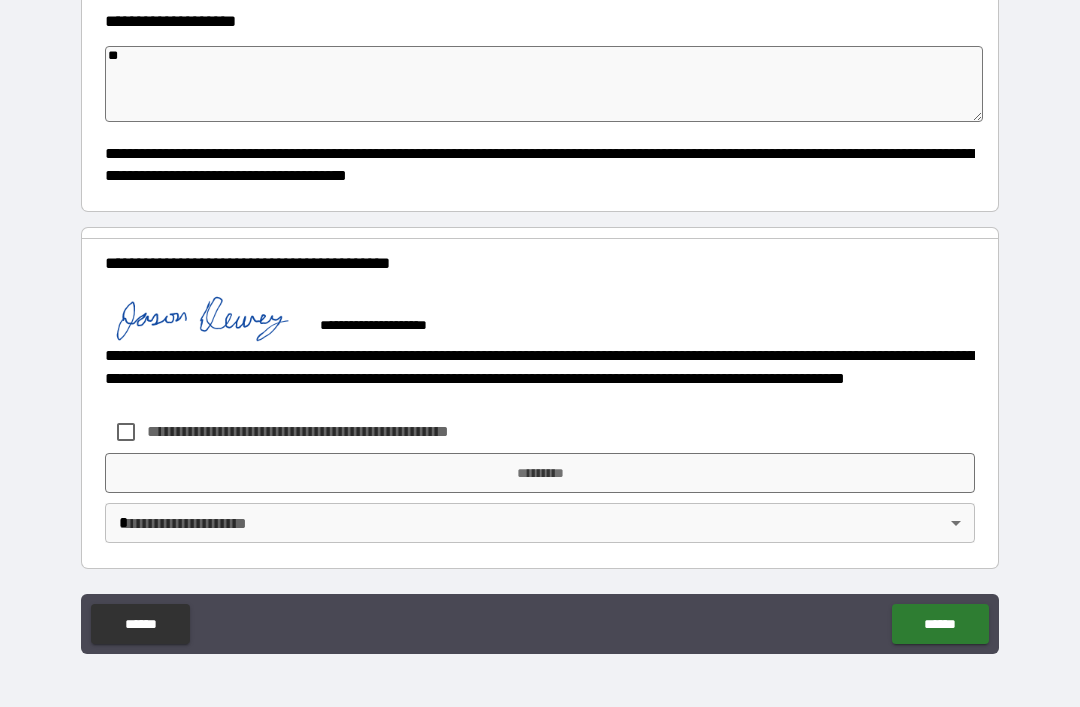 type on "*" 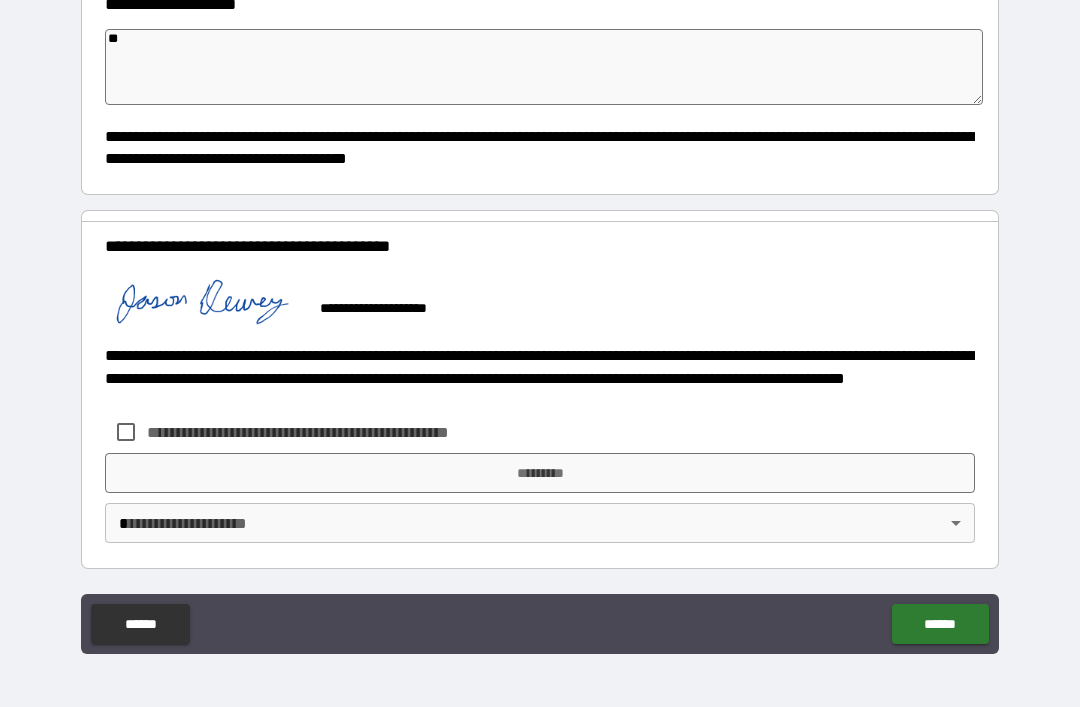type on "*" 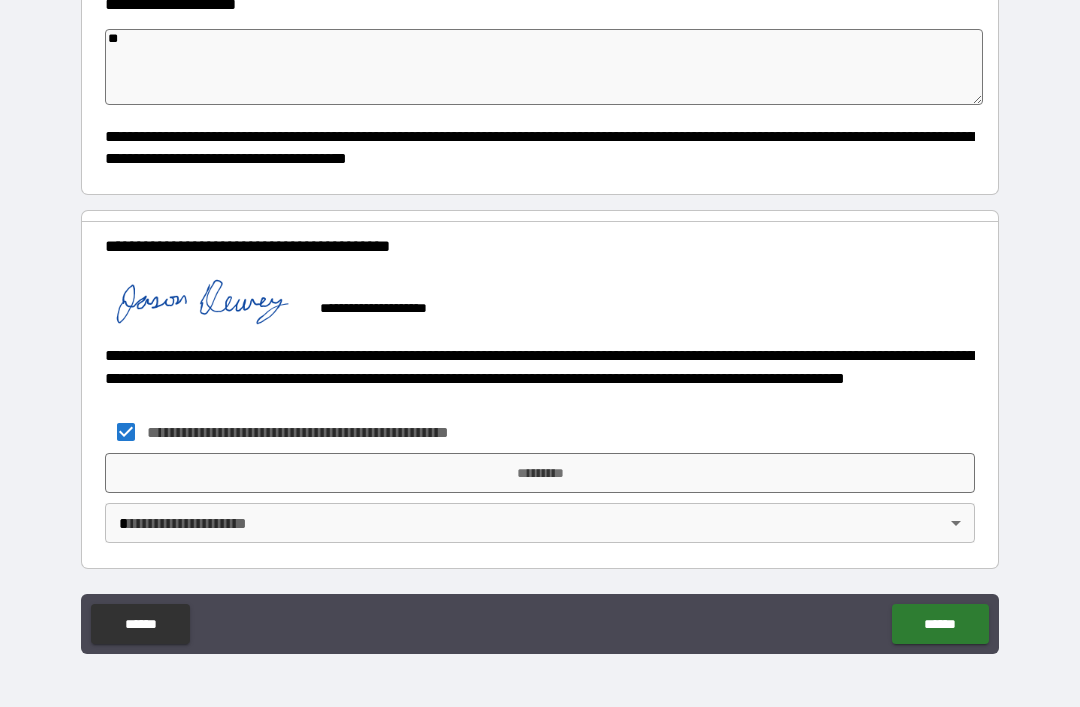 type on "*" 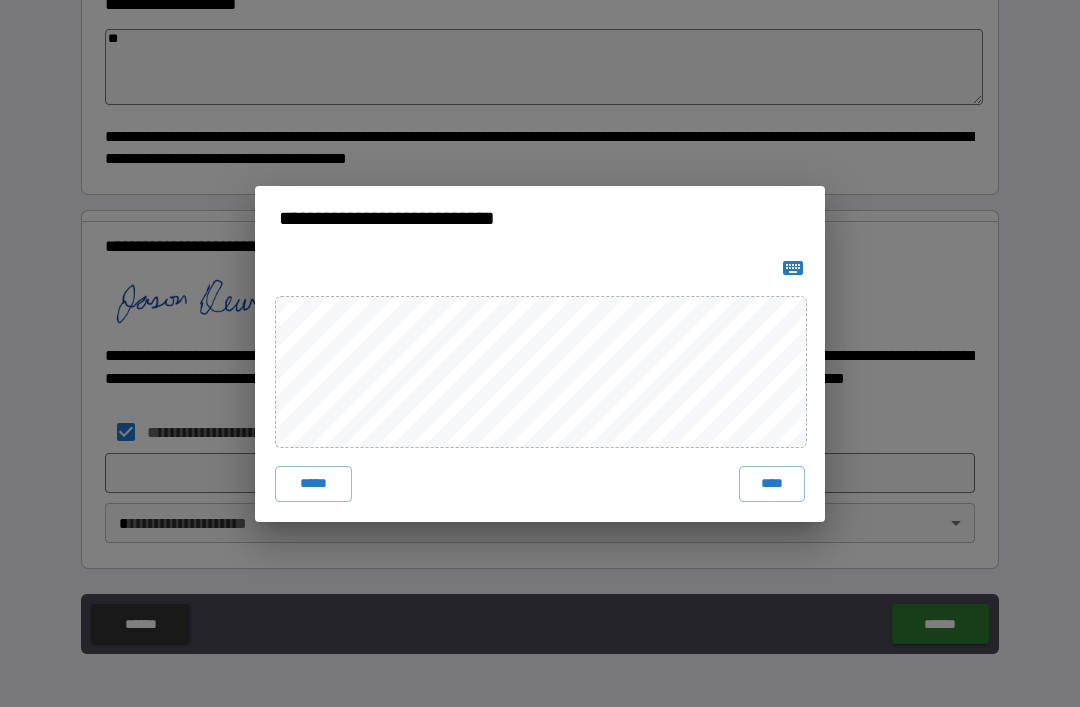 click on "****" at bounding box center (772, 484) 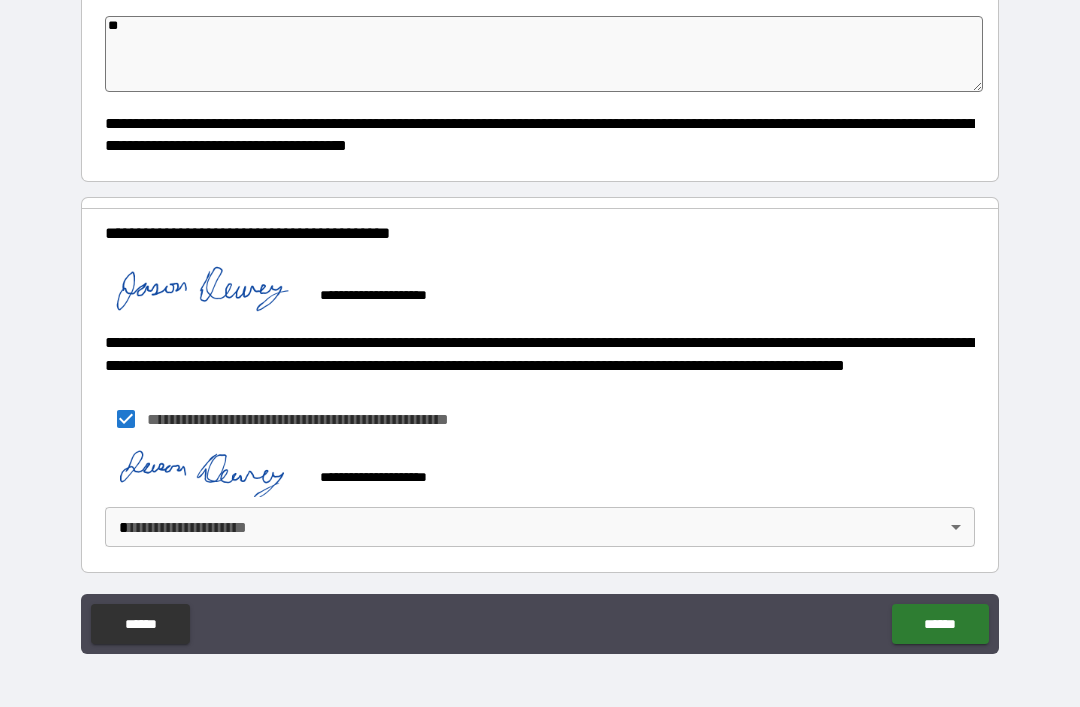 type on "*" 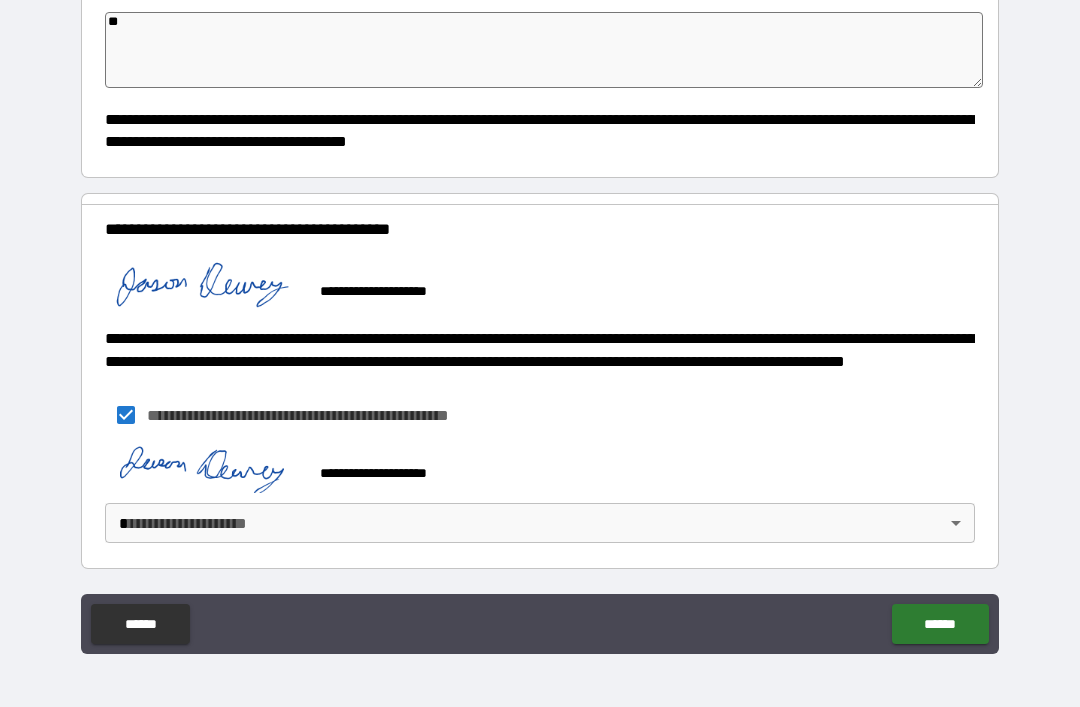 scroll, scrollTop: 1261, scrollLeft: 0, axis: vertical 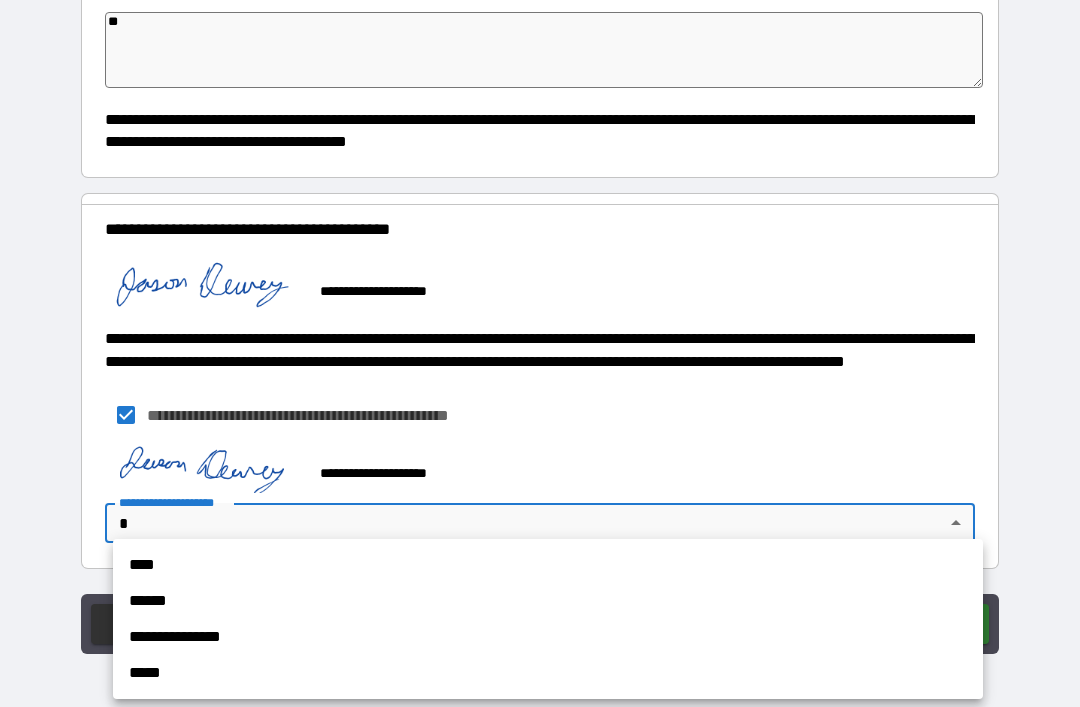 click on "****" at bounding box center [548, 565] 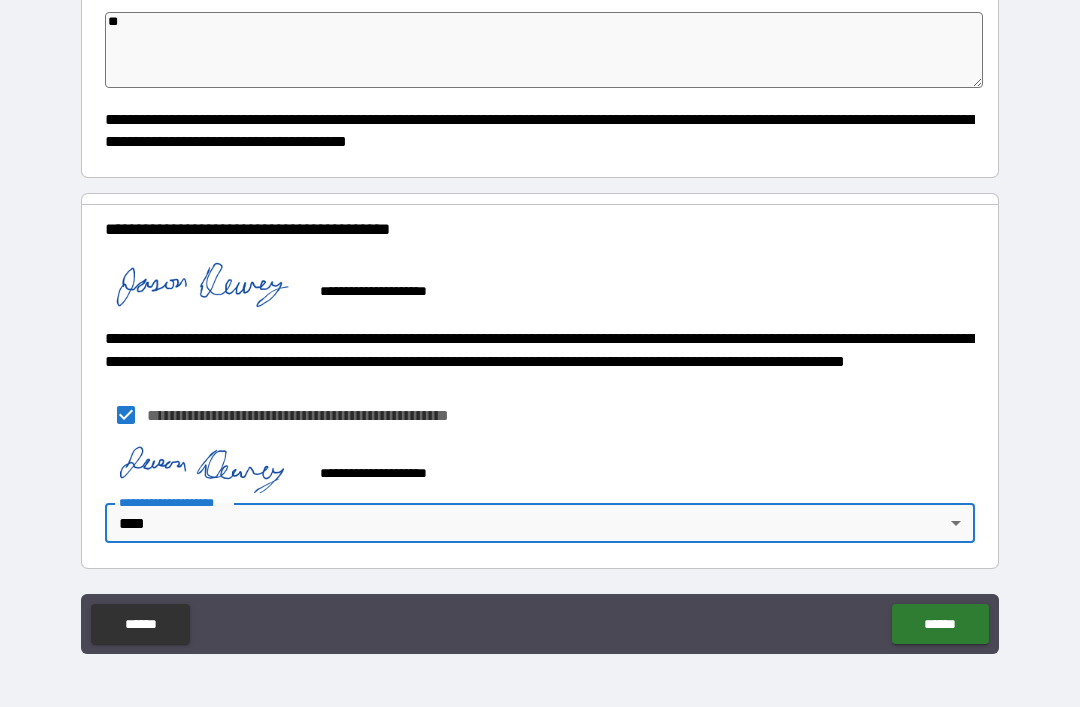 type on "*" 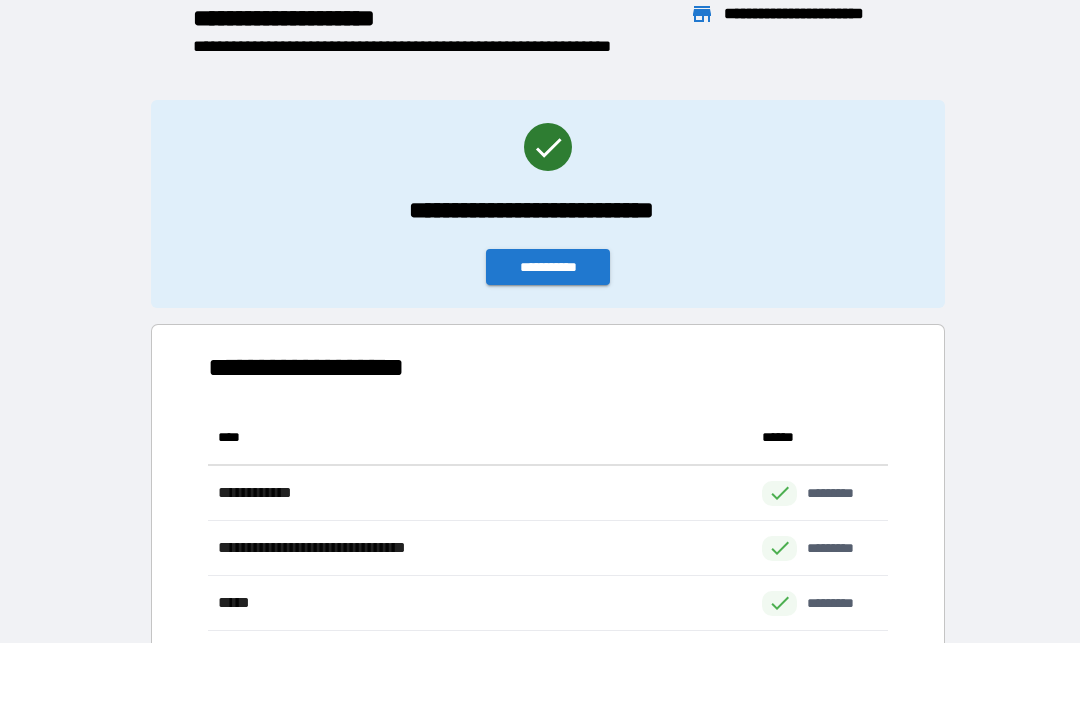 scroll, scrollTop: 1, scrollLeft: 1, axis: both 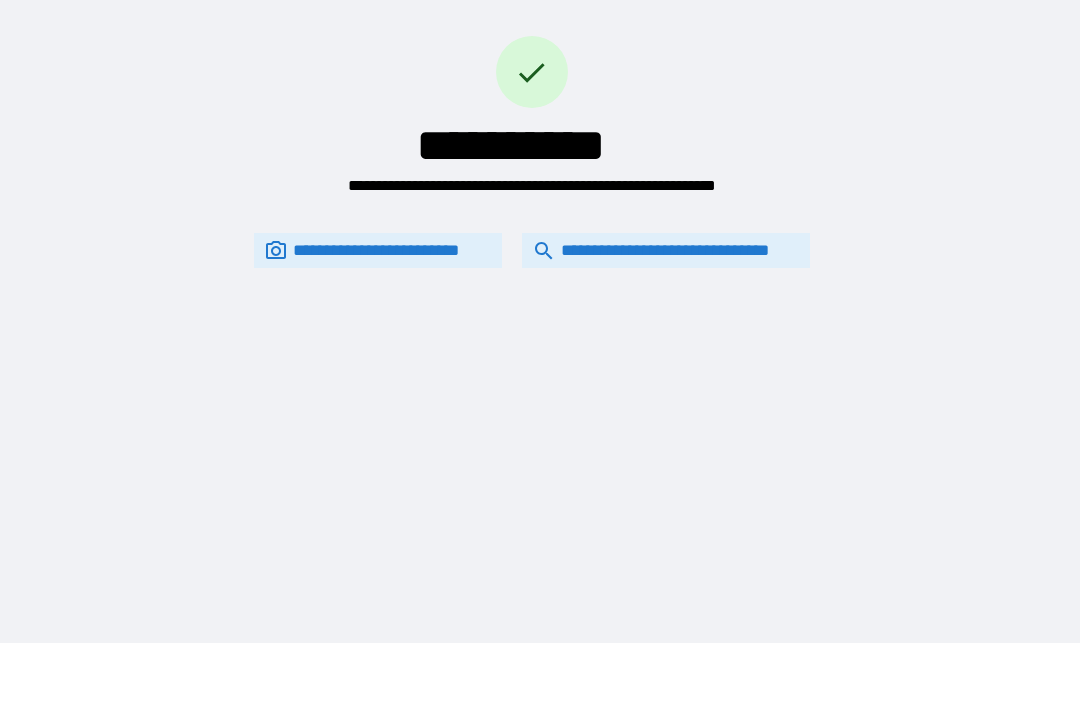 click on "**********" at bounding box center (666, 250) 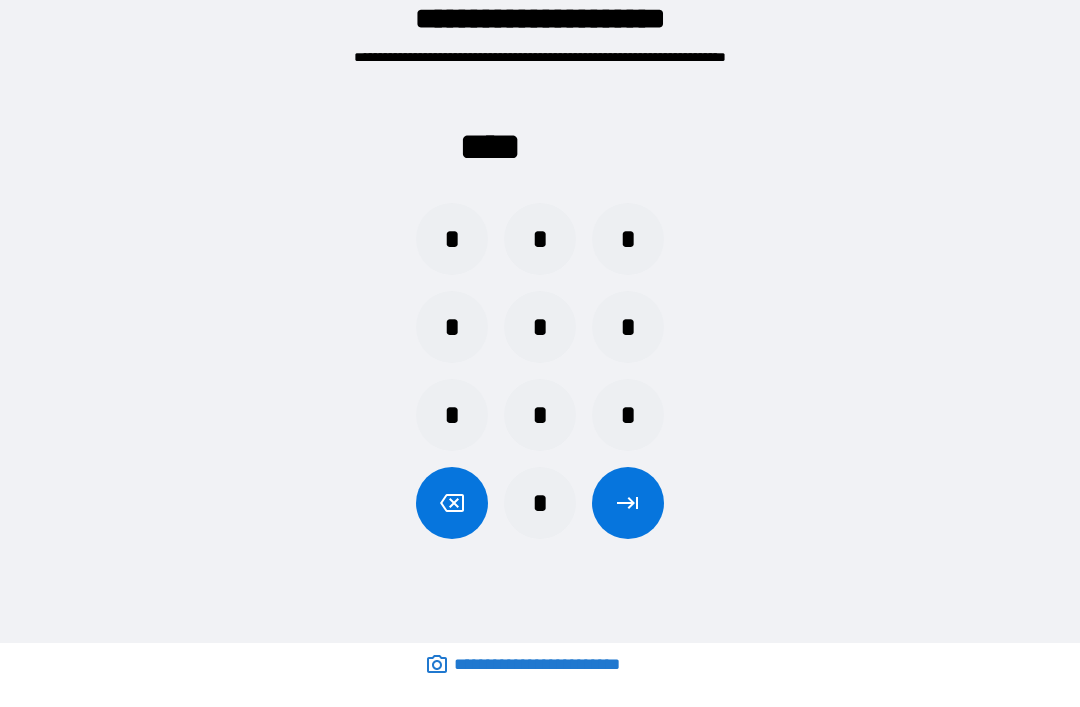 click on "*" at bounding box center (540, 239) 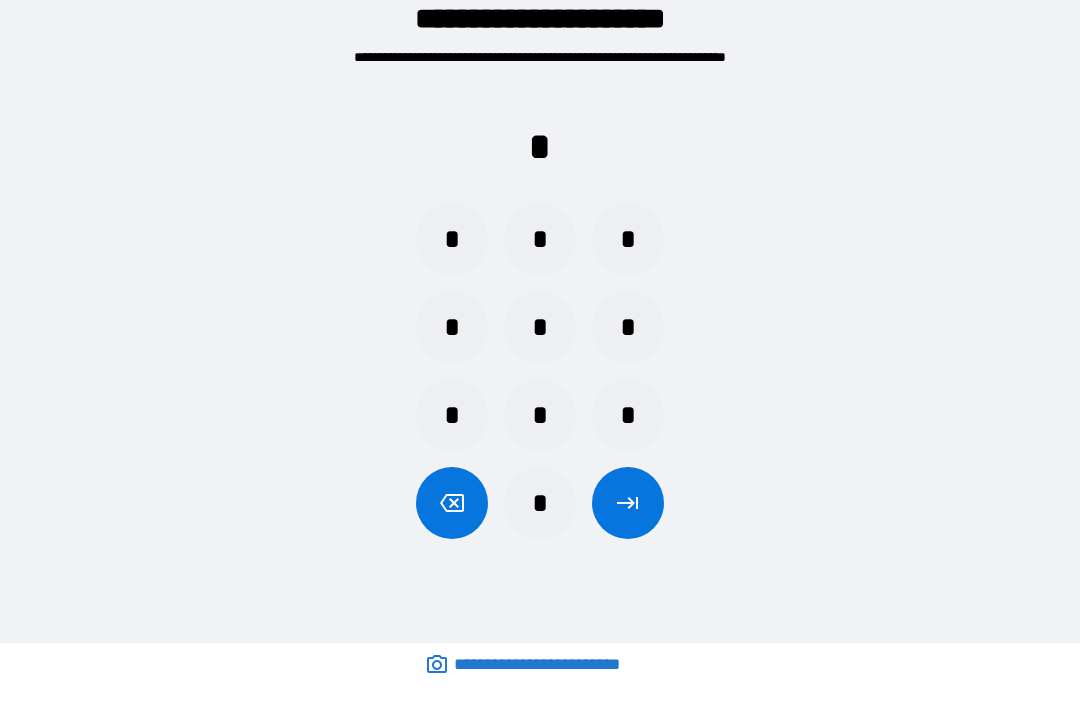 click on "*" at bounding box center [452, 415] 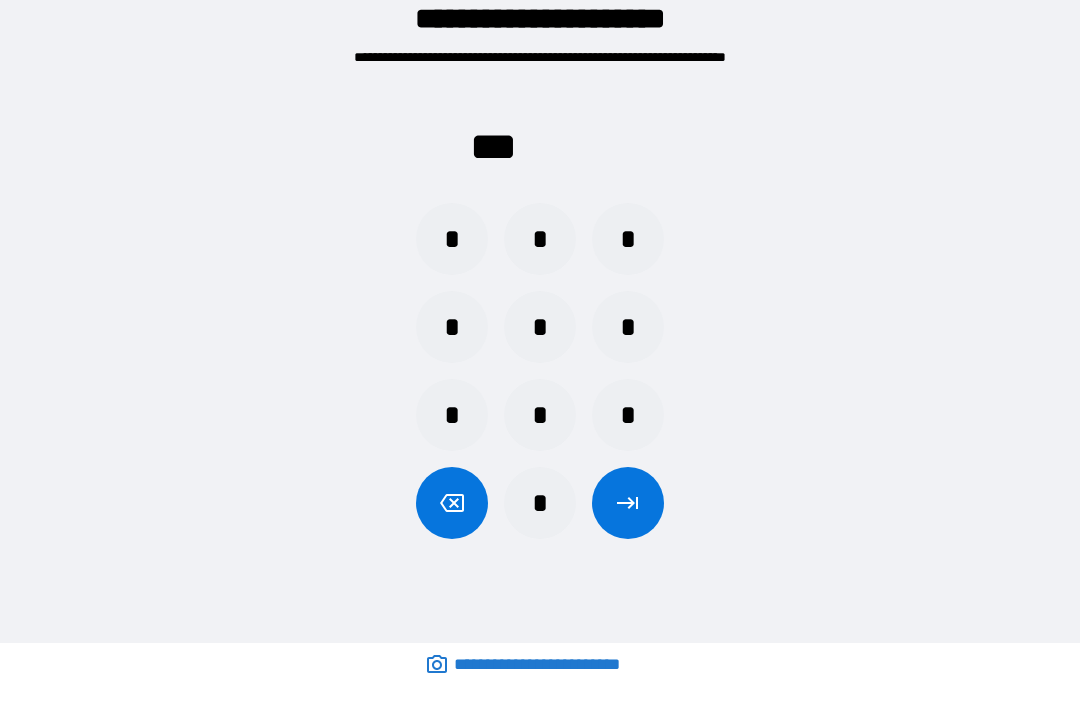 click on "*" at bounding box center (452, 415) 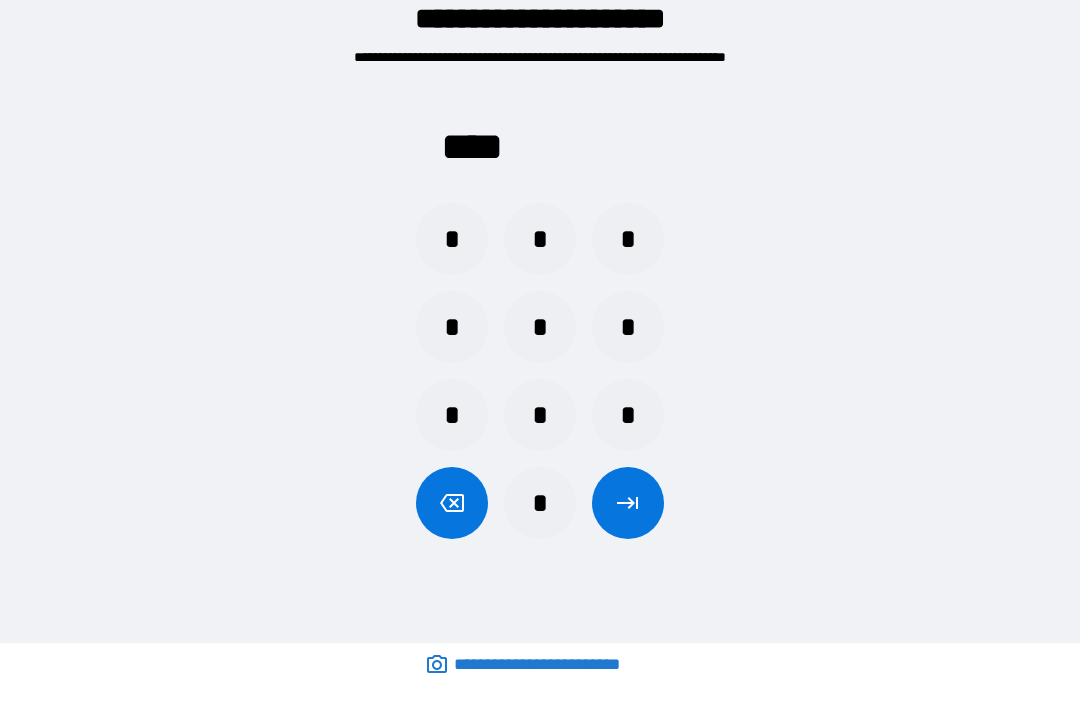 click at bounding box center (628, 503) 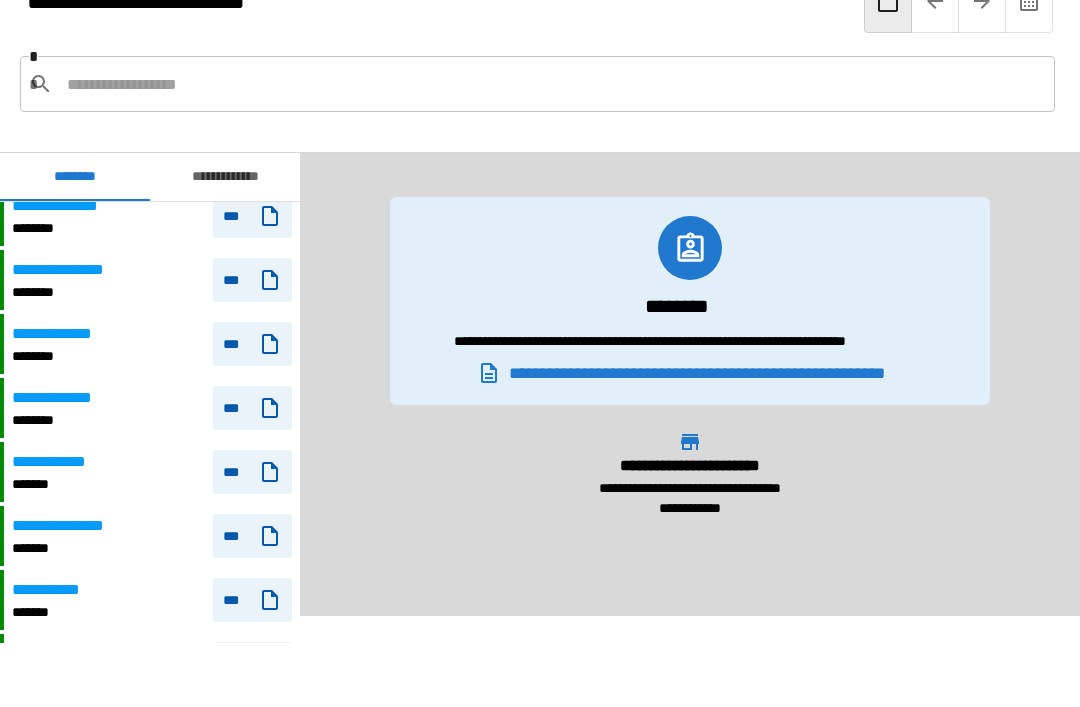 scroll, scrollTop: 78, scrollLeft: 0, axis: vertical 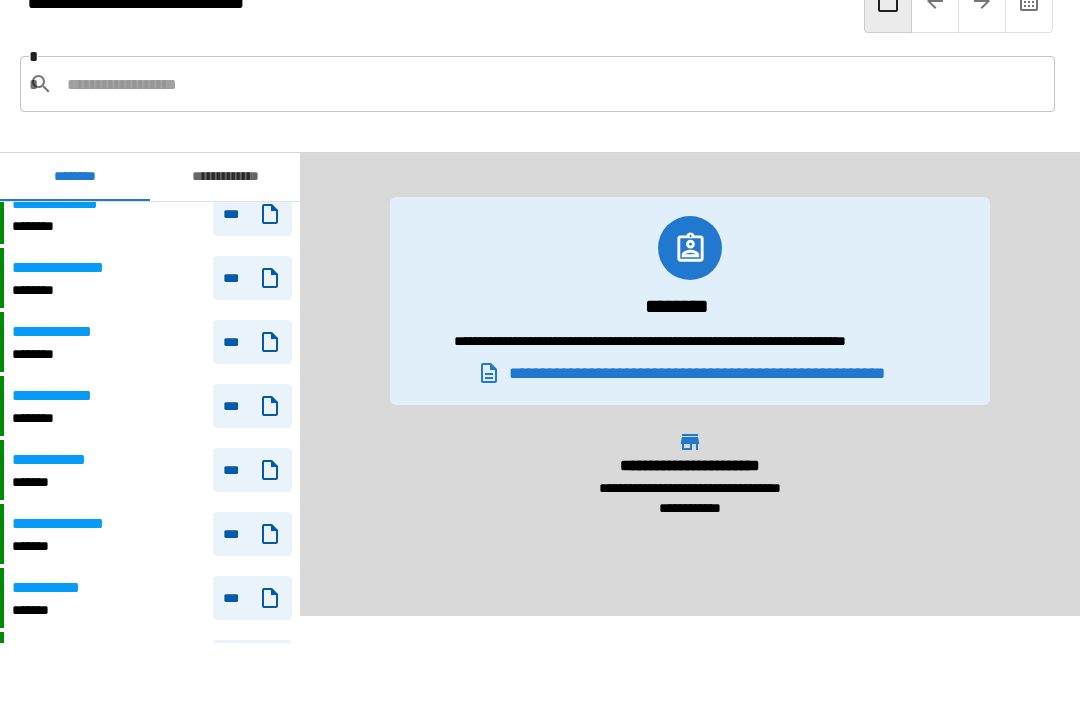 click on "**********" at bounding box center (152, 534) 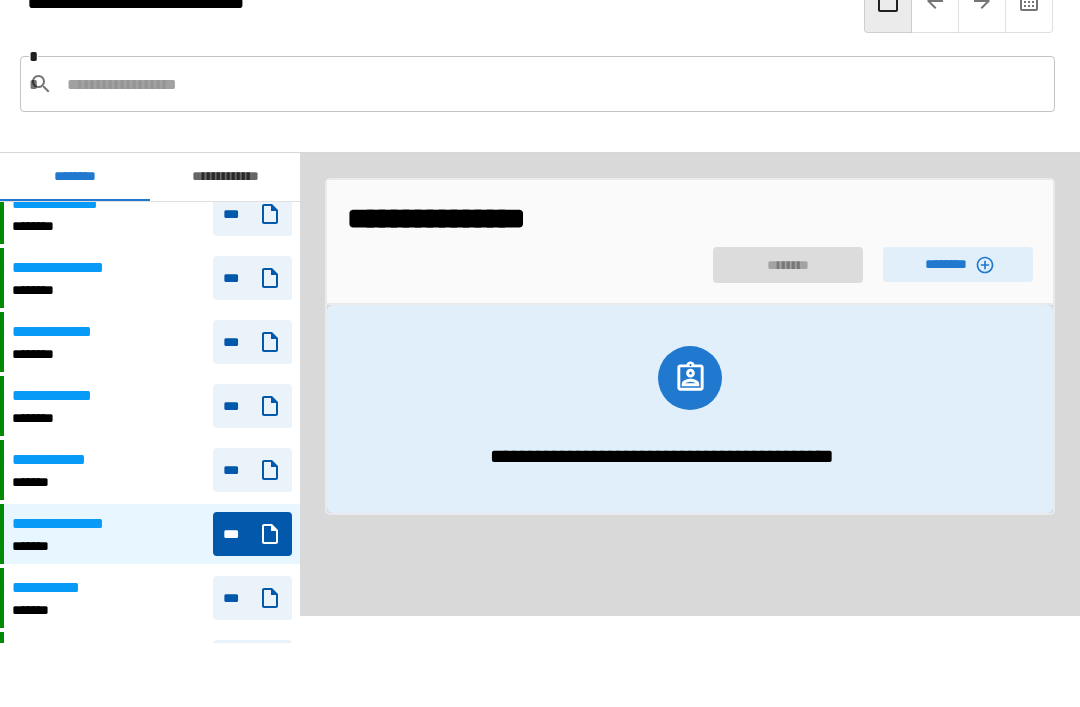 click on "********" at bounding box center [958, 264] 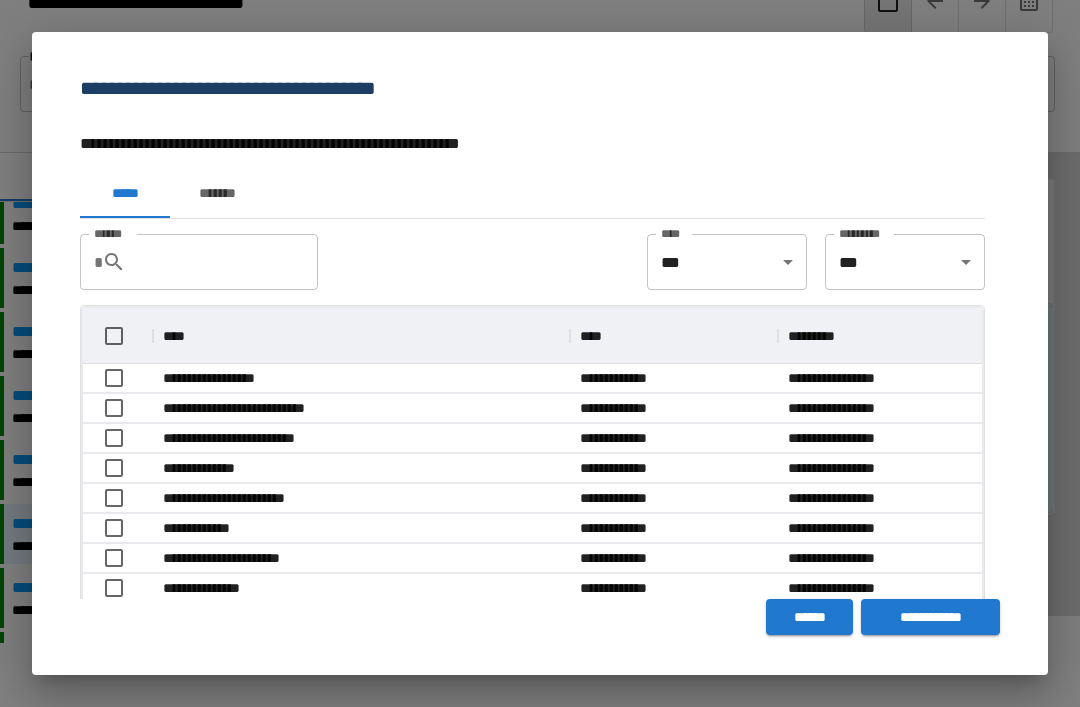 scroll, scrollTop: 356, scrollLeft: 899, axis: both 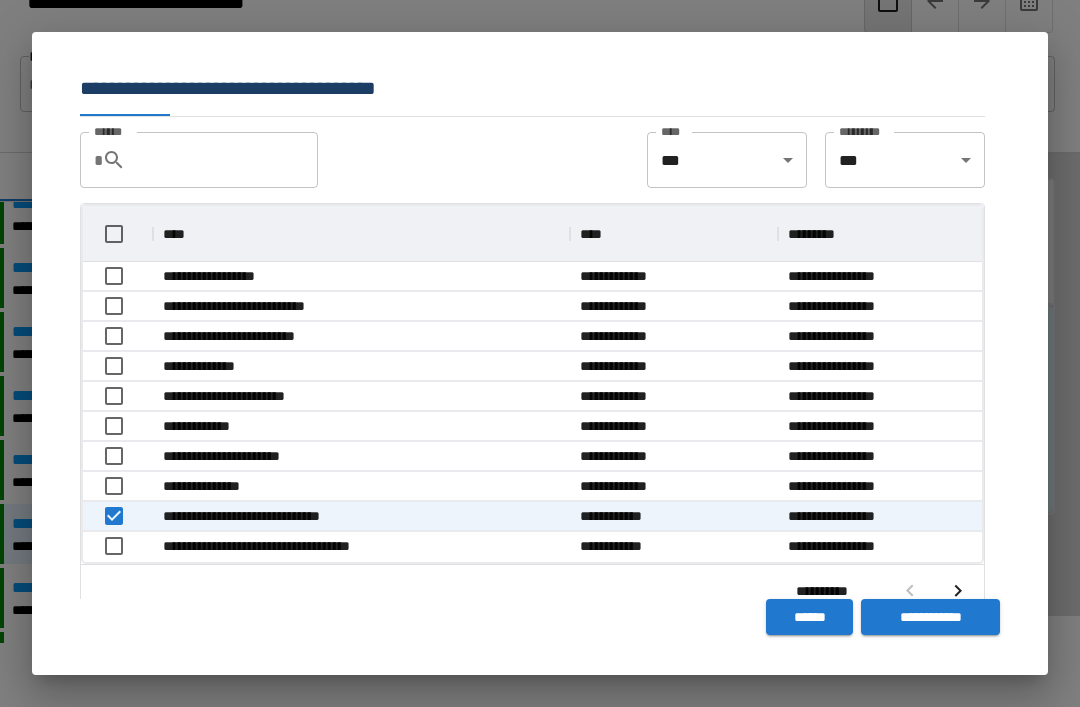 click on "**********" at bounding box center (930, 617) 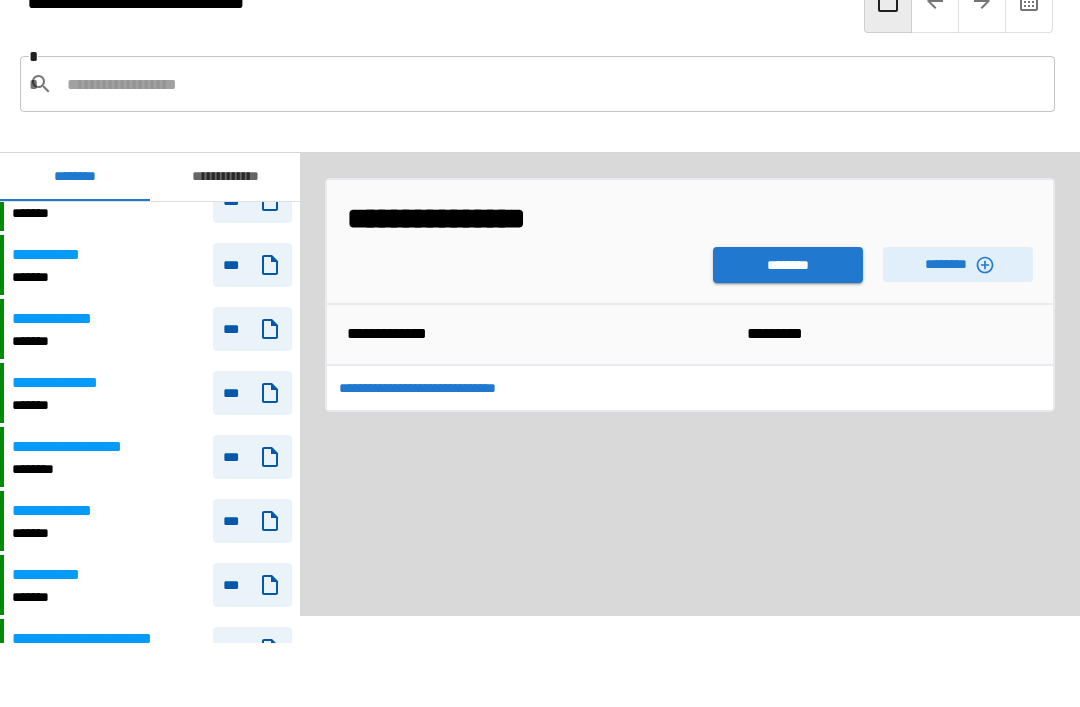 scroll, scrollTop: 991, scrollLeft: 0, axis: vertical 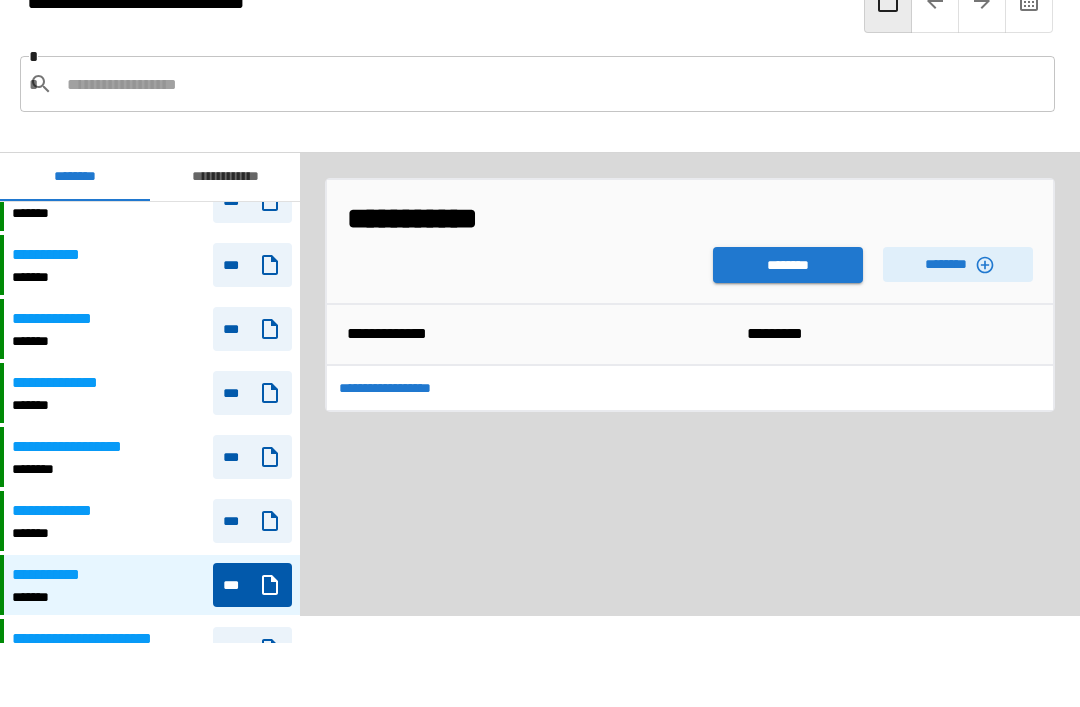 click on "********" at bounding box center [788, 265] 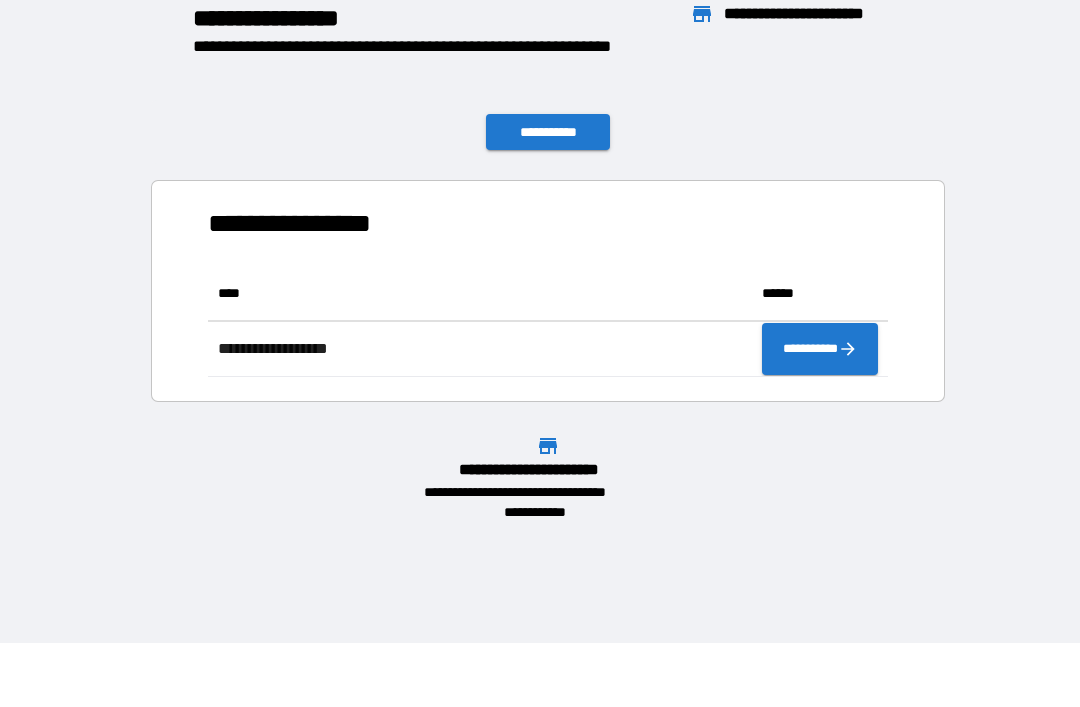 scroll, scrollTop: 111, scrollLeft: 680, axis: both 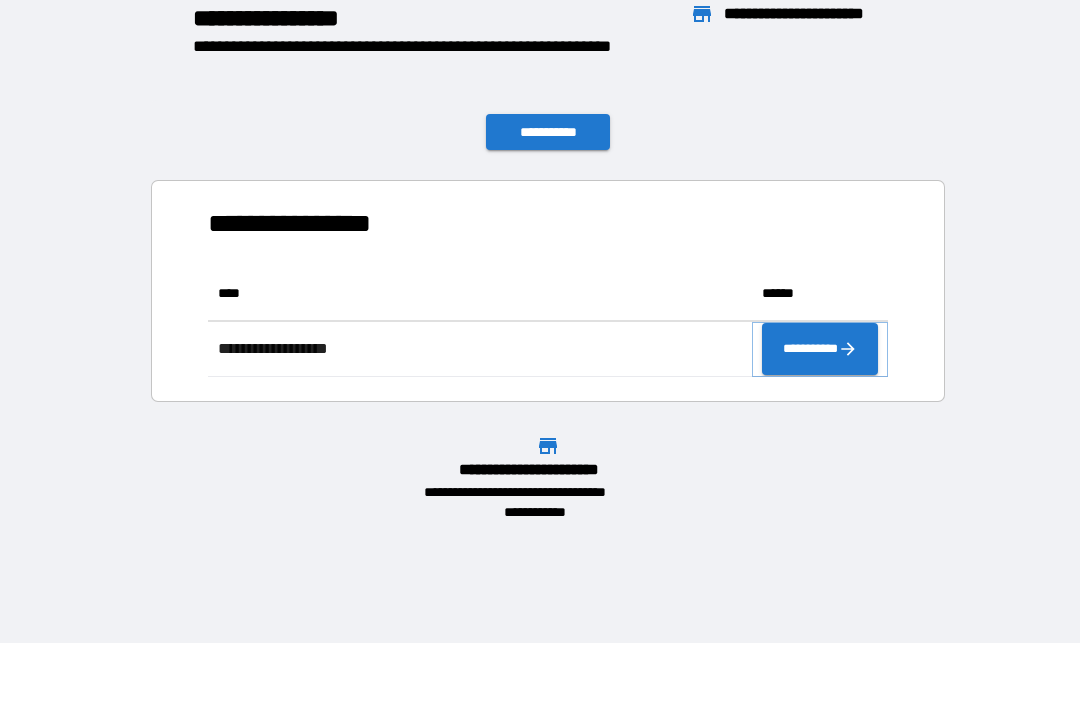 click on "**********" at bounding box center [820, 349] 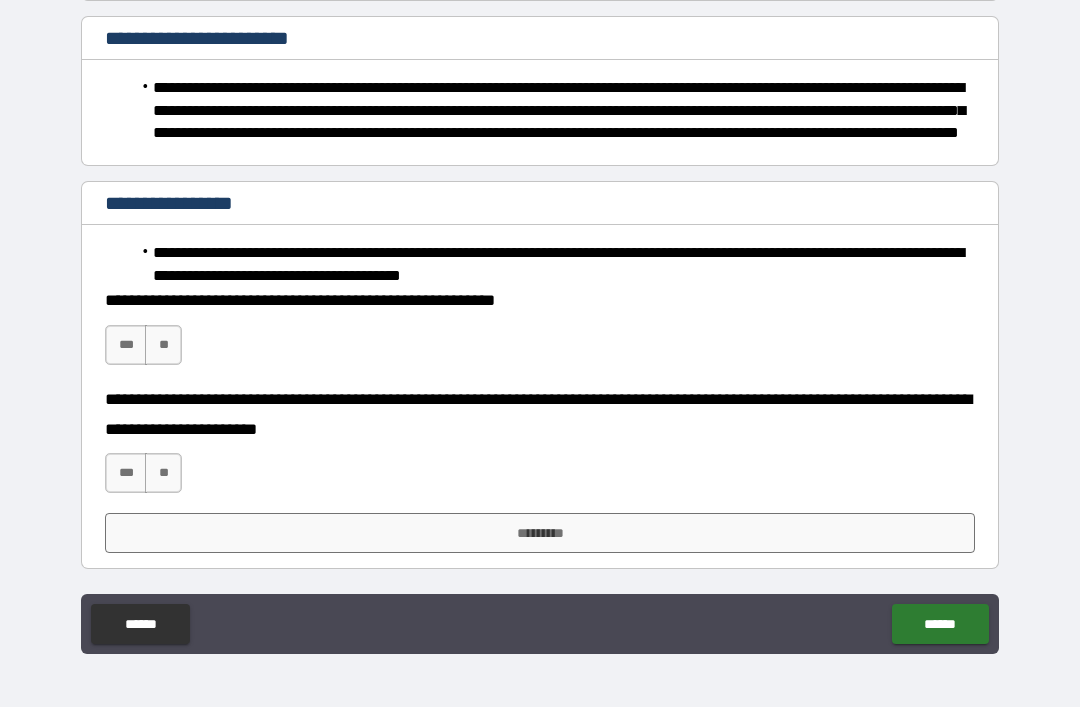 scroll, scrollTop: 1287, scrollLeft: 0, axis: vertical 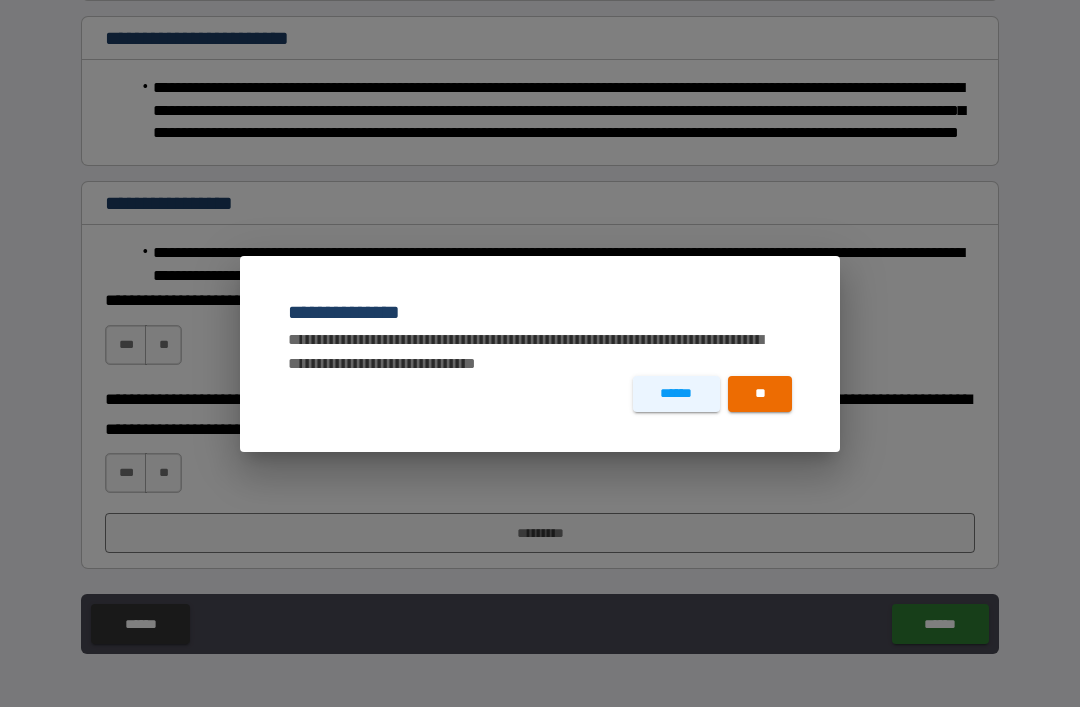 click on "**" at bounding box center (760, 394) 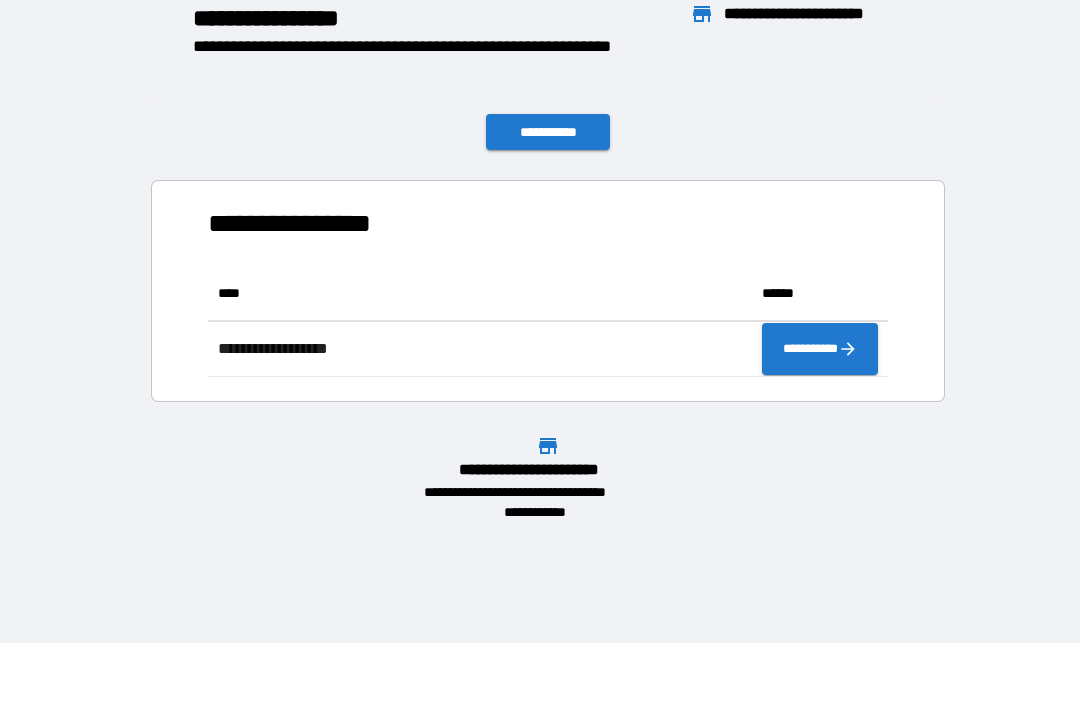scroll, scrollTop: 111, scrollLeft: 680, axis: both 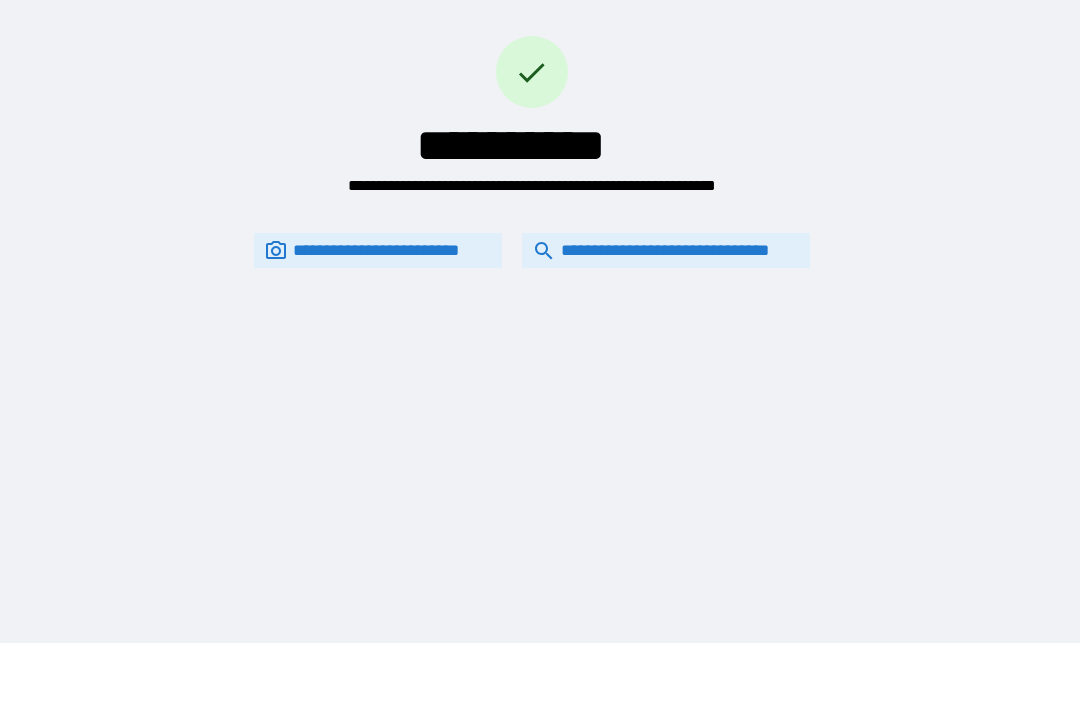 click on "**********" at bounding box center (666, 250) 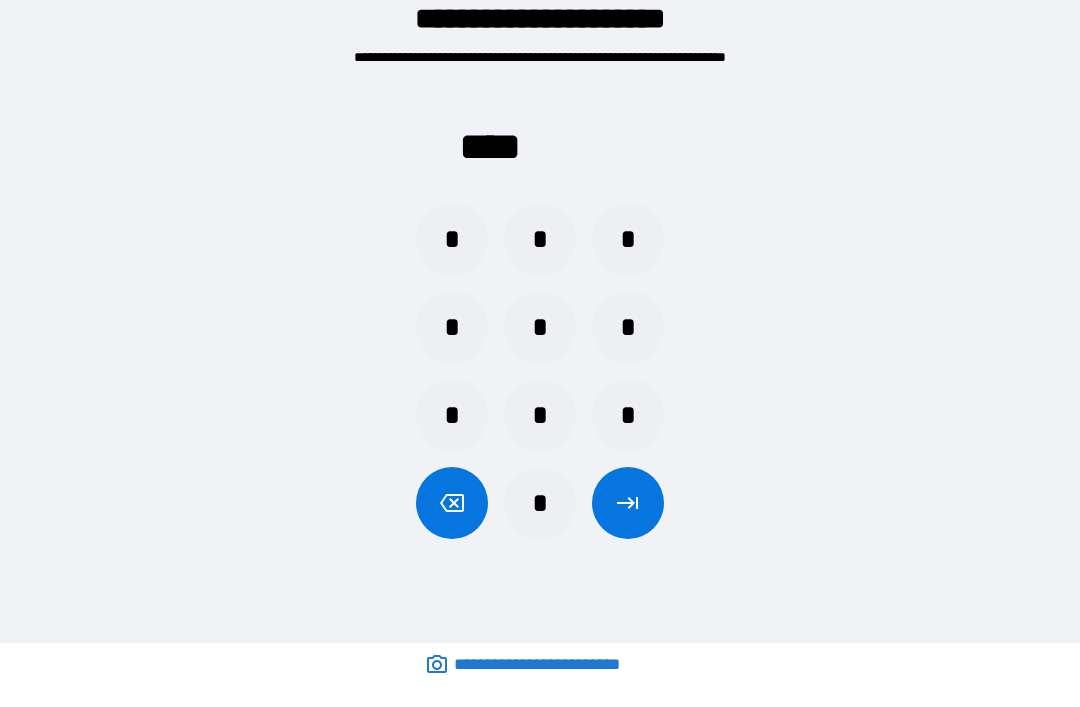 click on "*" at bounding box center (540, 239) 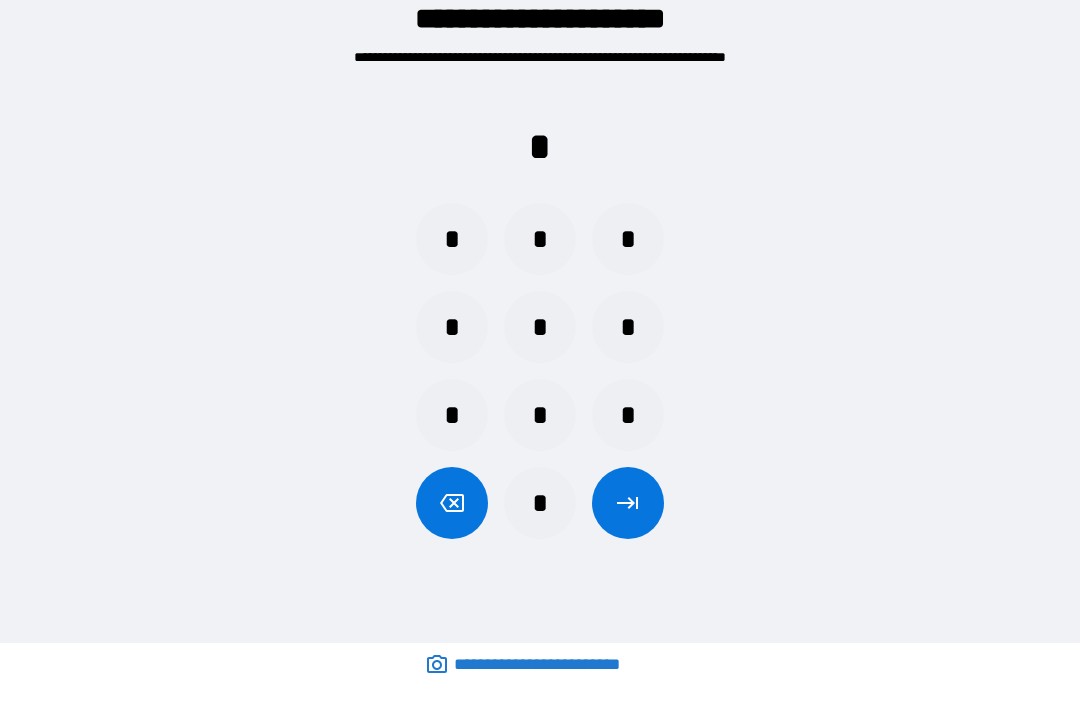 click on "*" at bounding box center (452, 415) 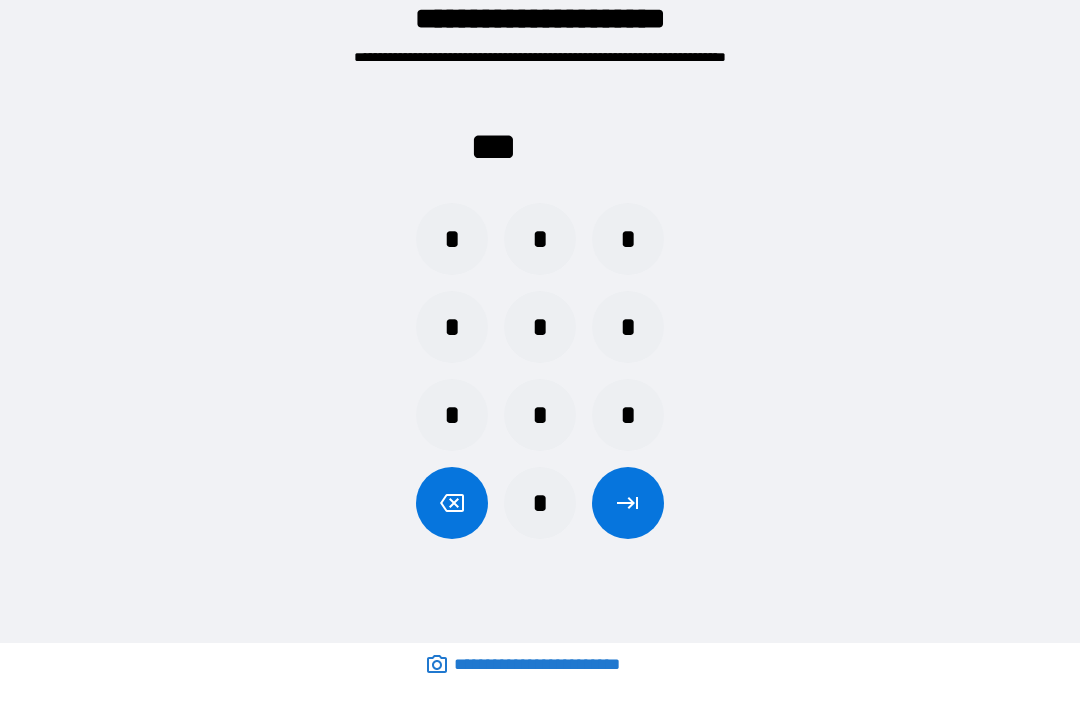 click on "*" at bounding box center [452, 415] 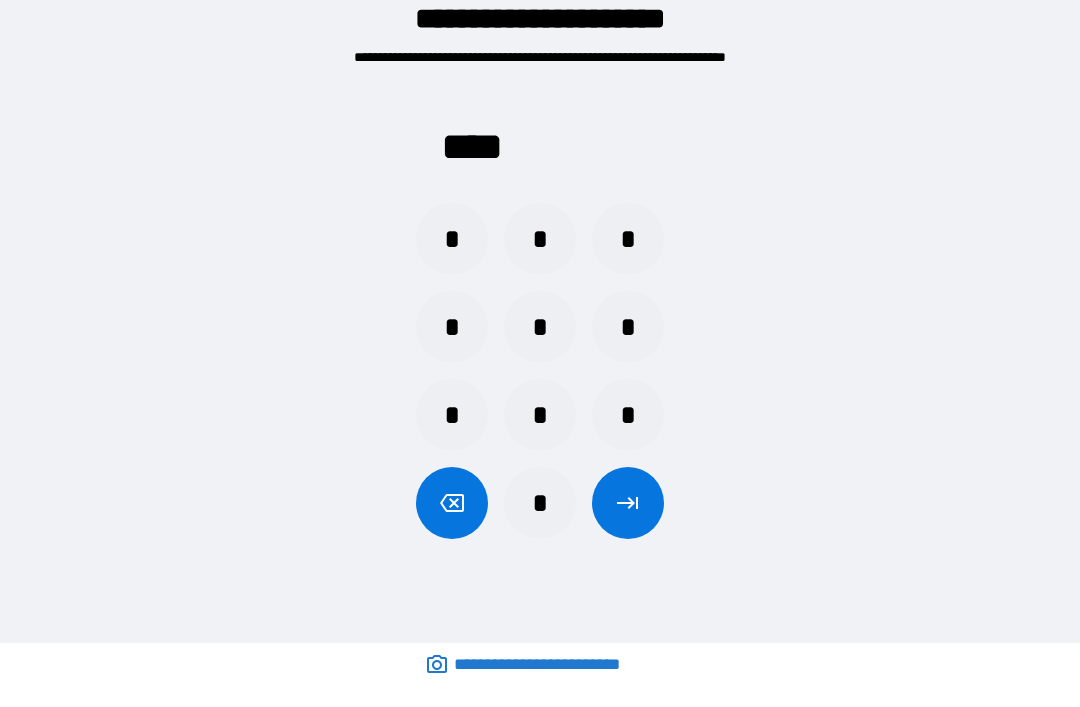 click 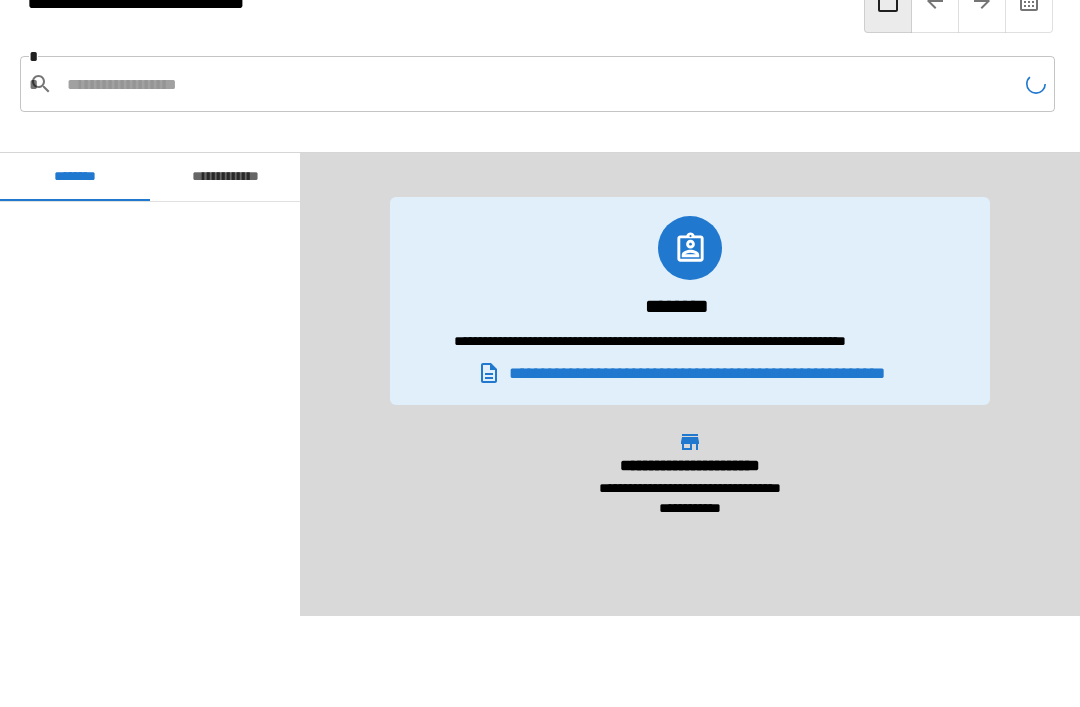 scroll, scrollTop: 60, scrollLeft: 0, axis: vertical 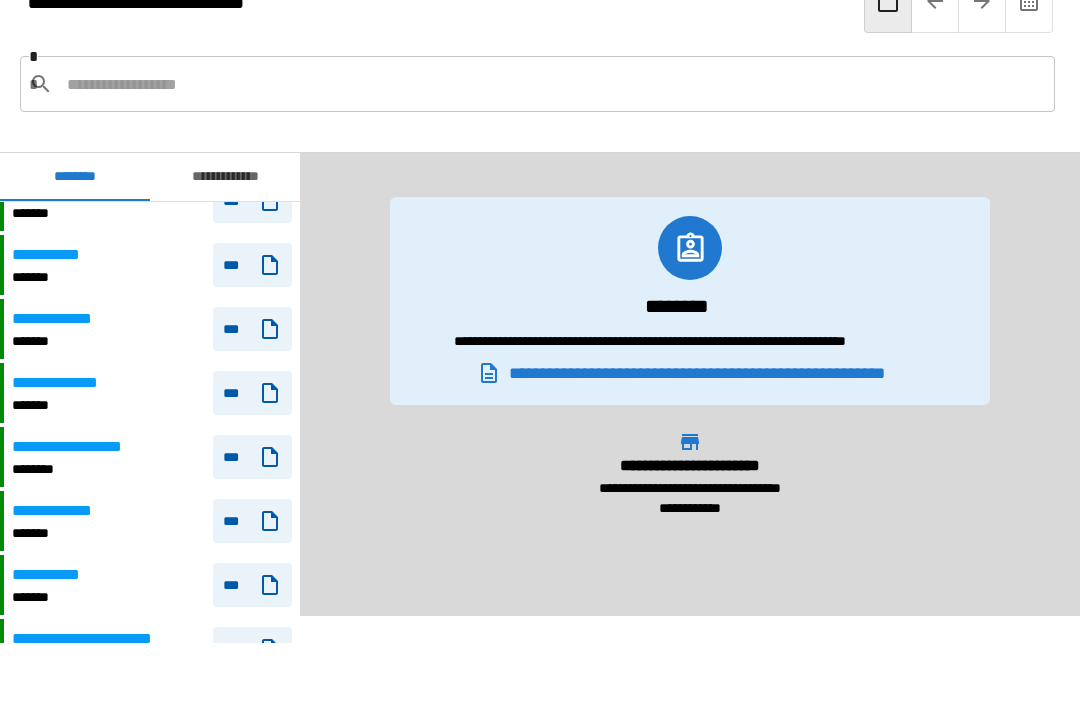 click on "**********" at bounding box center (152, 585) 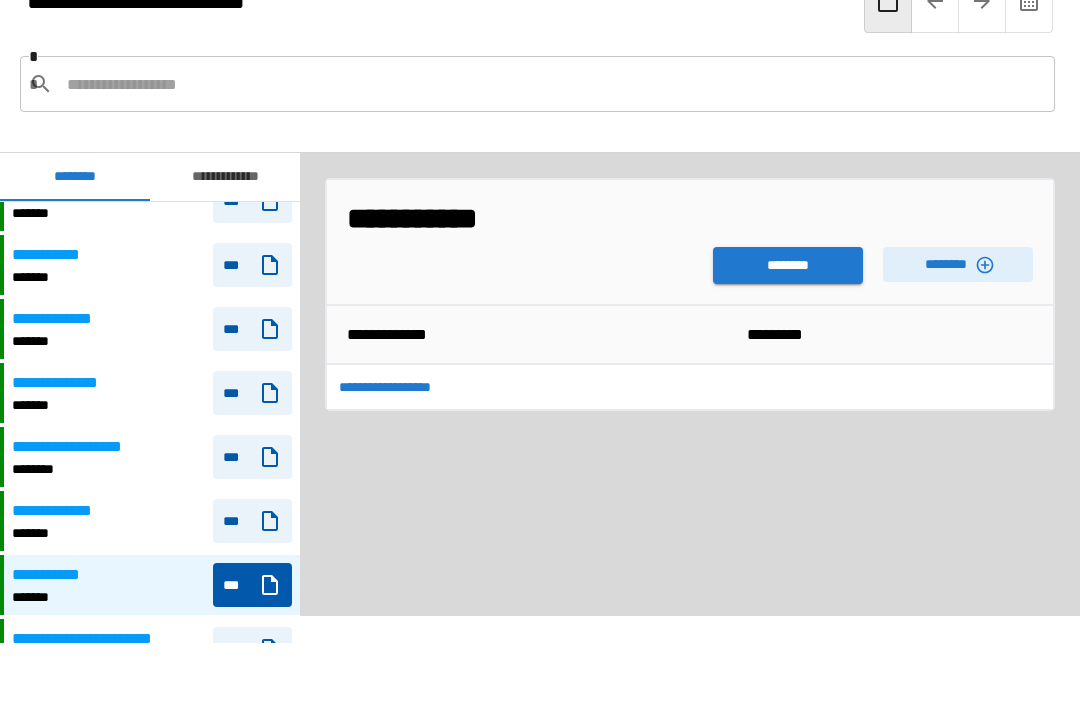 scroll, scrollTop: 991, scrollLeft: 0, axis: vertical 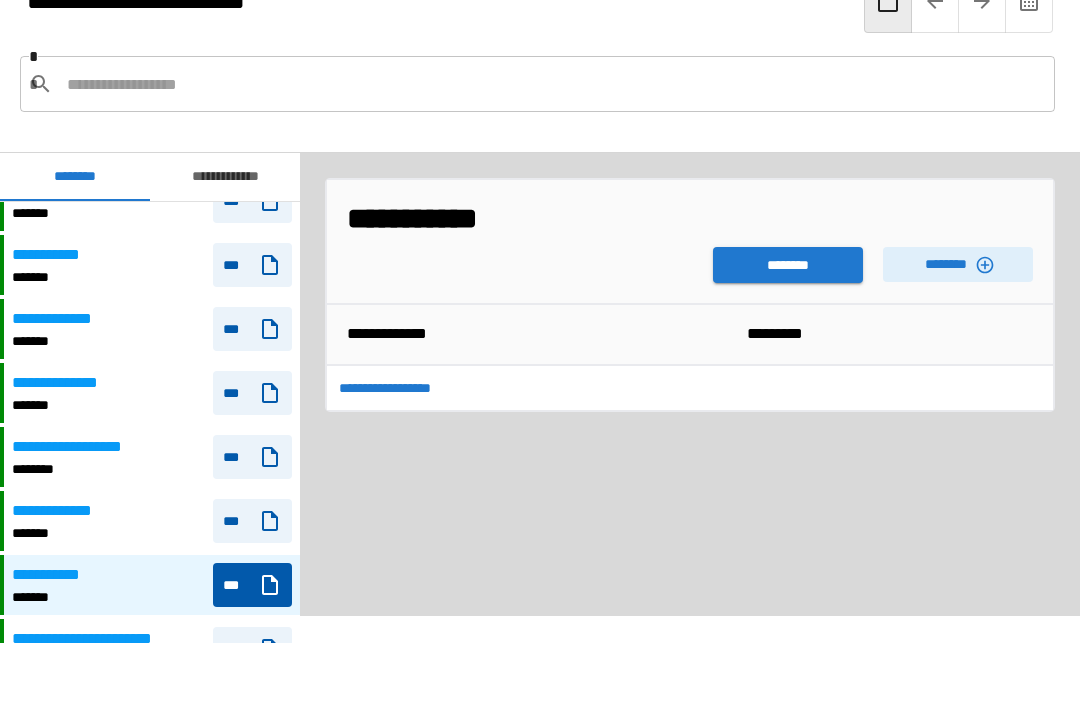 click on "********" at bounding box center [958, 264] 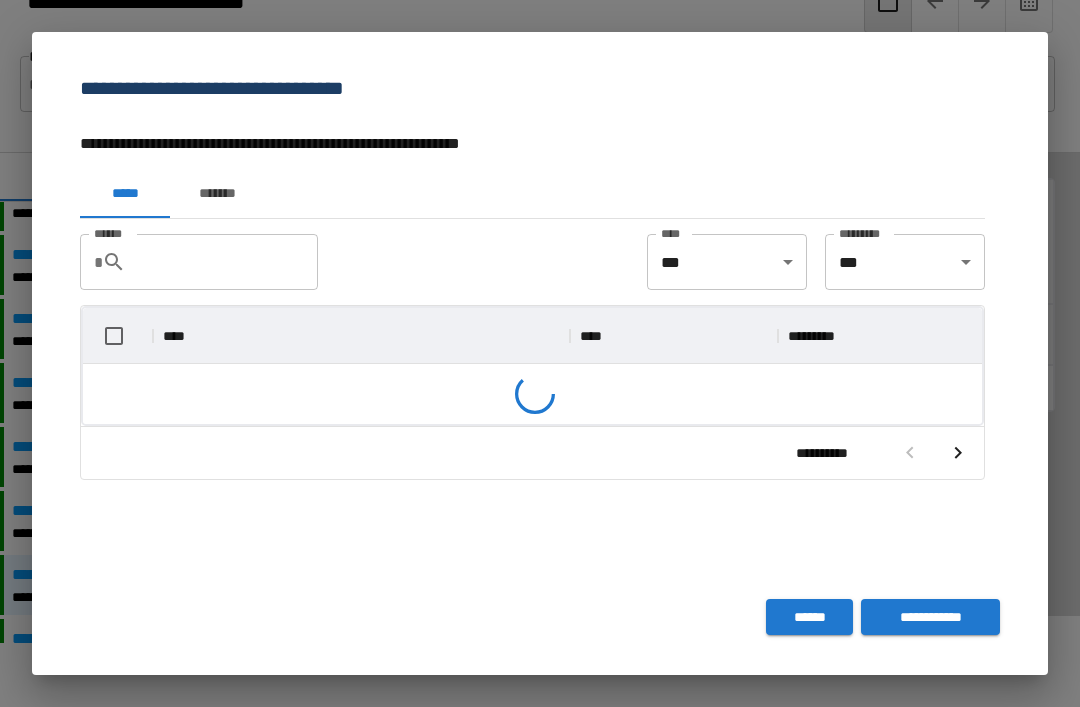 scroll, scrollTop: 116, scrollLeft: 899, axis: both 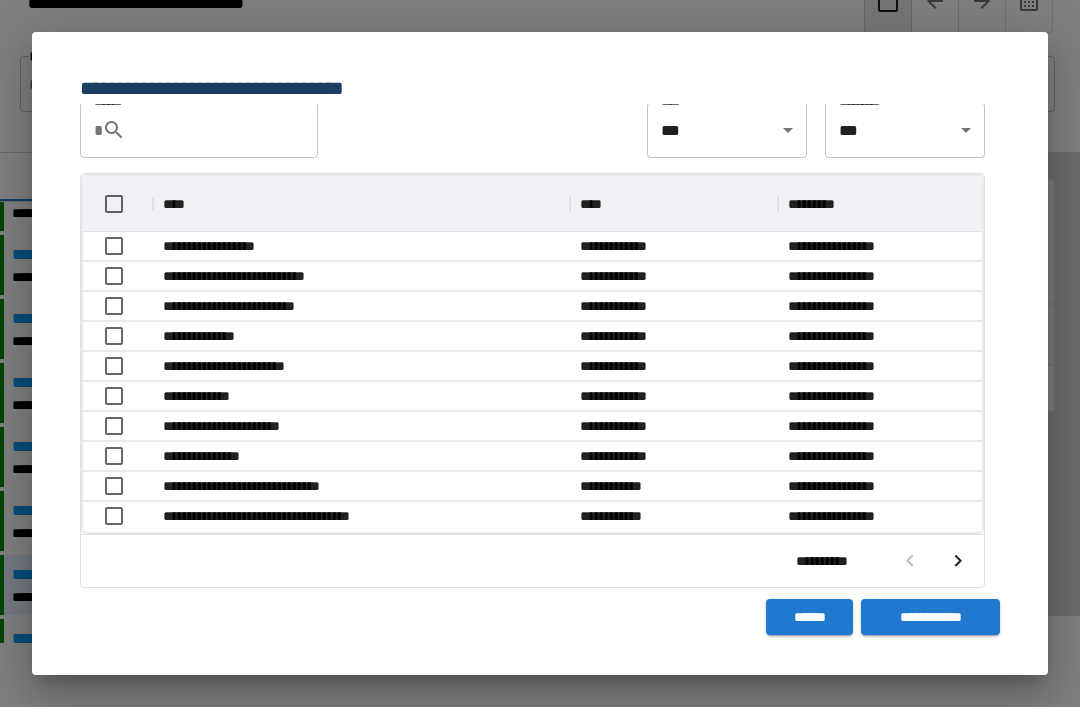 click at bounding box center [958, 561] 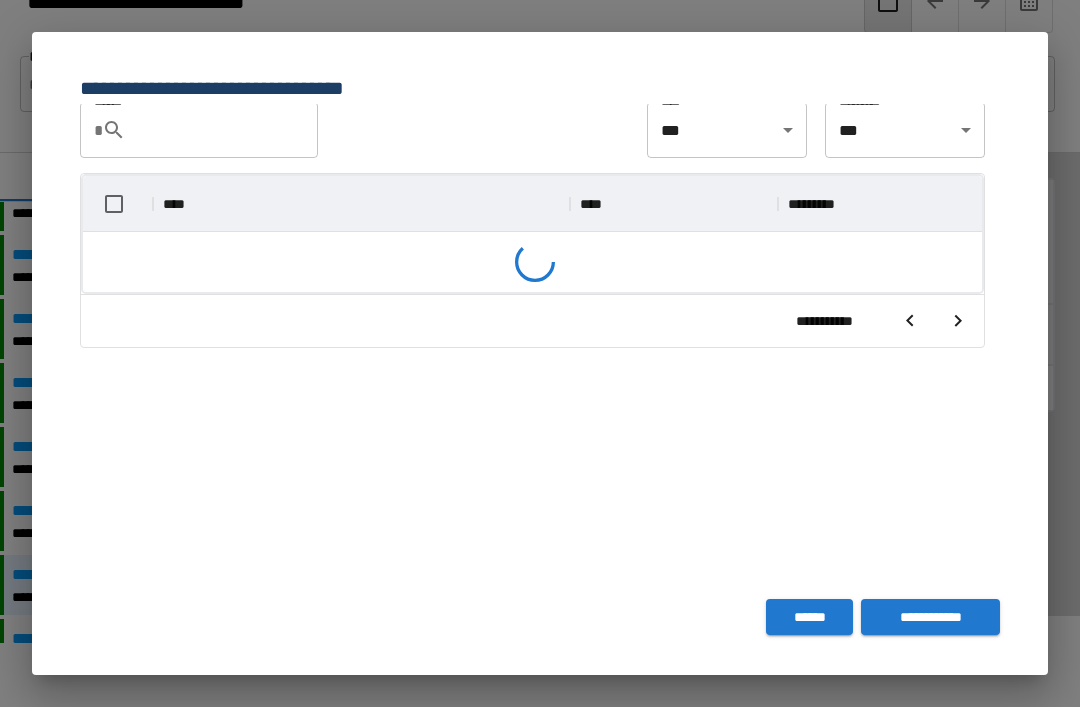scroll, scrollTop: 356, scrollLeft: 899, axis: both 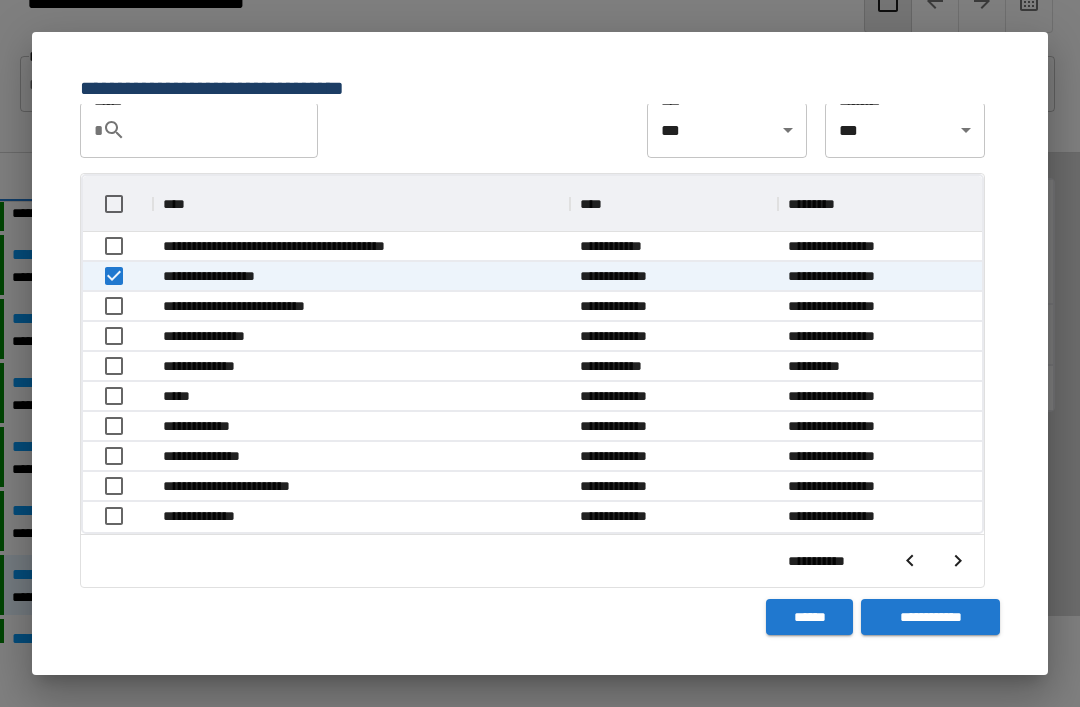 click on "**********" at bounding box center [930, 617] 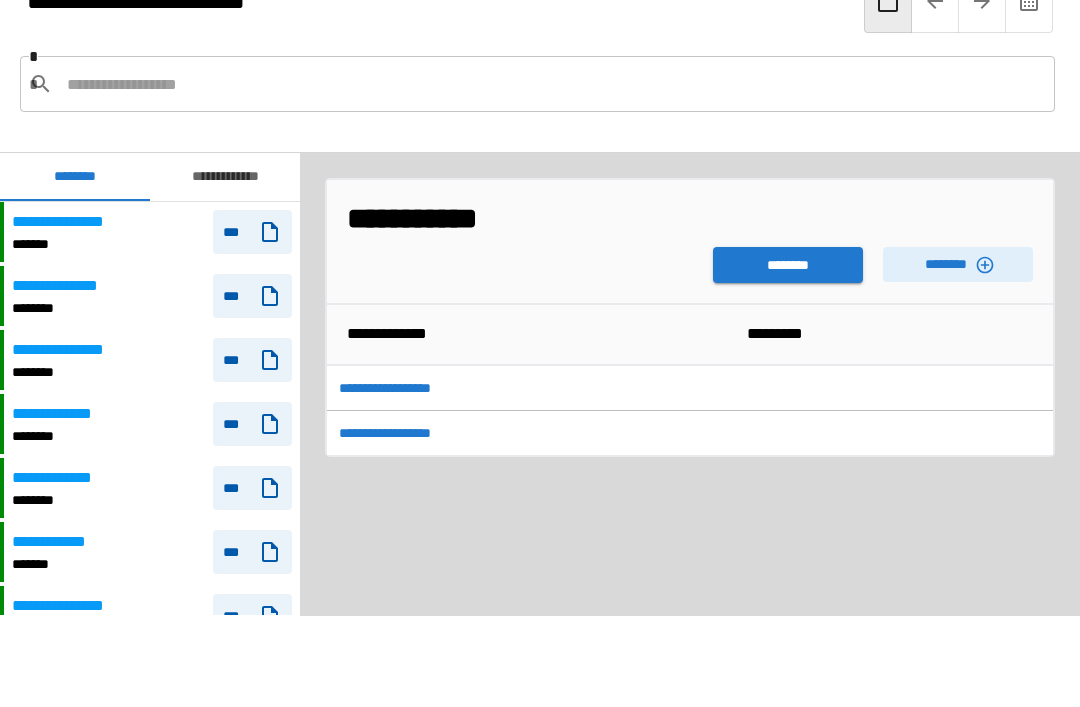 scroll, scrollTop: 60, scrollLeft: 0, axis: vertical 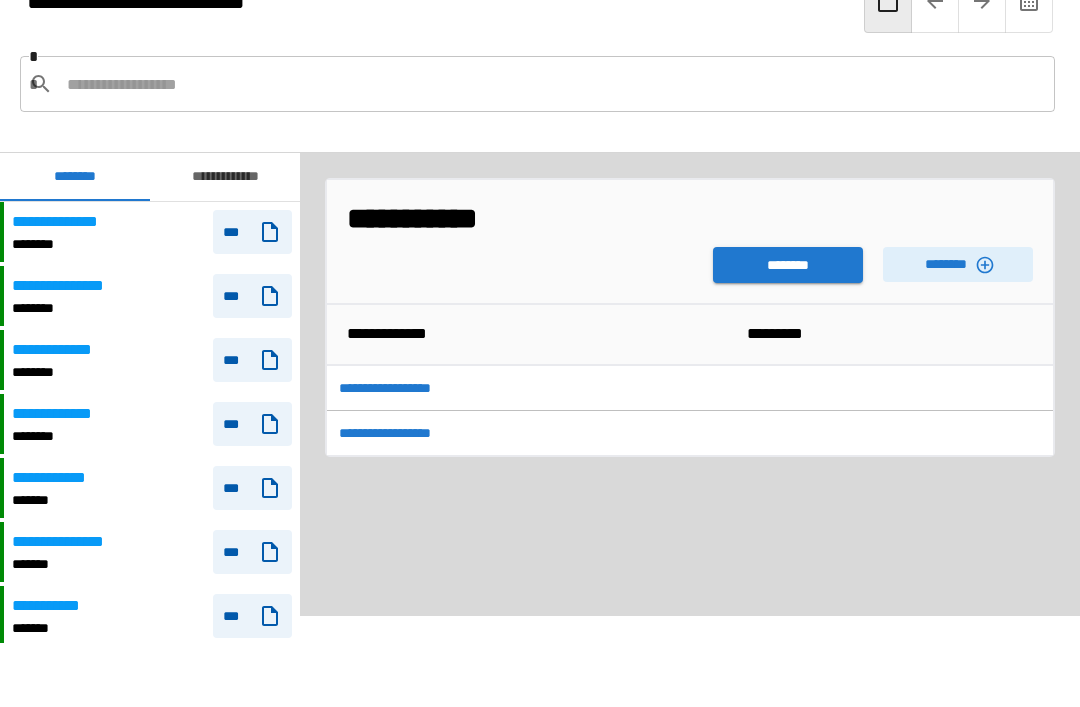 click on "********" at bounding box center (788, 265) 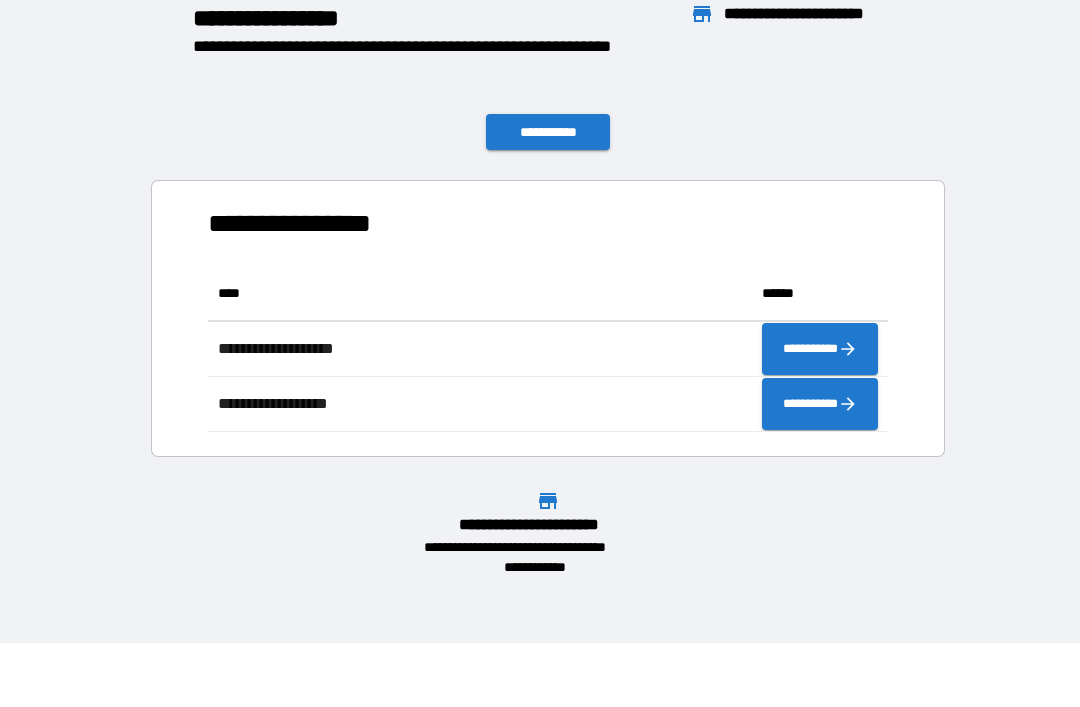 scroll, scrollTop: 1, scrollLeft: 1, axis: both 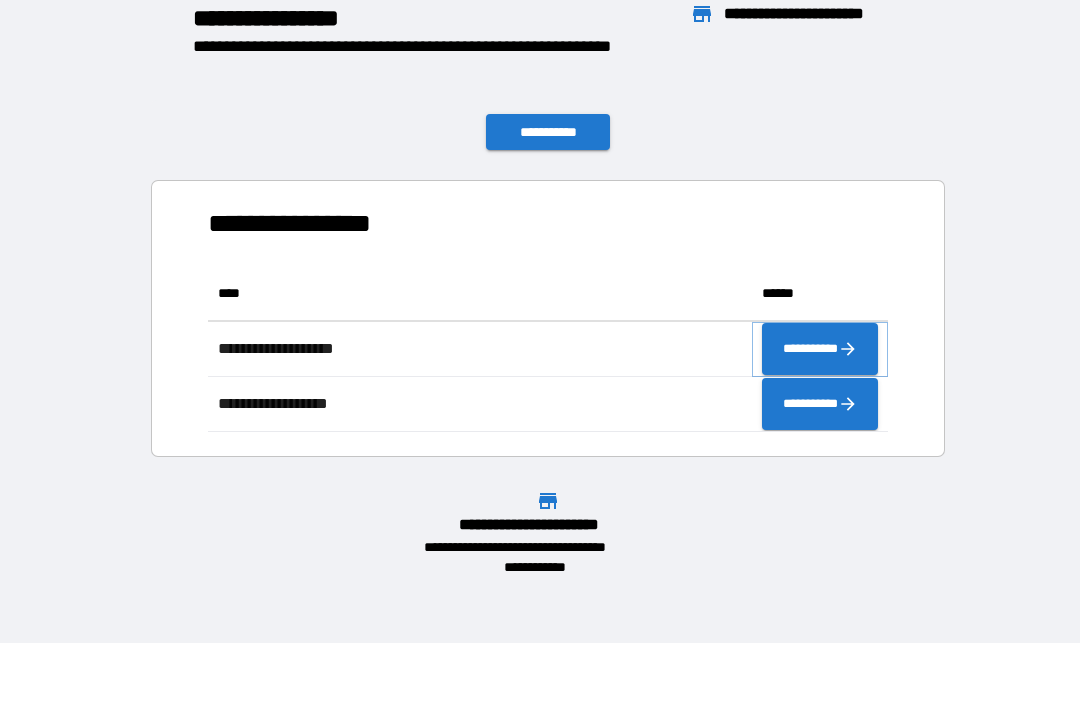 click on "**********" at bounding box center [820, 349] 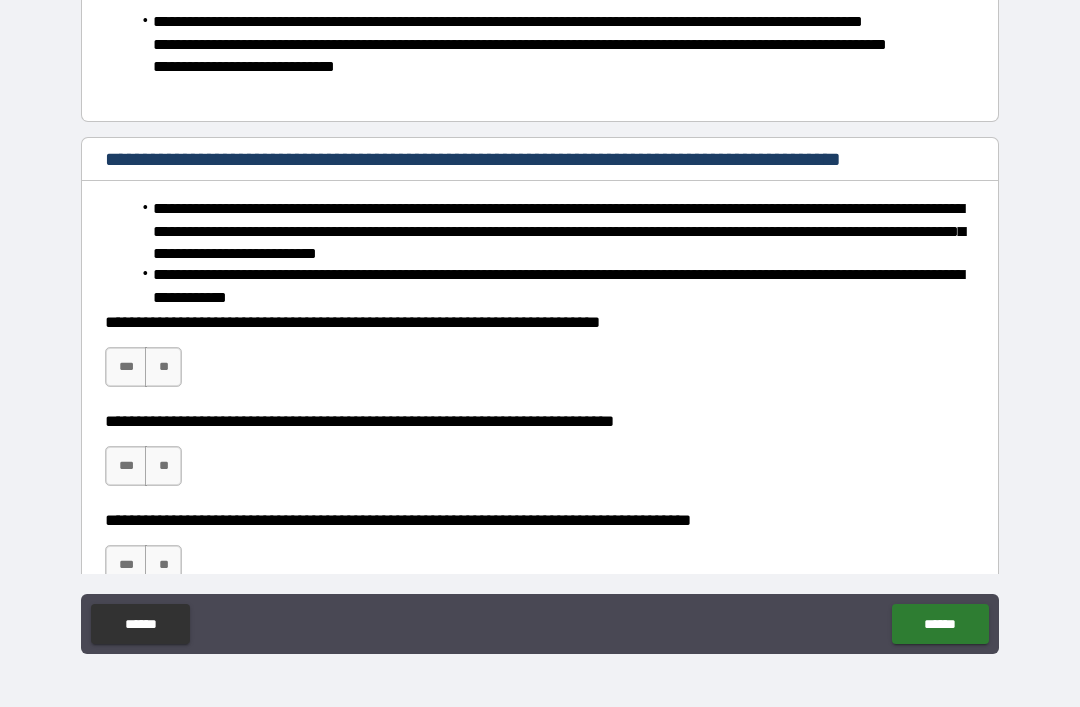 scroll, scrollTop: 1589, scrollLeft: 0, axis: vertical 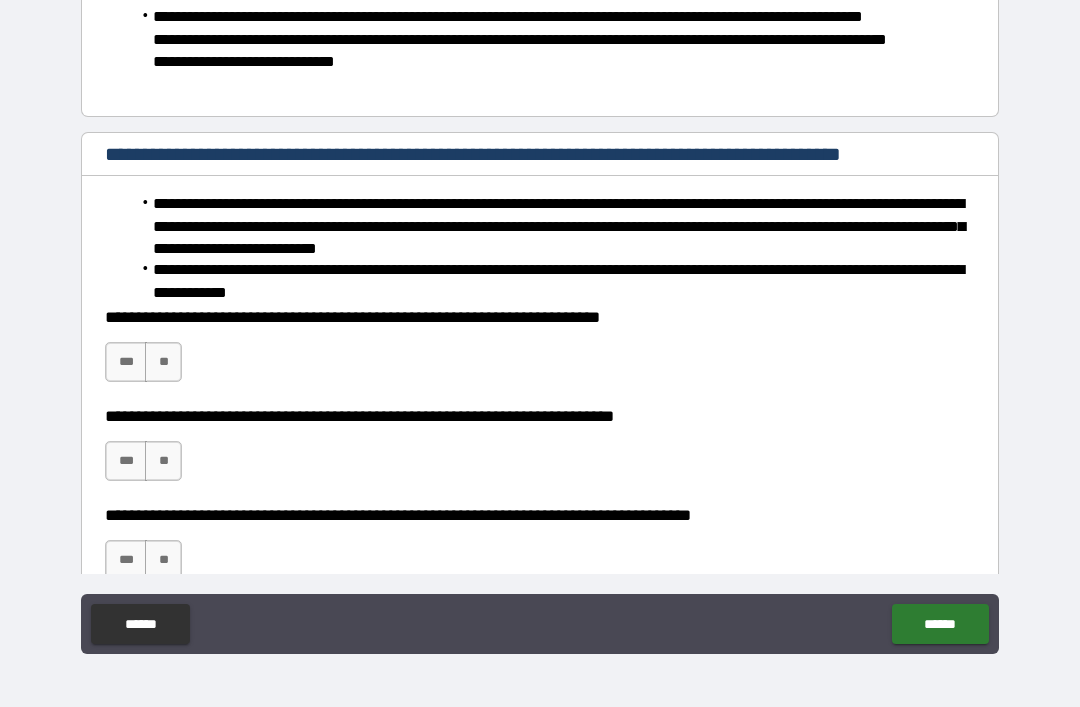 click on "***" at bounding box center [126, 362] 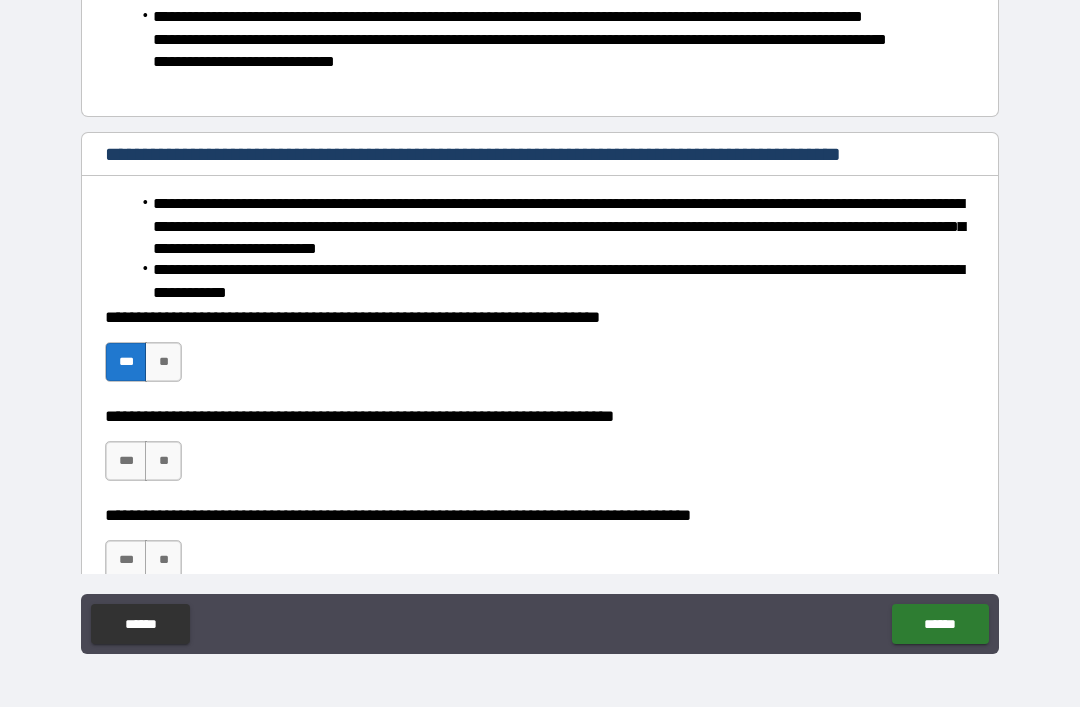 click on "***" at bounding box center [126, 461] 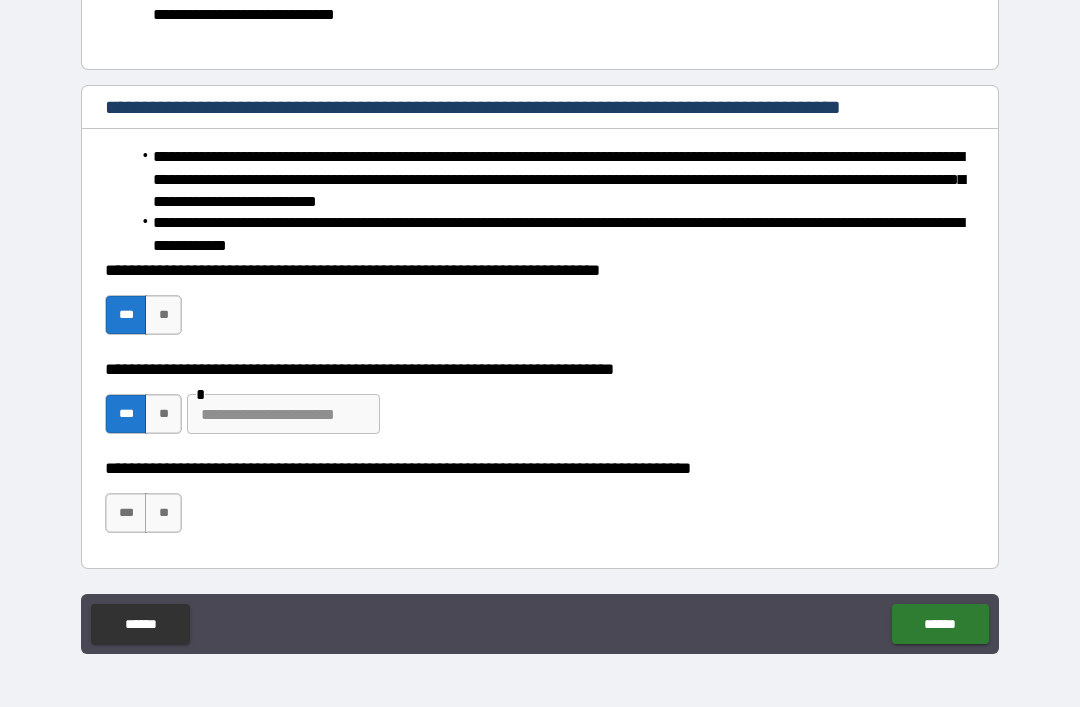 scroll, scrollTop: 1636, scrollLeft: 0, axis: vertical 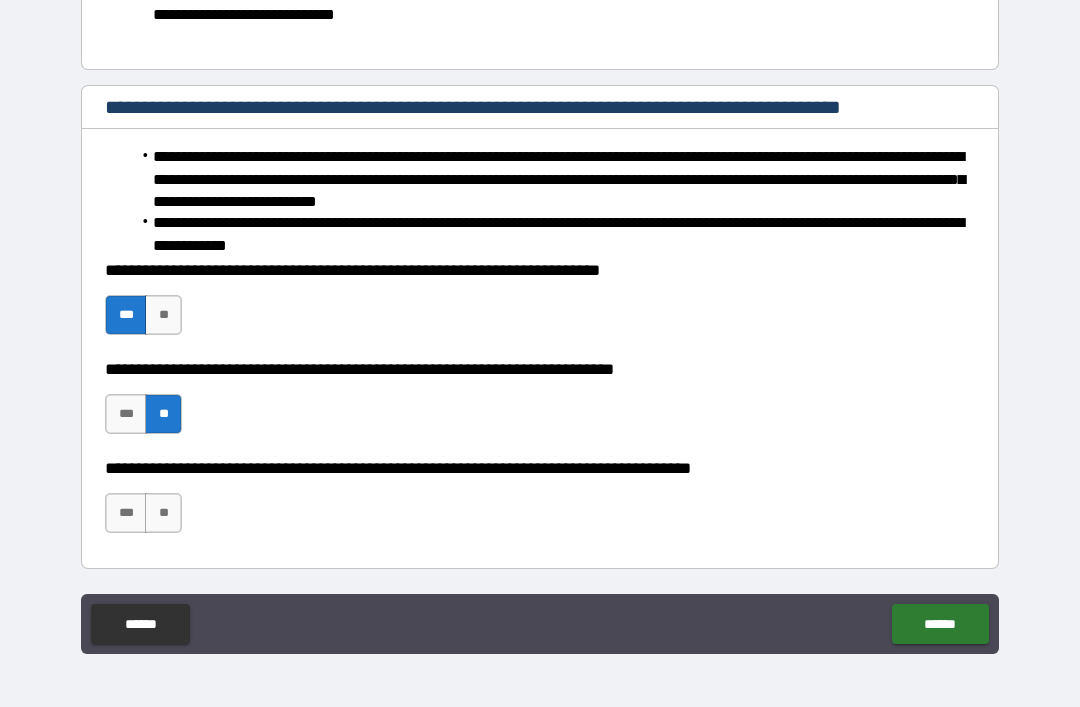 click on "***" at bounding box center [126, 513] 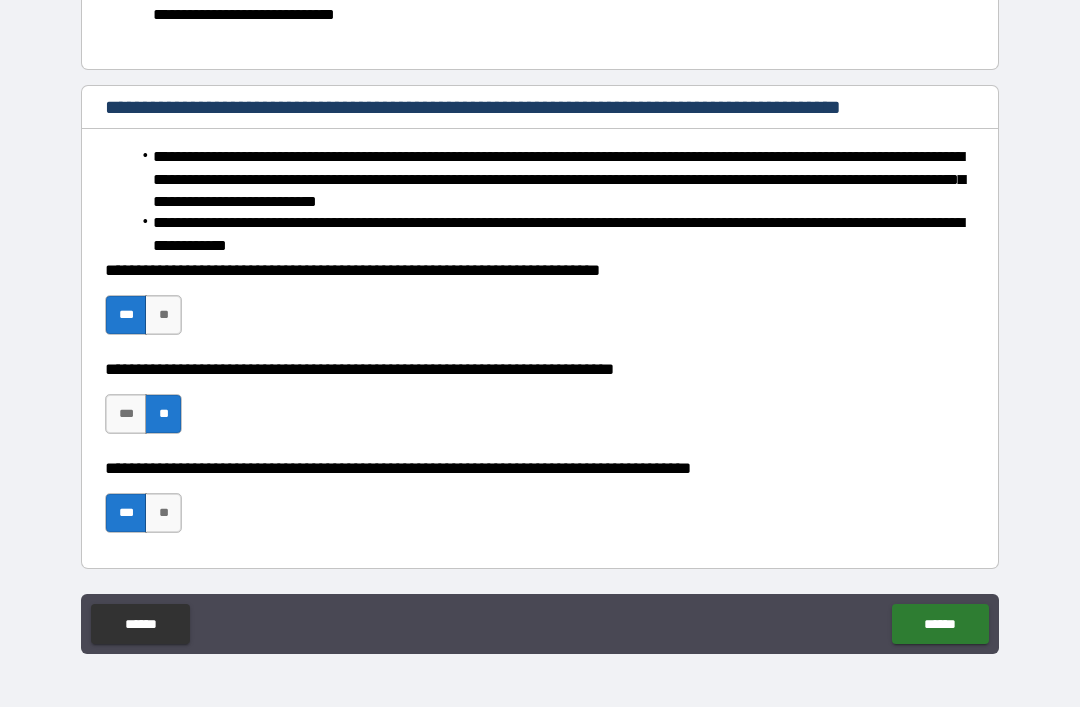 scroll, scrollTop: 1636, scrollLeft: 0, axis: vertical 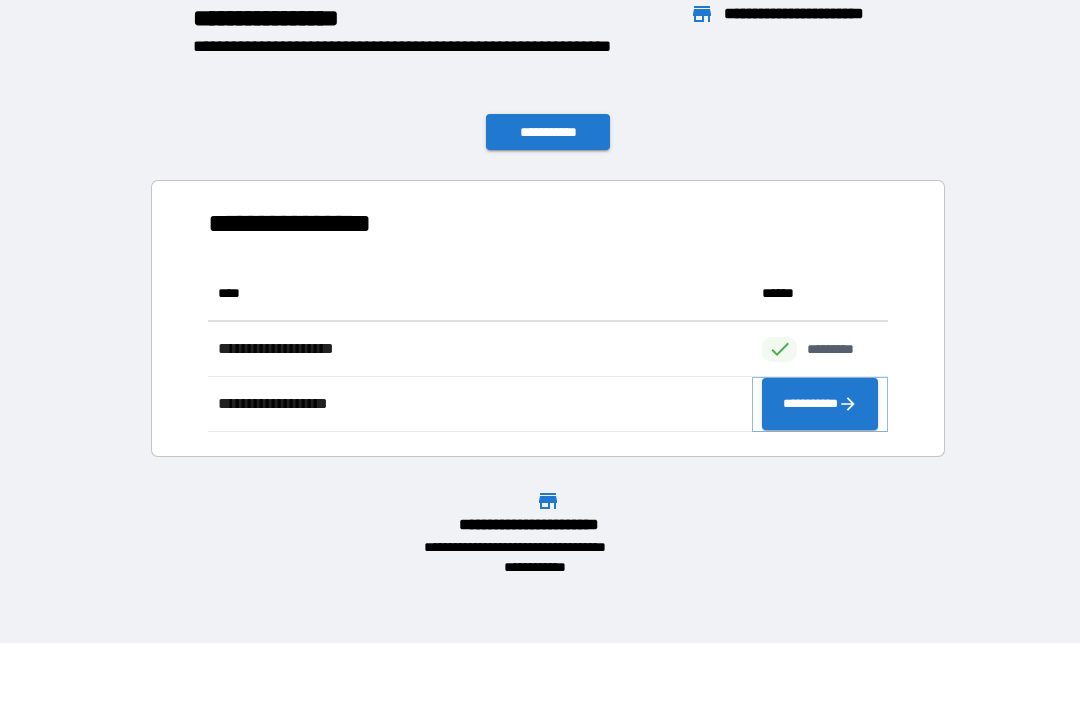 click on "**********" at bounding box center (820, 404) 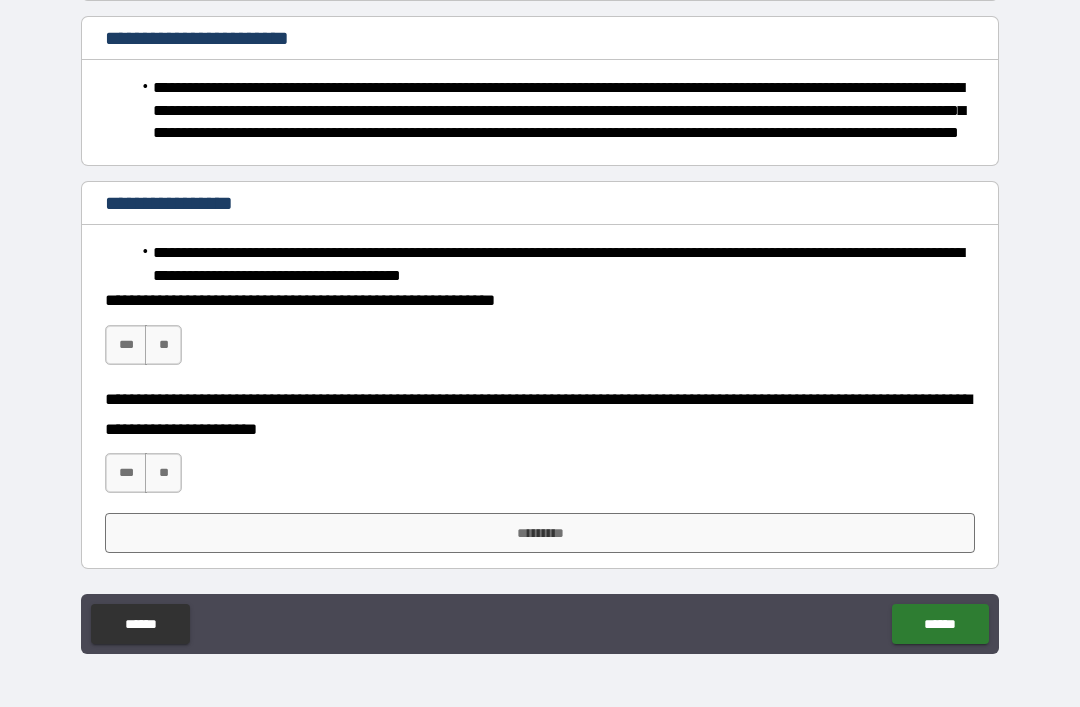 scroll, scrollTop: 1287, scrollLeft: 0, axis: vertical 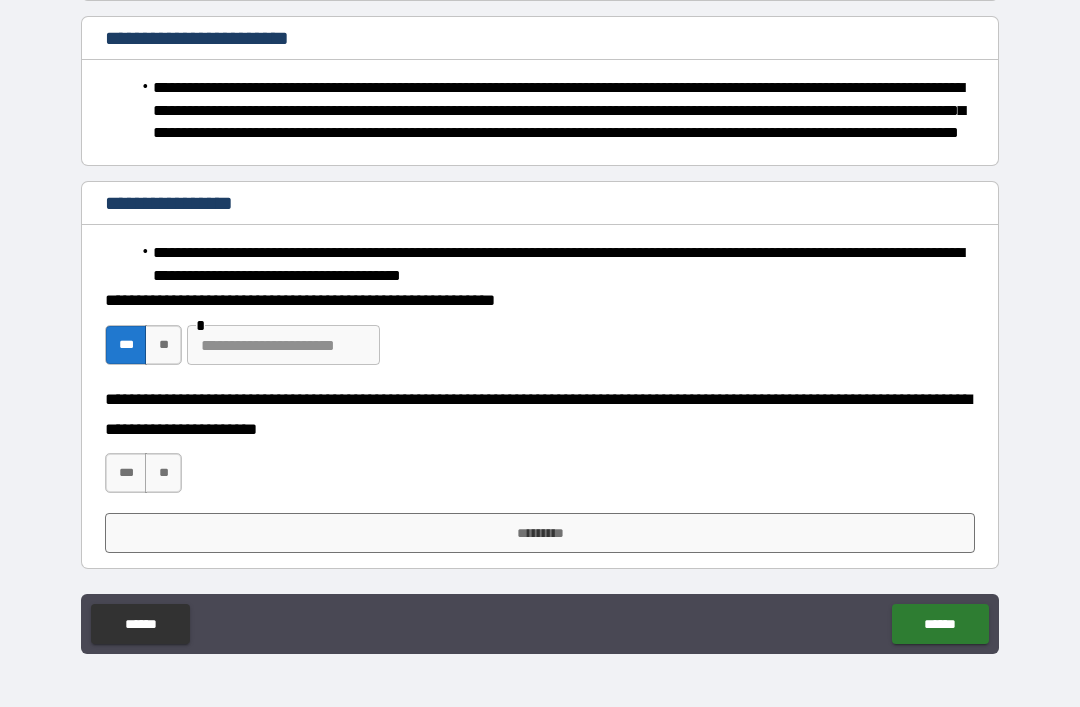 click on "**" at bounding box center [163, 345] 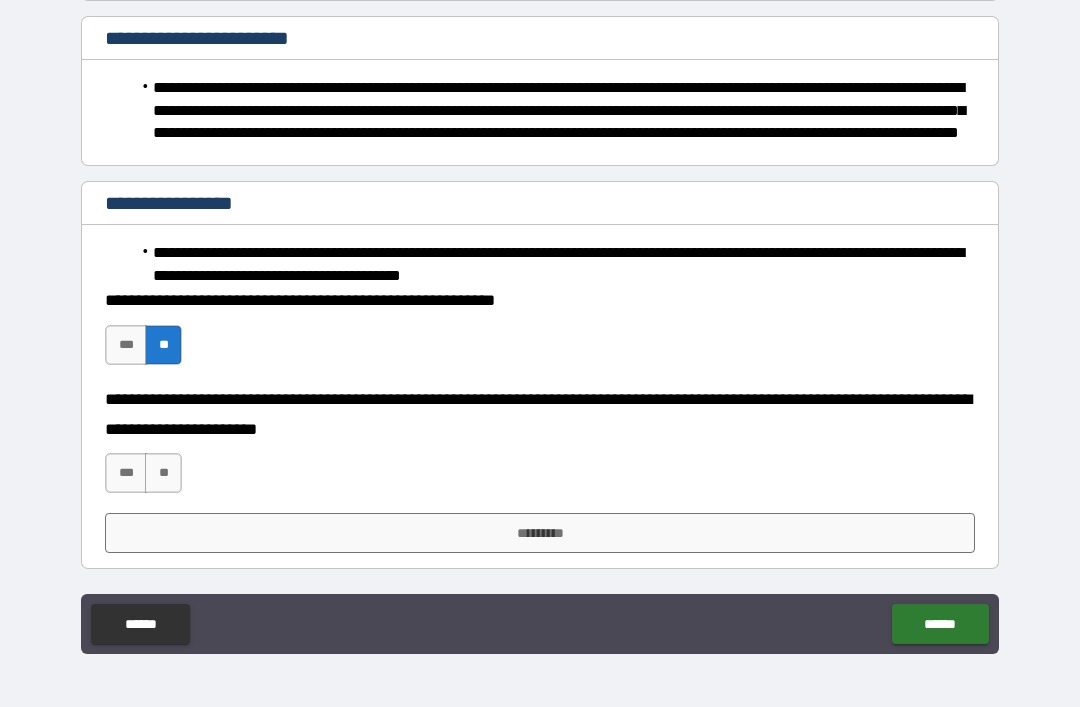 click on "***" at bounding box center (126, 473) 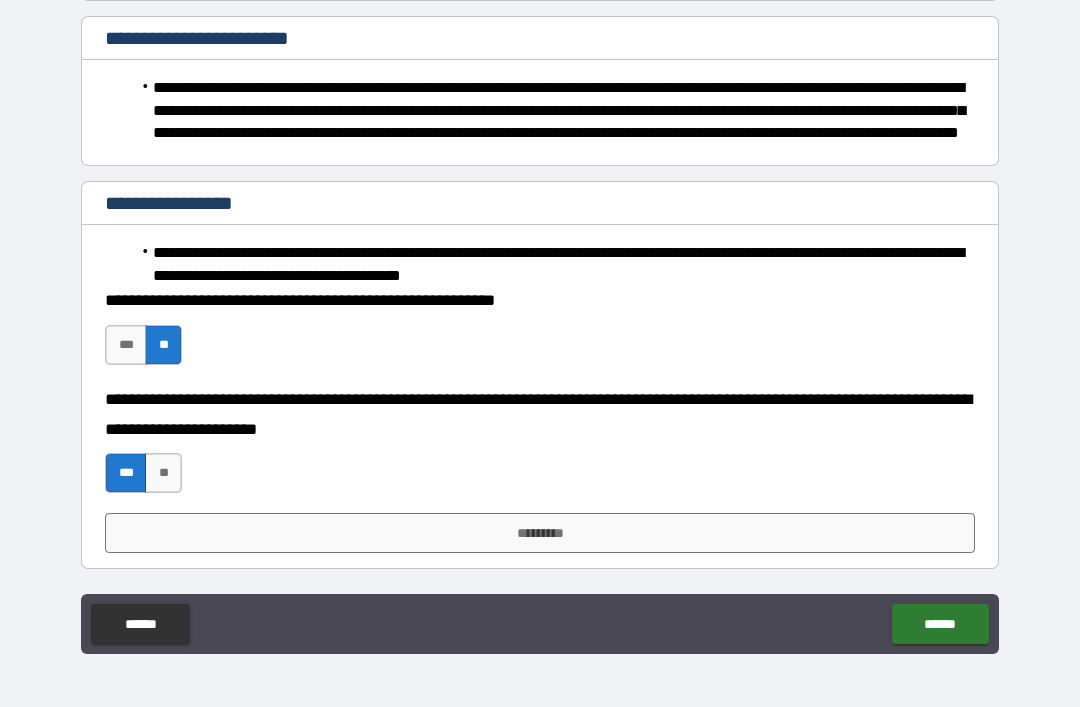 scroll, scrollTop: 1287, scrollLeft: 0, axis: vertical 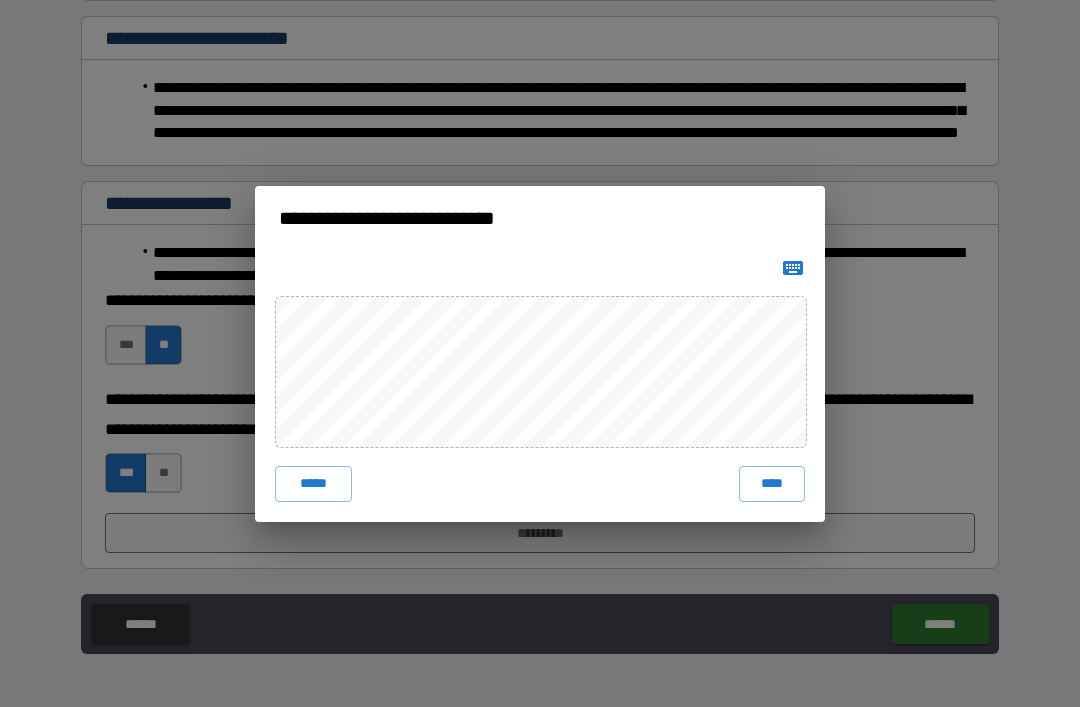 click on "****" at bounding box center [772, 484] 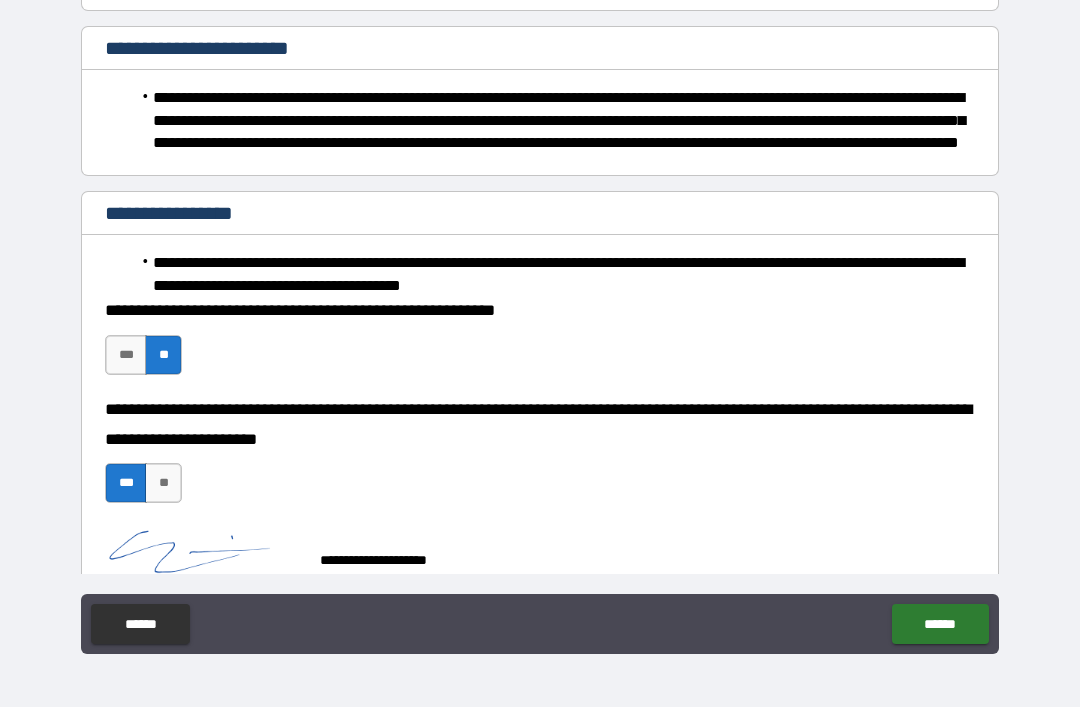 click on "******" at bounding box center [940, 624] 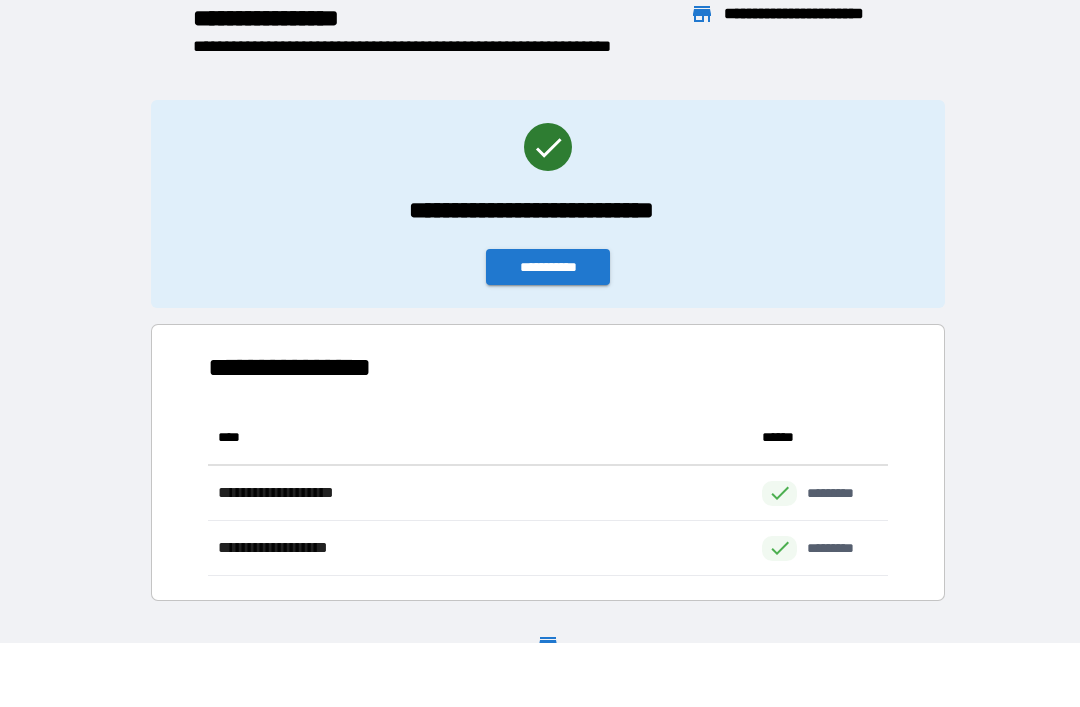 scroll, scrollTop: 166, scrollLeft: 680, axis: both 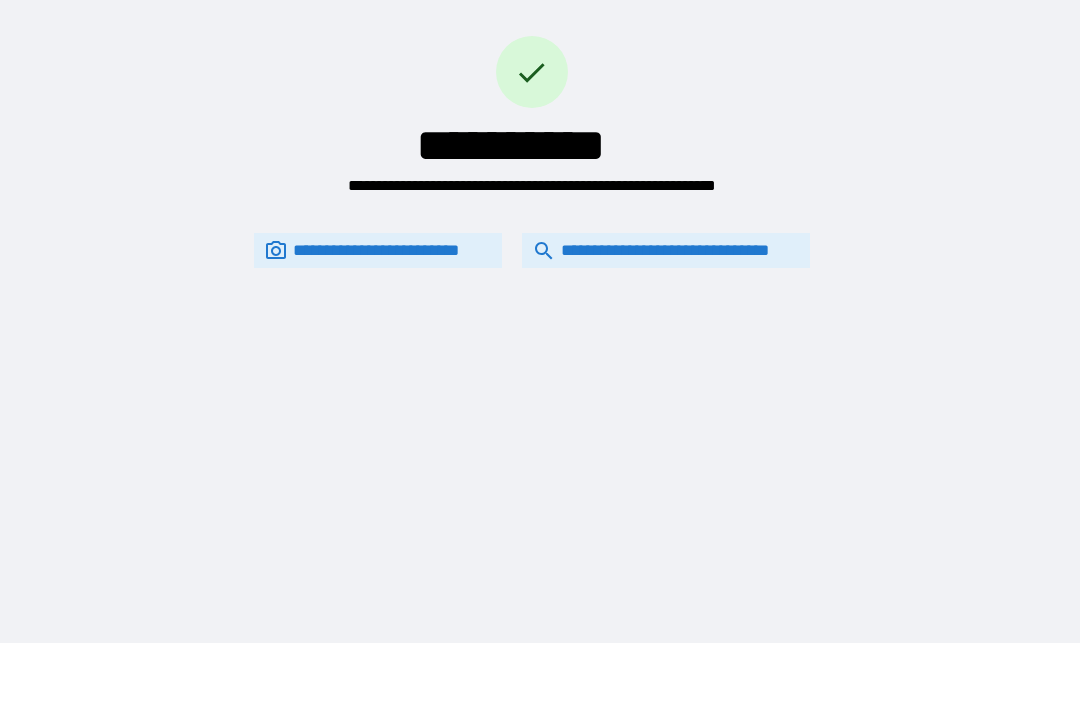 click on "**********" at bounding box center (666, 250) 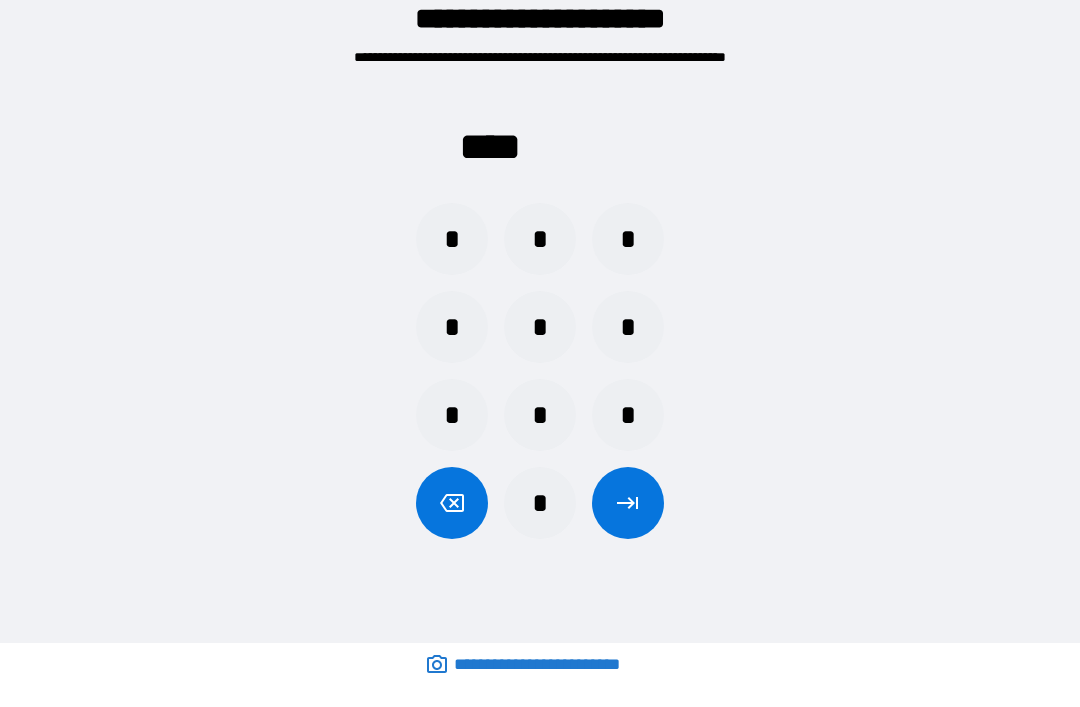 click on "*" at bounding box center (540, 239) 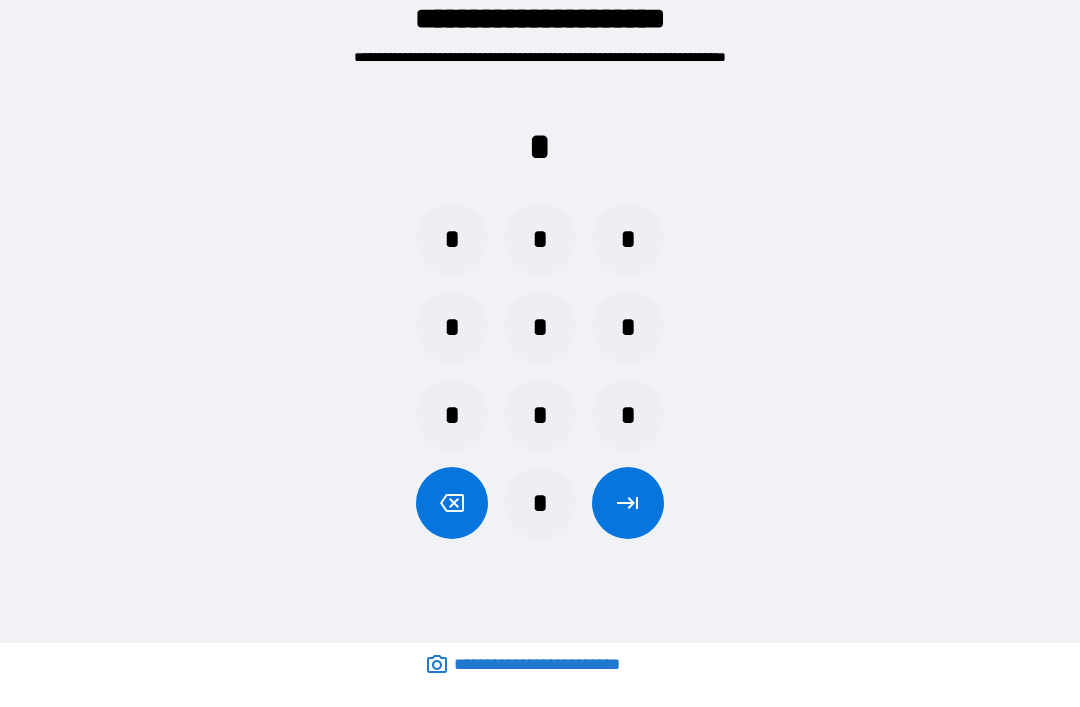 click on "*" at bounding box center [452, 415] 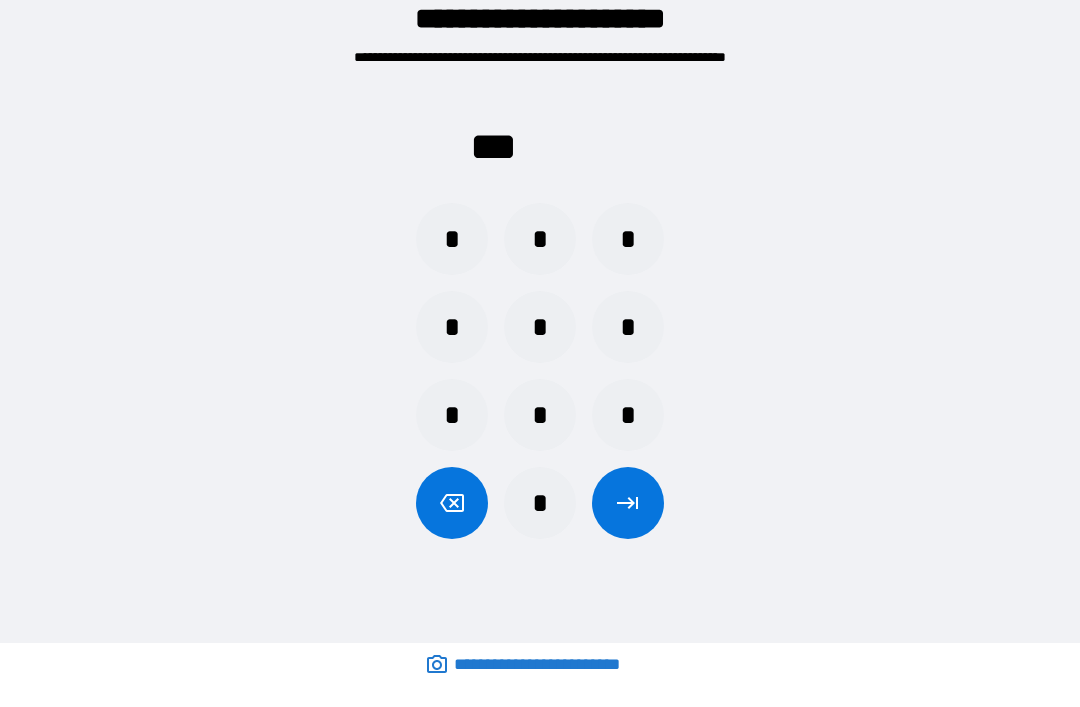 click on "*" at bounding box center (452, 415) 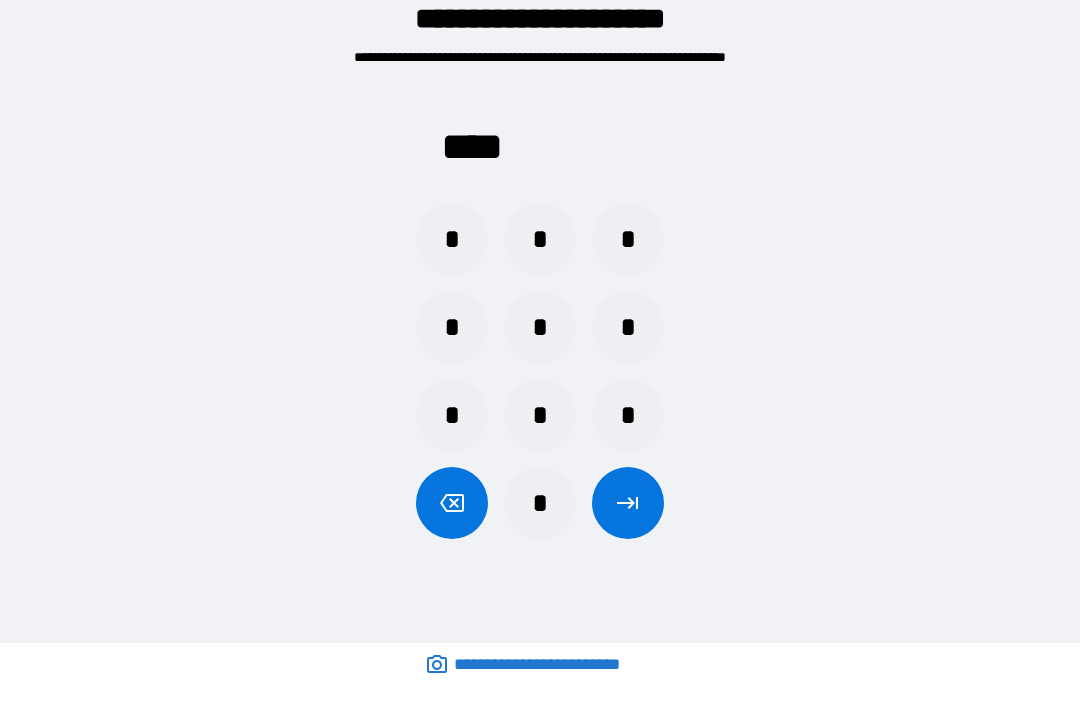 click 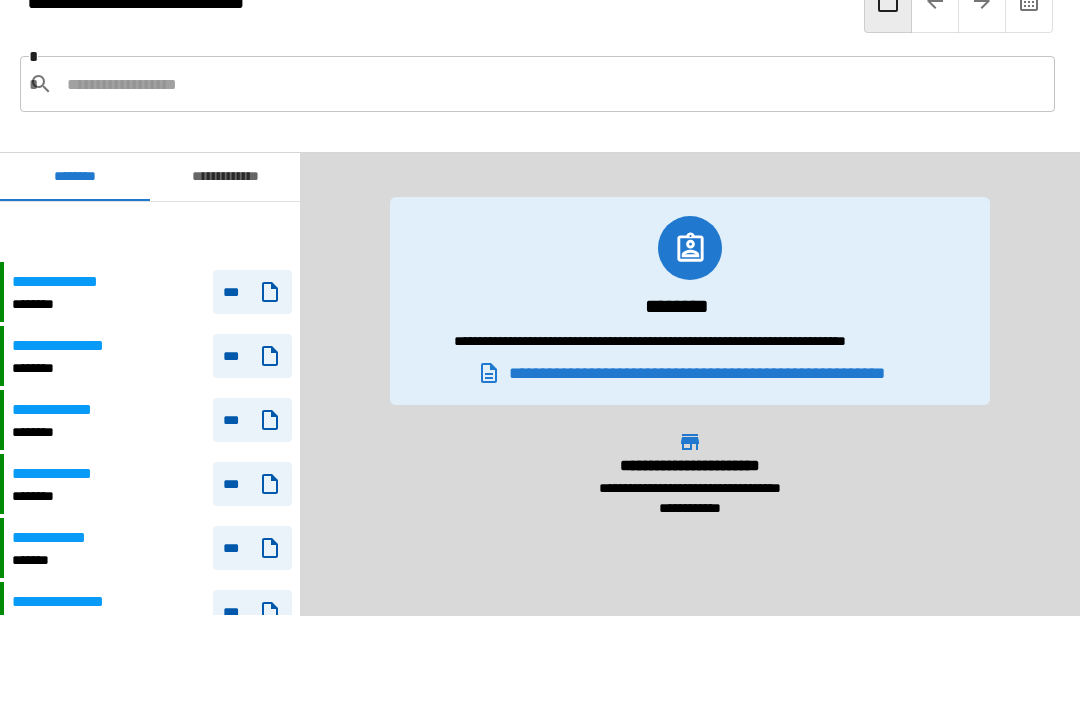 scroll, scrollTop: 60, scrollLeft: 0, axis: vertical 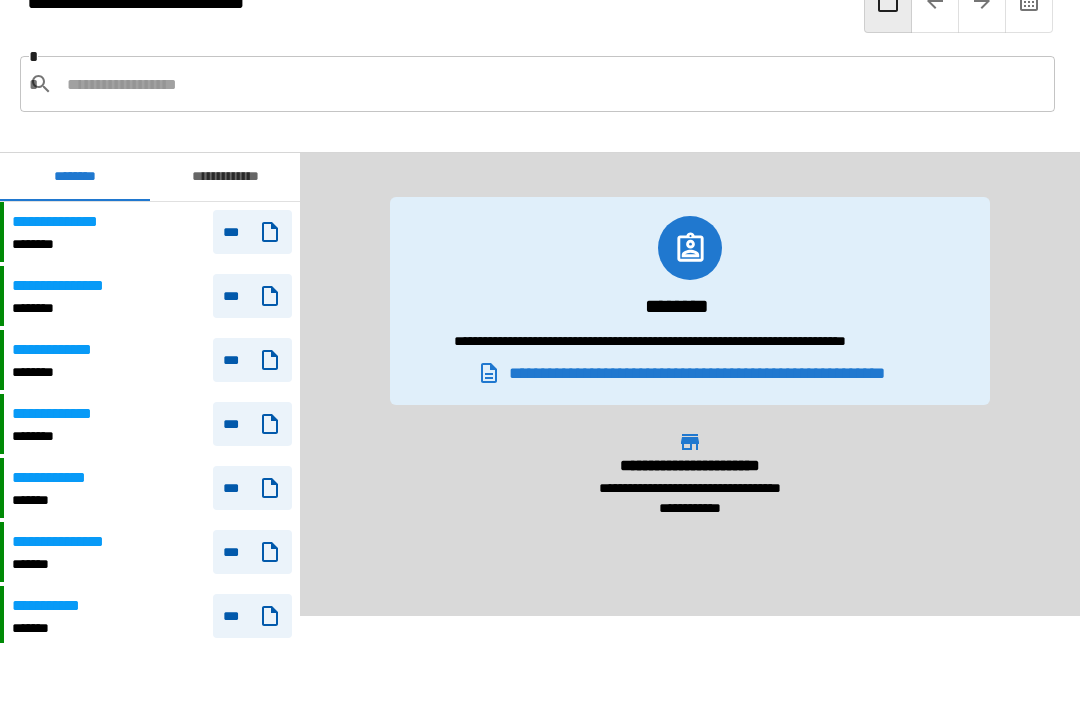 click on "**********" at bounding box center (152, 552) 